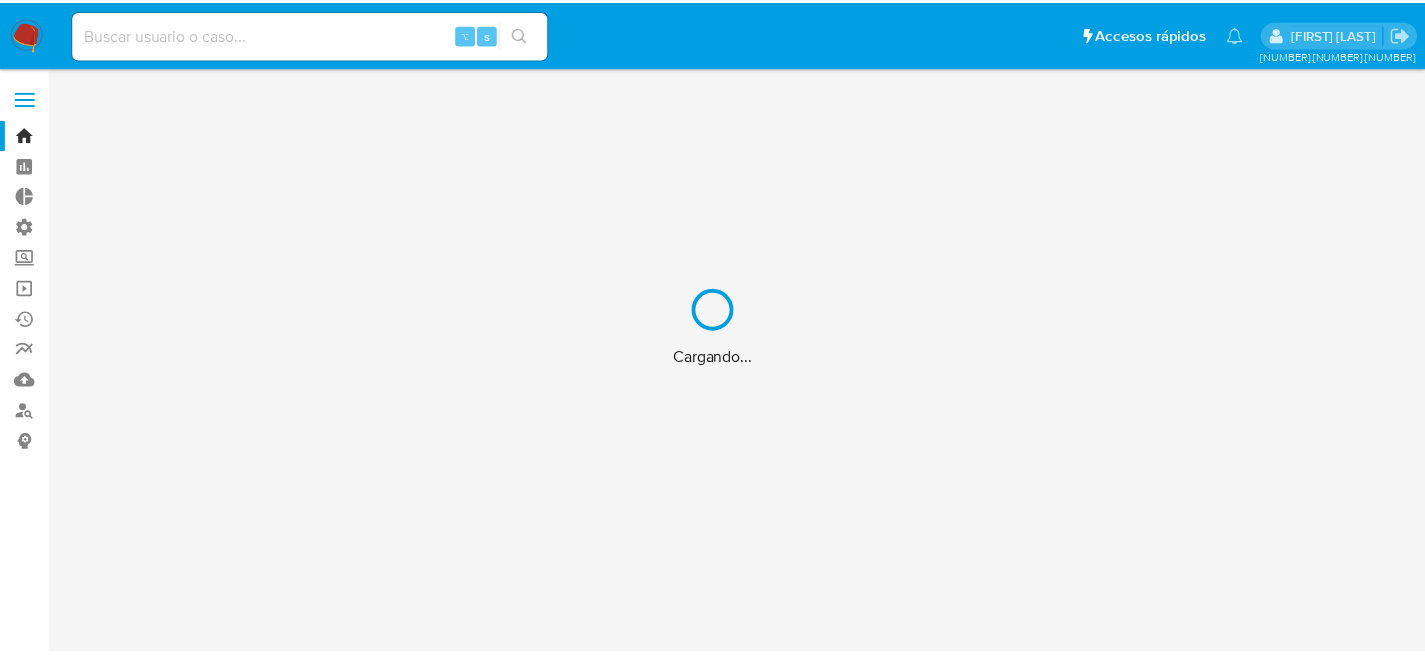 scroll, scrollTop: 0, scrollLeft: 0, axis: both 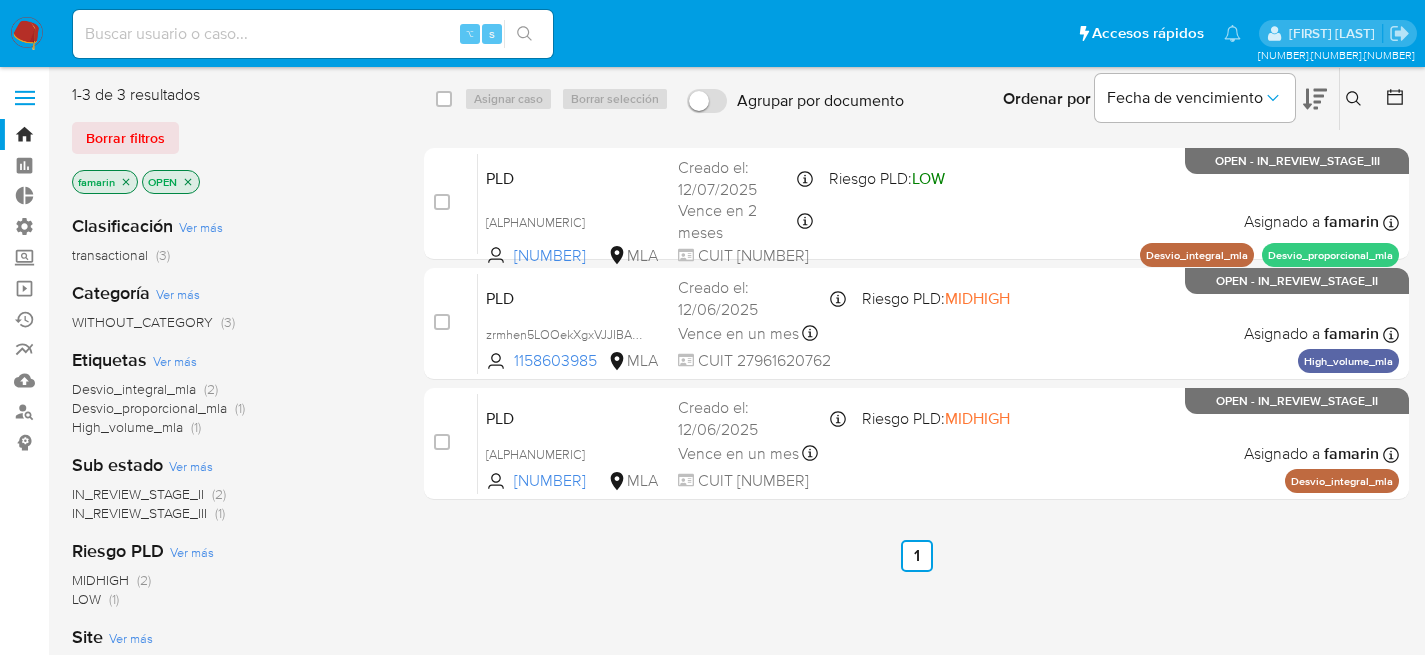 click on "select-all-cases-checkbox Asignar caso Borrar selección Agrupar por documento Ordenar por Fecha de vencimiento   No es posible ordenar los resultados mientras se encuentren agrupados. Ingrese ID de usuario o caso Buscar Borrar filtros case-item-checkbox   No es posible asignar el caso PLD dKVm6sxfenm2iyPGD3K0Qa4D 404573918 MLA Riesgo PLD:  LOW Creado el: 12/07/2025   Creado el: 12/07/2025 03:06:07 Vence en 2 meses   Vence el 10/10/2025 03:06:08 CUIT   20405130182 Asignado a   famarin   Asignado el: 17/07/2025 16:38:30 Desvio_integral_mla Desvio_proporcional_mla OPEN - IN_REVIEW_STAGE_III  case-item-checkbox   No es posible asignar el caso PLD zrmhen5LOOekXgxVJJIBAyAk 1158603985 MLA Riesgo PLD:  MIDHIGH Creado el: 12/06/2025   Creado el: 12/06/2025 03:15:37 Vence en un mes   Vence el 10/09/2025 03:15:37 CUIT   27961620762 Asignado a   famarin   Asignado el: 18/06/2025 14:15:59 High_volume_mla OPEN - IN_REVIEW_STAGE_II  case-item-checkbox   No es posible asignar el caso PLD QEWHt3g2Z5Ct66e7LAYBGk13 343933720" at bounding box center (916, 529) 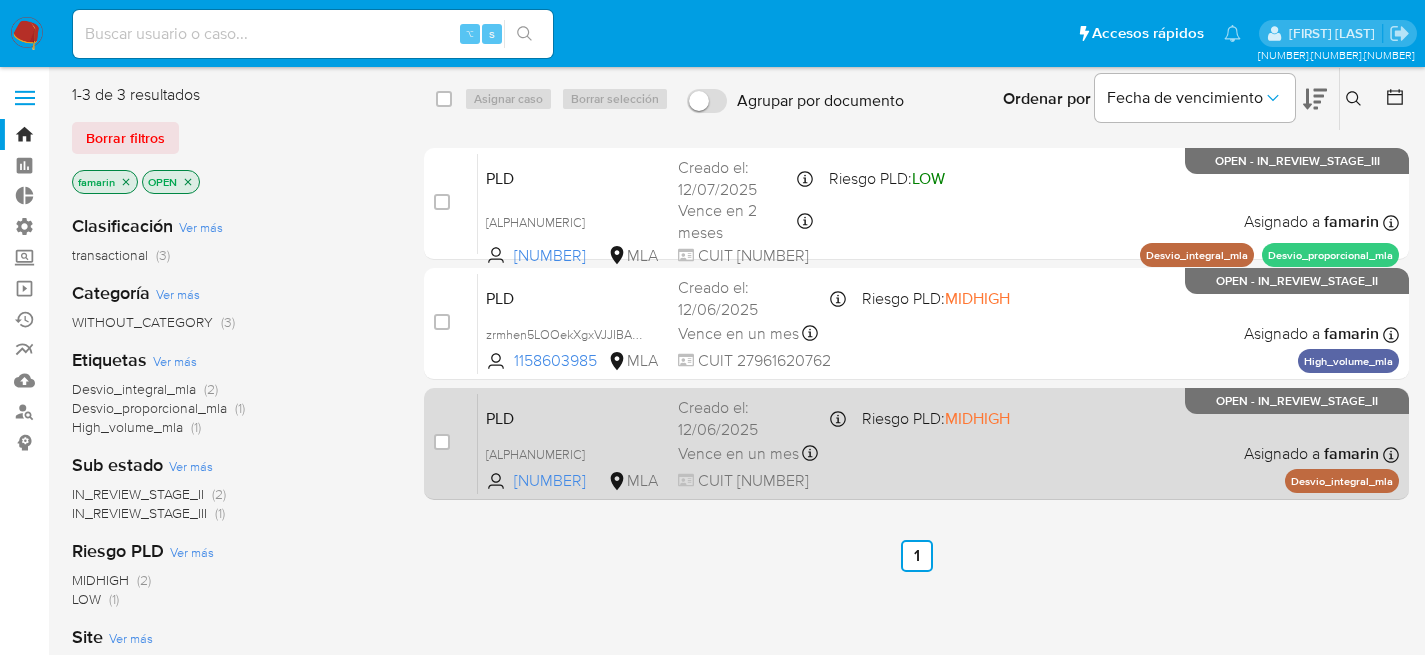 click on "PLD" at bounding box center (574, 417) 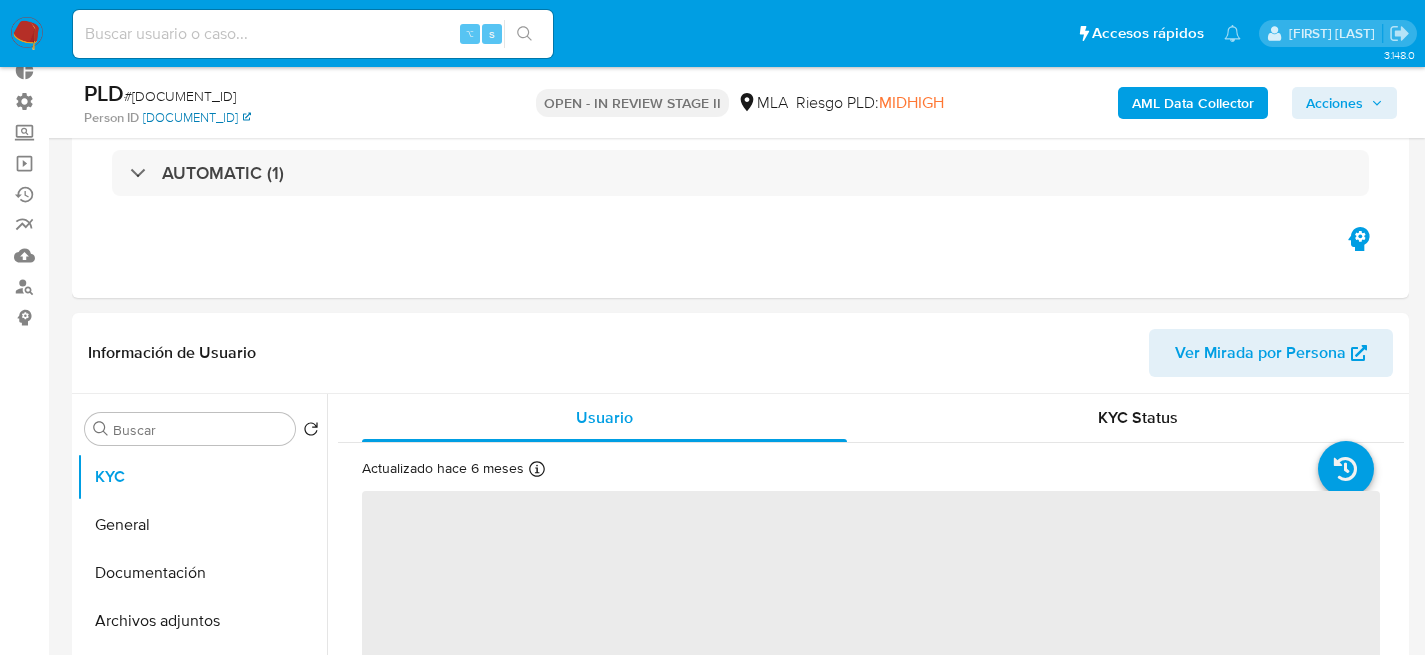 scroll, scrollTop: 372, scrollLeft: 0, axis: vertical 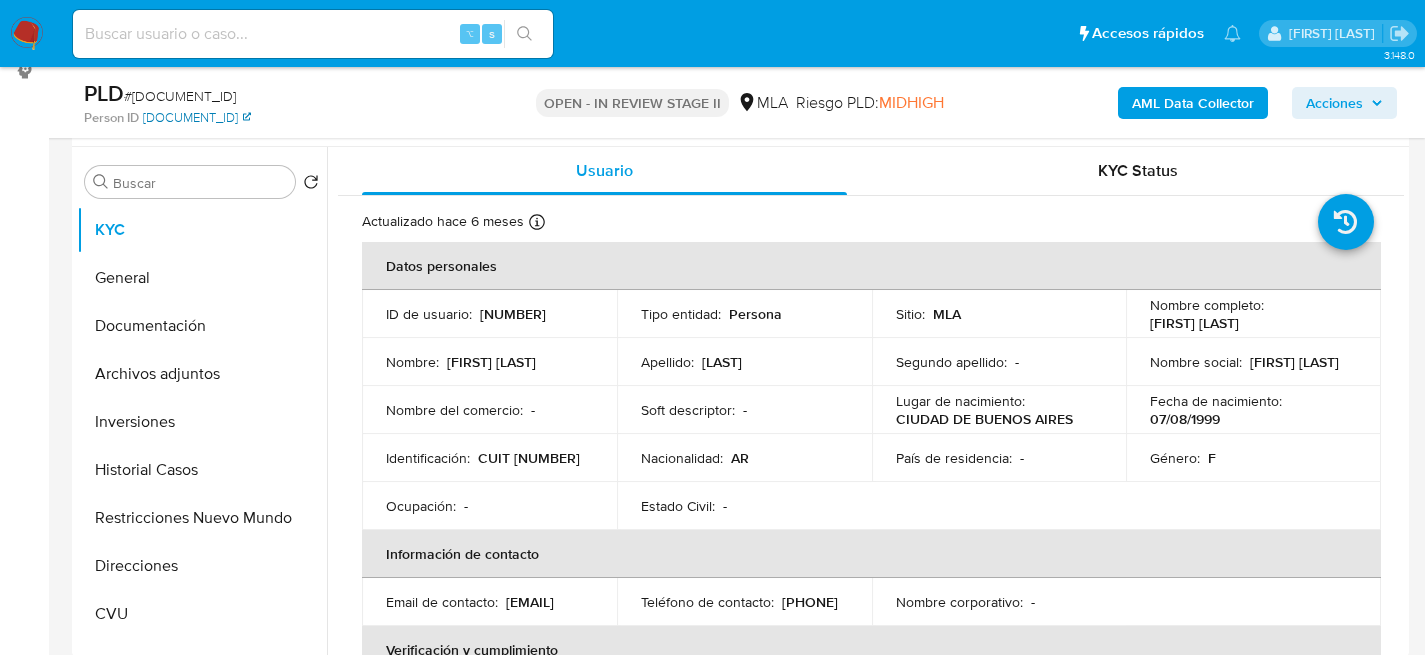 select on "10" 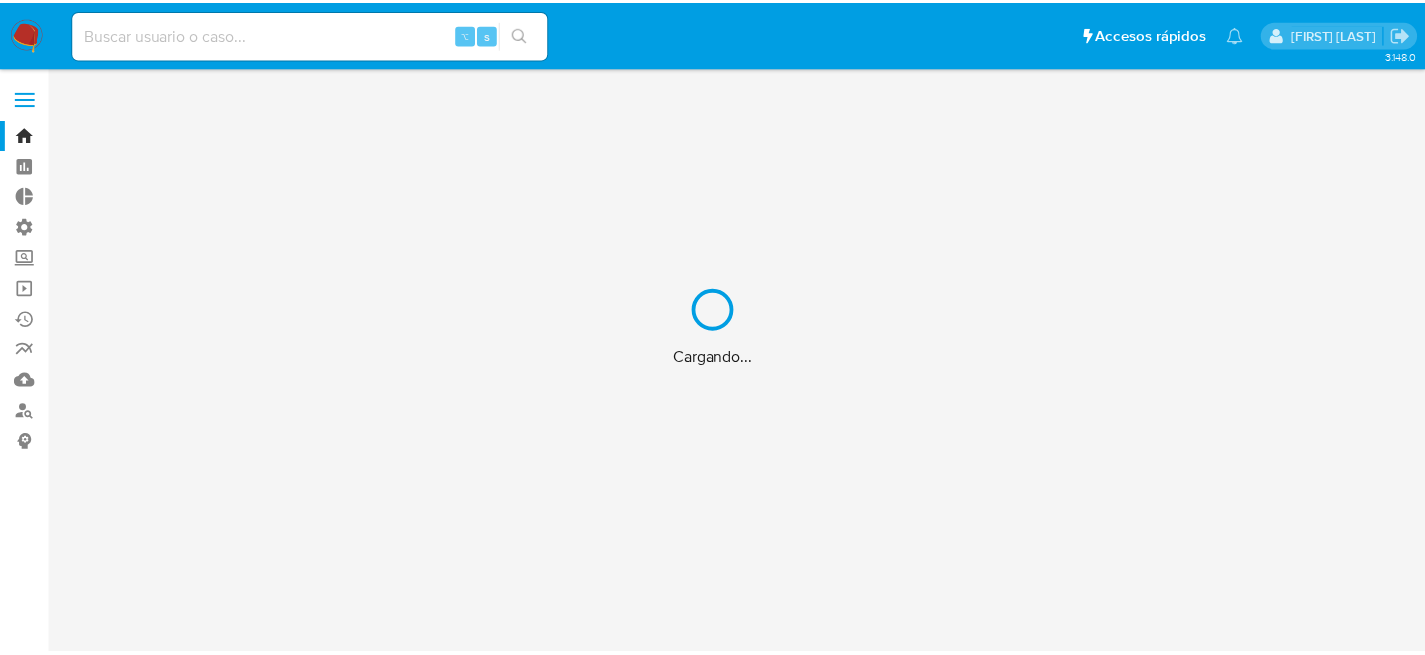 scroll, scrollTop: 0, scrollLeft: 0, axis: both 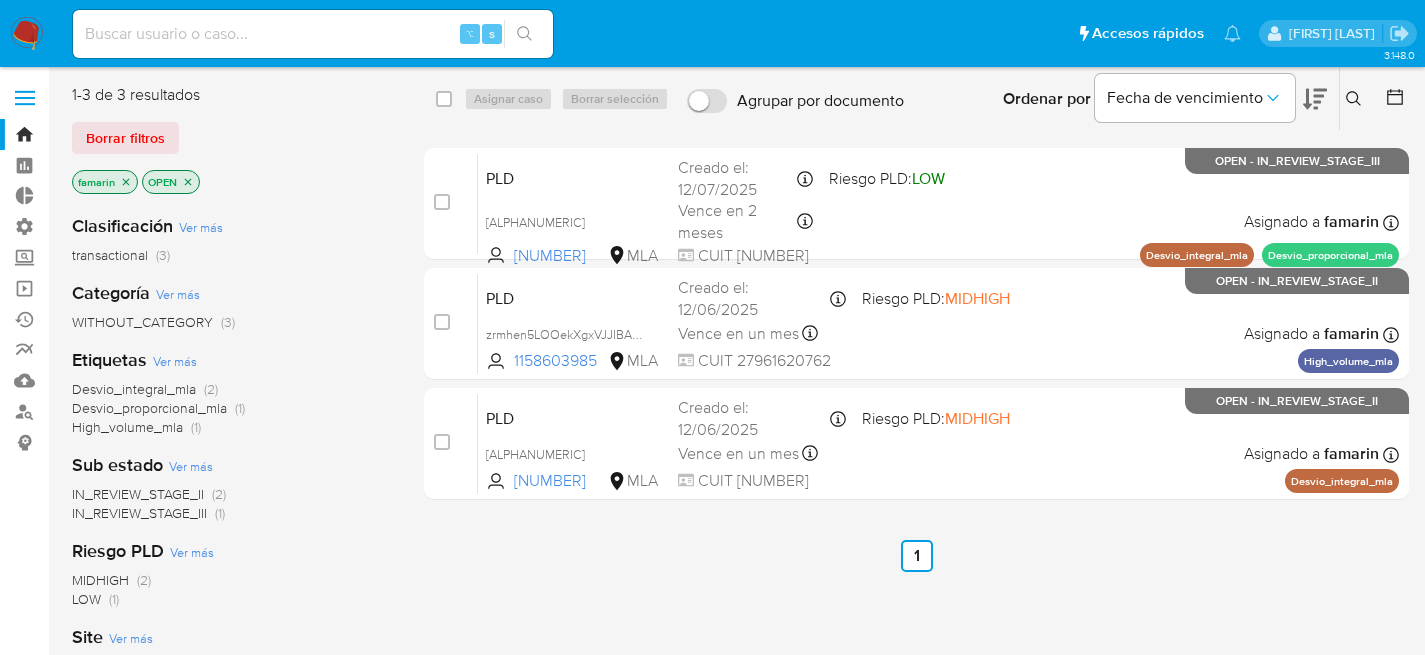 click at bounding box center (313, 34) 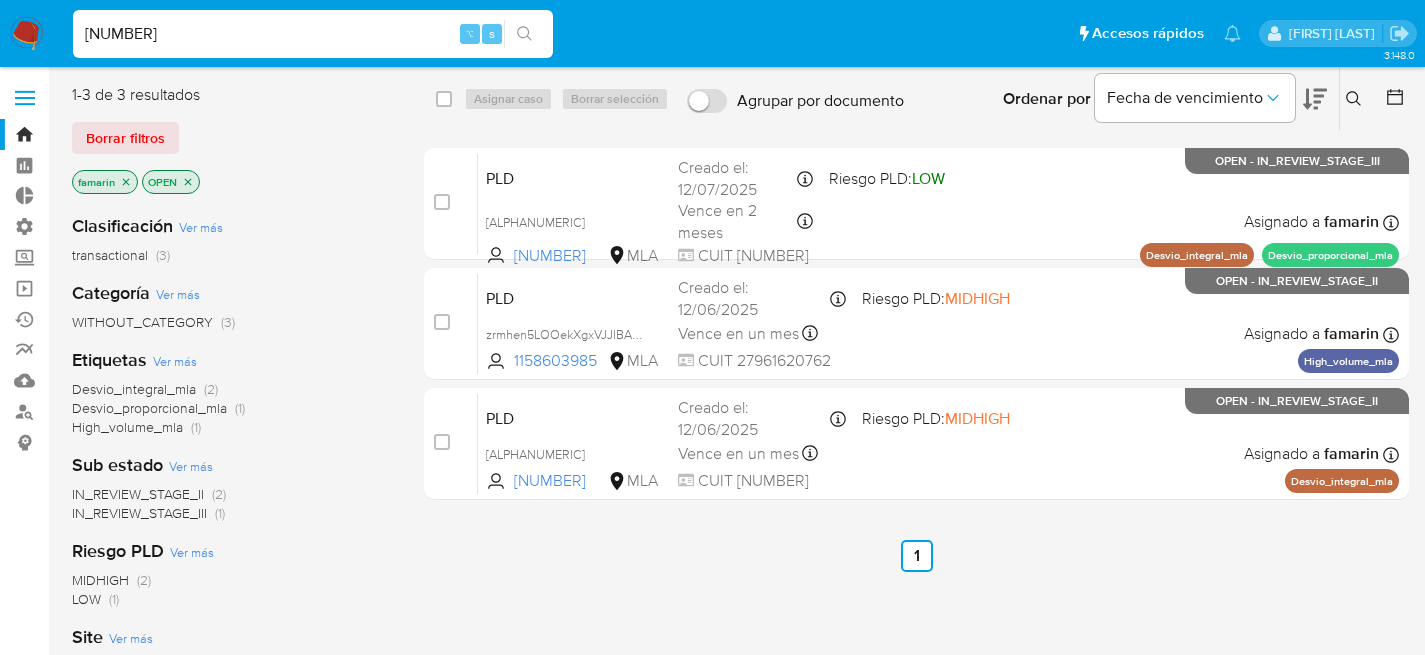 type on "20295001357" 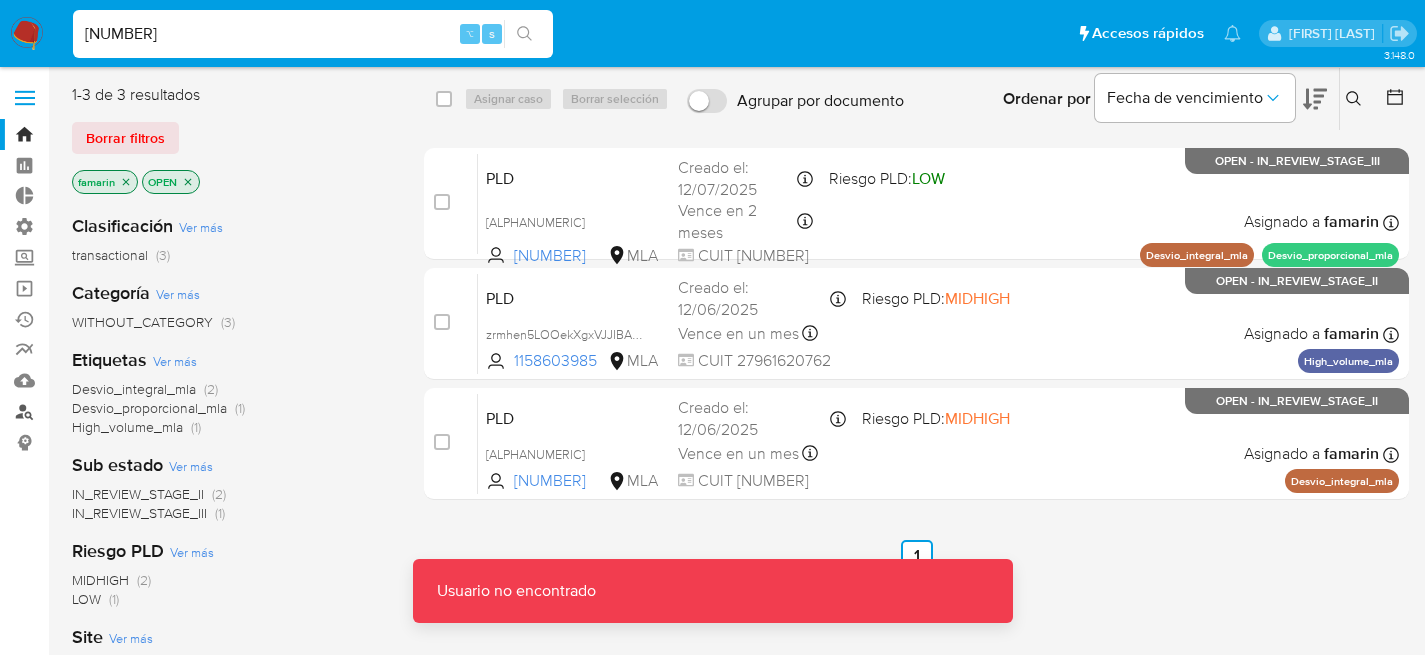 click on "Buscador de personas" at bounding box center (119, 411) 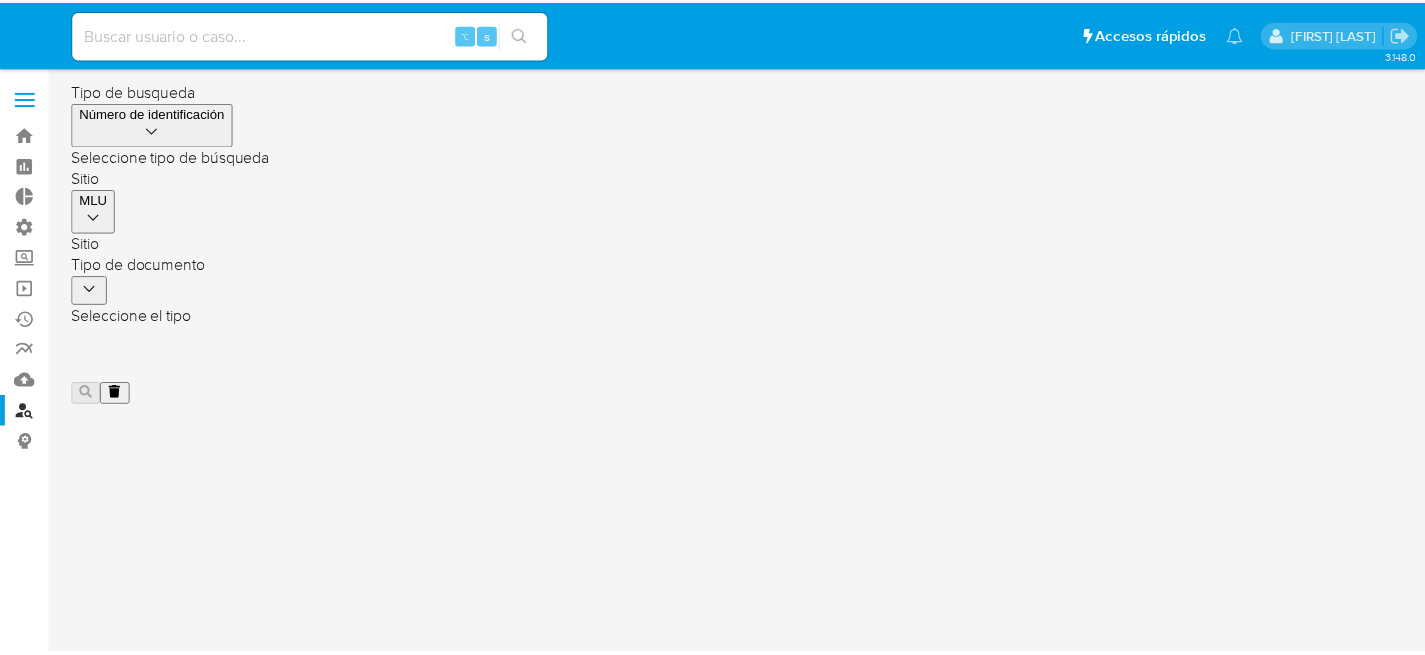 scroll, scrollTop: 0, scrollLeft: 0, axis: both 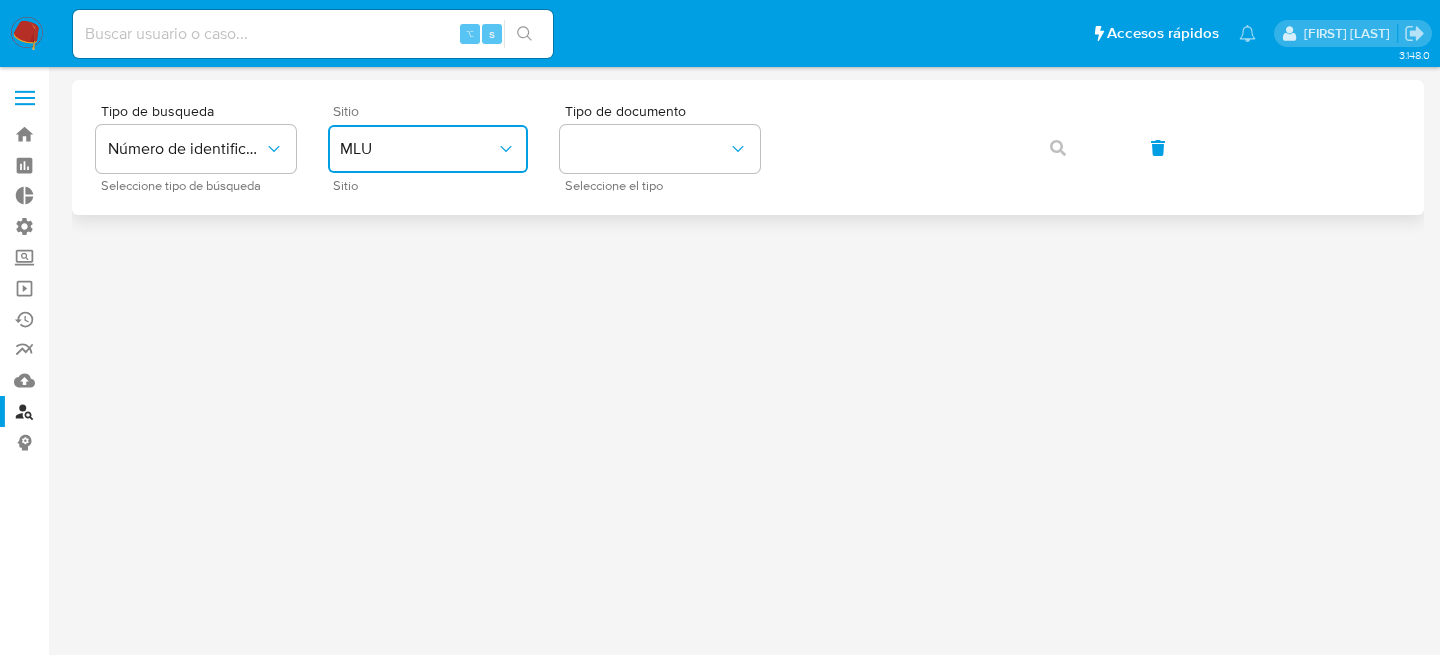 click on "MLU" at bounding box center [418, 149] 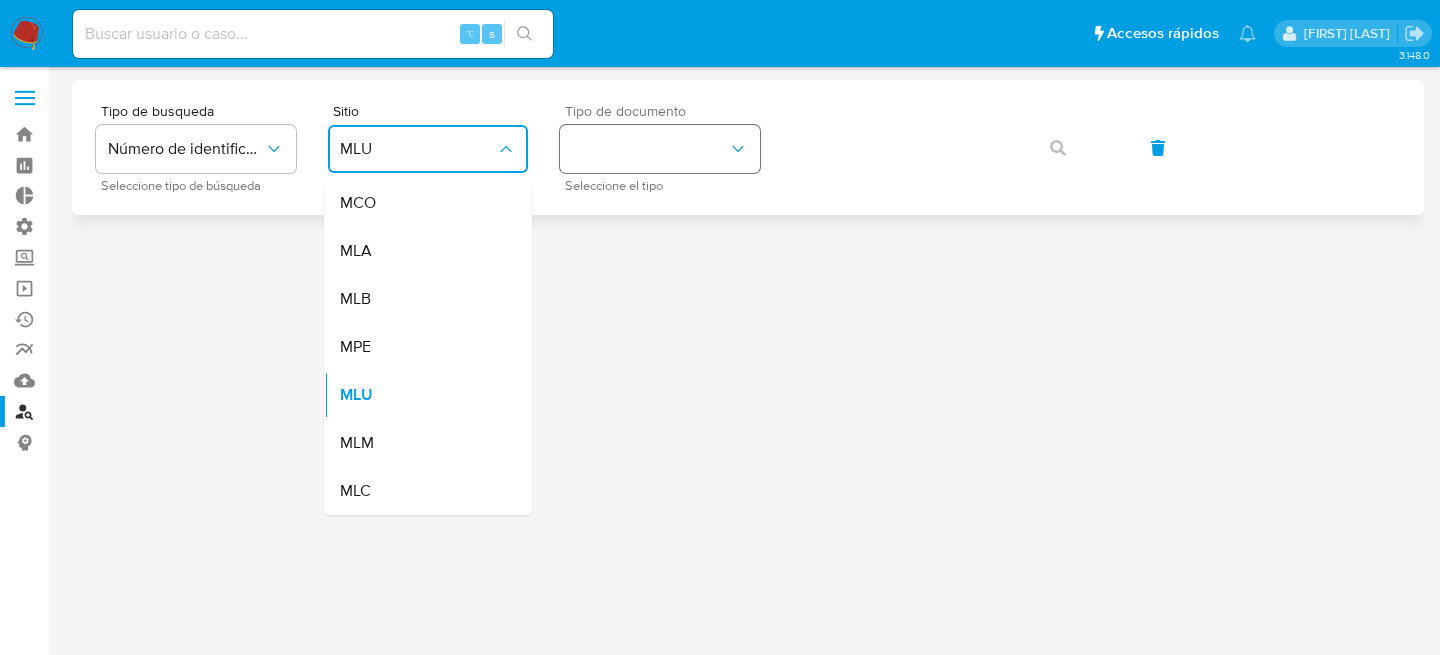 drag, startPoint x: 406, startPoint y: 247, endPoint x: 566, endPoint y: 160, distance: 182.12358 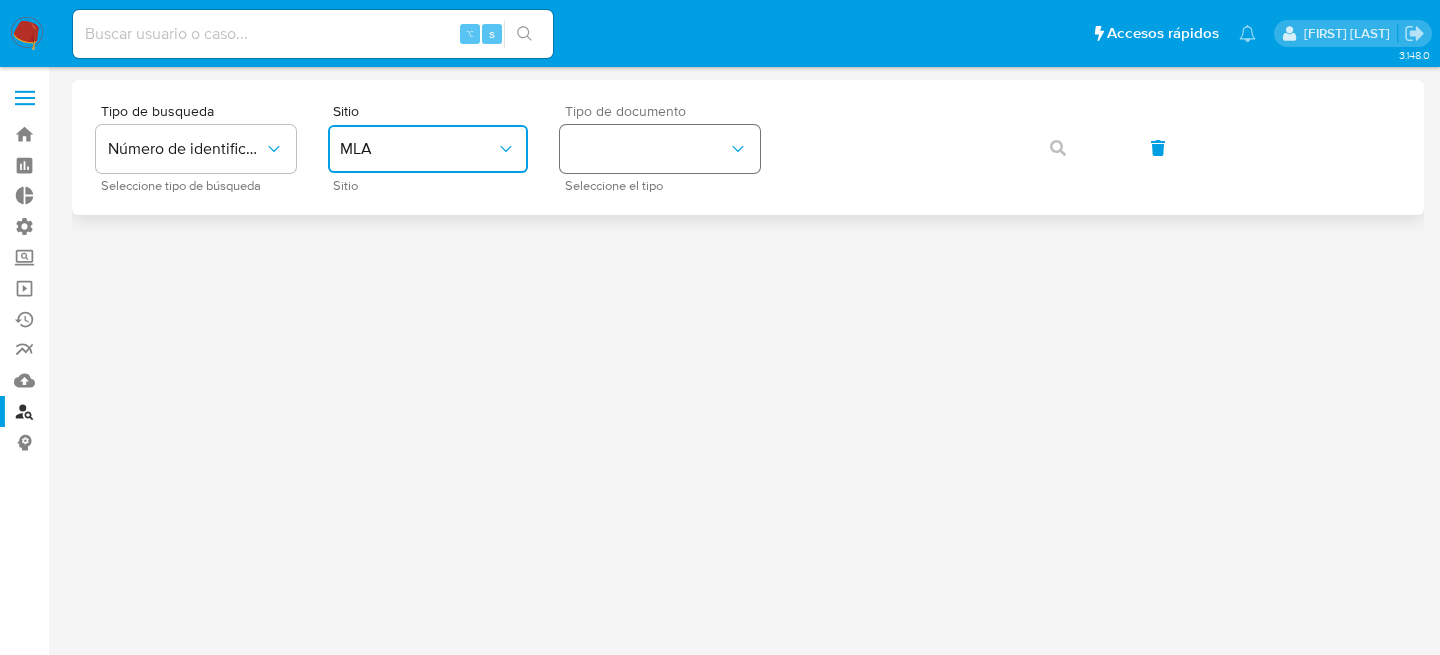 click at bounding box center (660, 149) 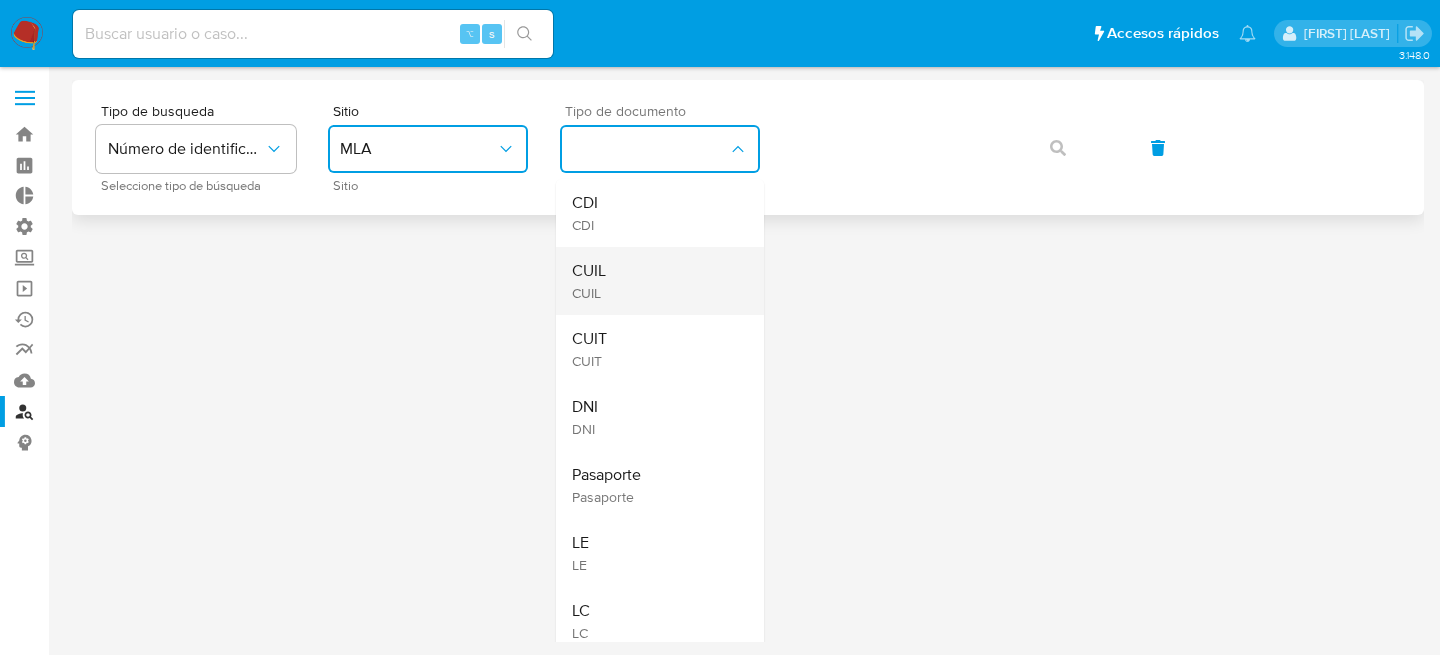 click on "CUIL CUIL" at bounding box center [654, 281] 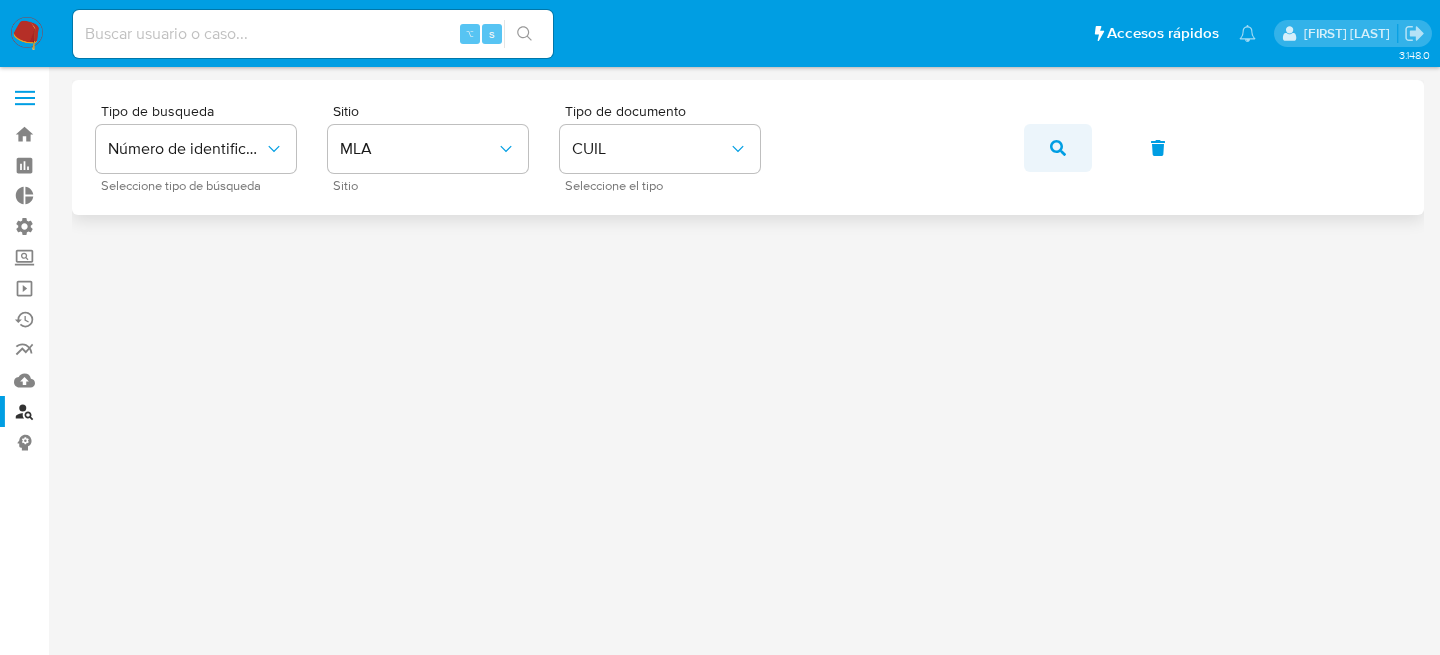 click at bounding box center [1058, 148] 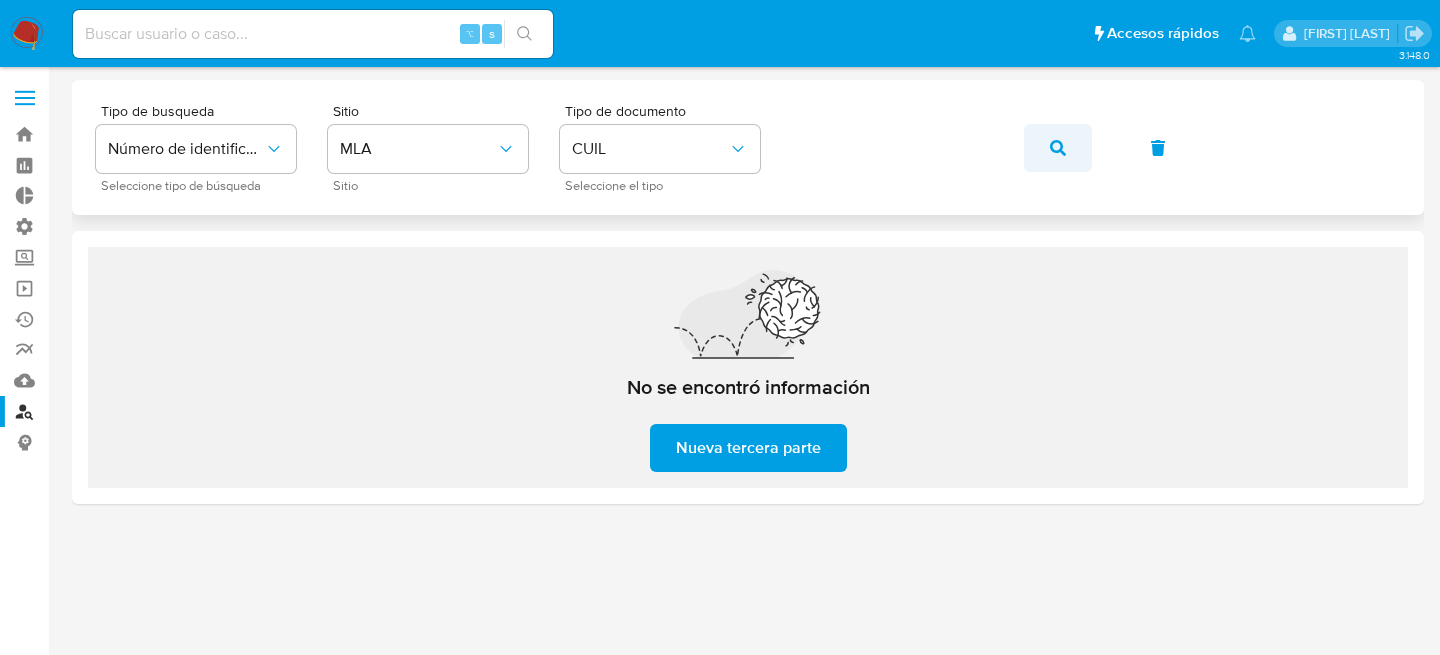 click at bounding box center (1058, 148) 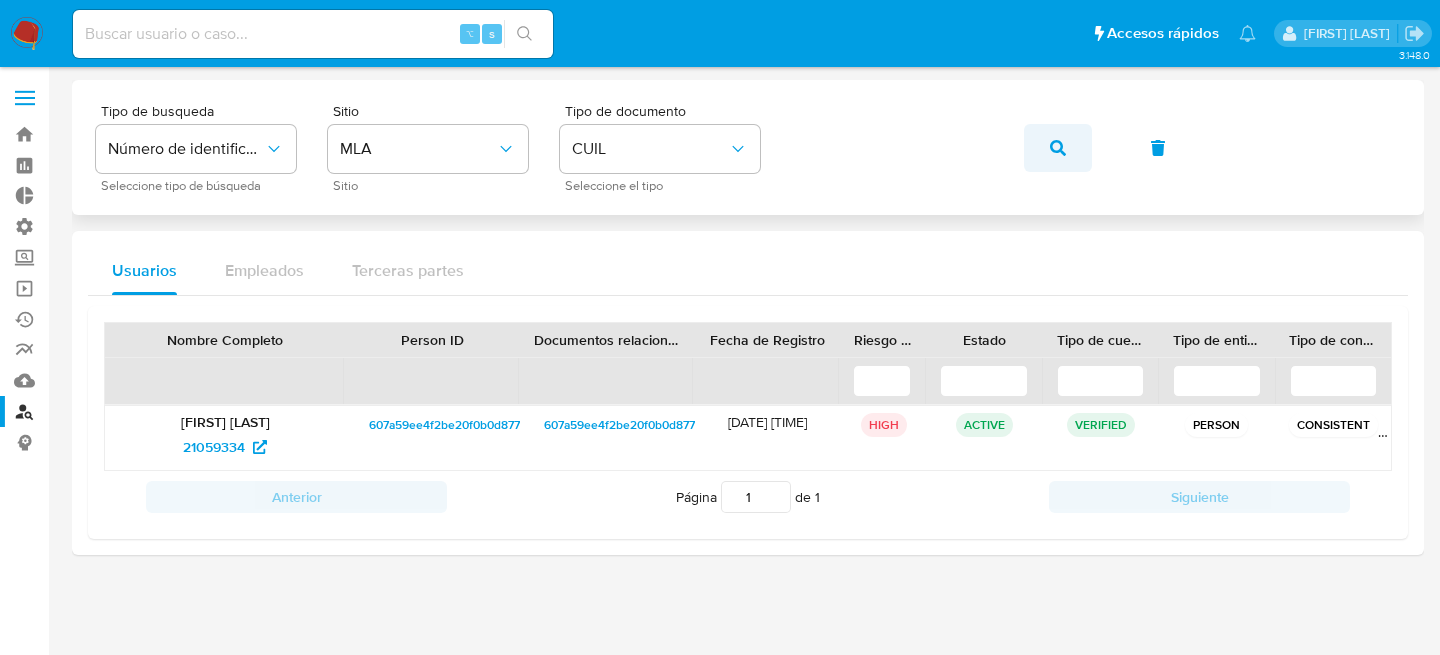 click at bounding box center (1058, 148) 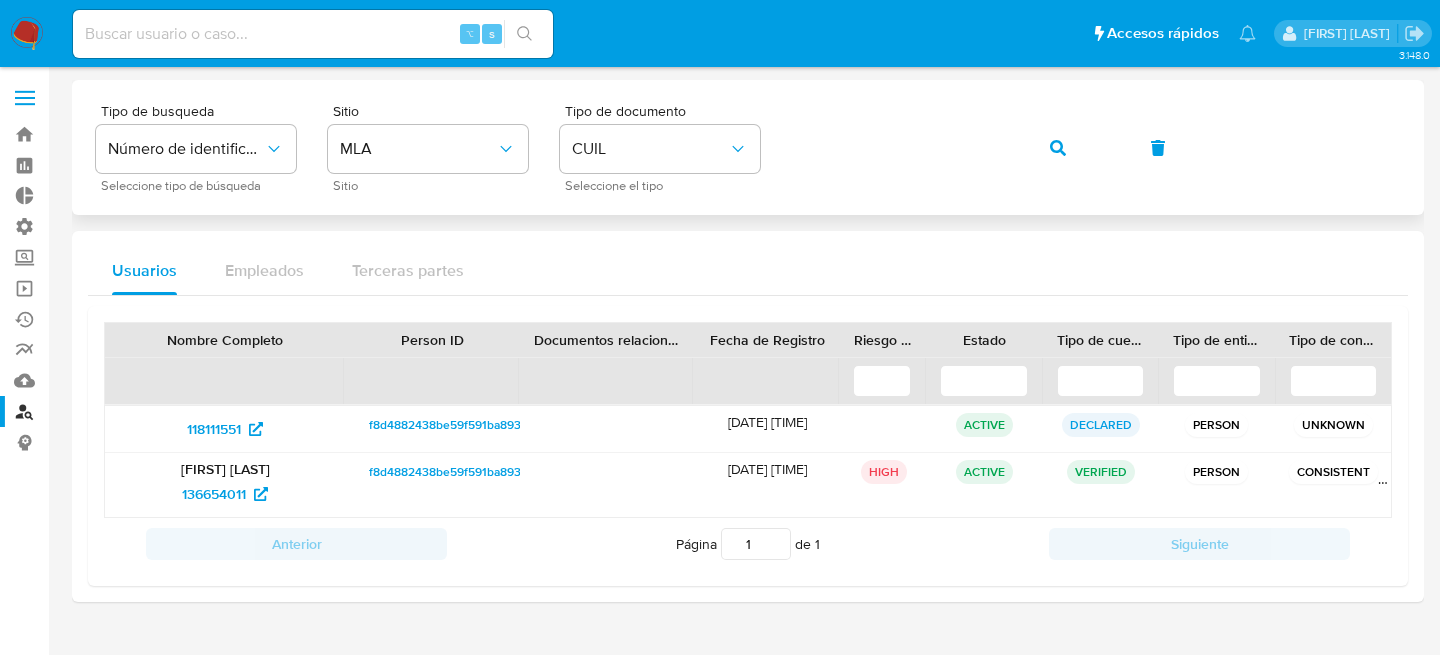 click on "Tipo de busqueda Número de identificación Seleccione tipo de búsqueda Sitio MLA Sitio Tipo de documento CUIL Seleccione el tipo" at bounding box center (748, 147) 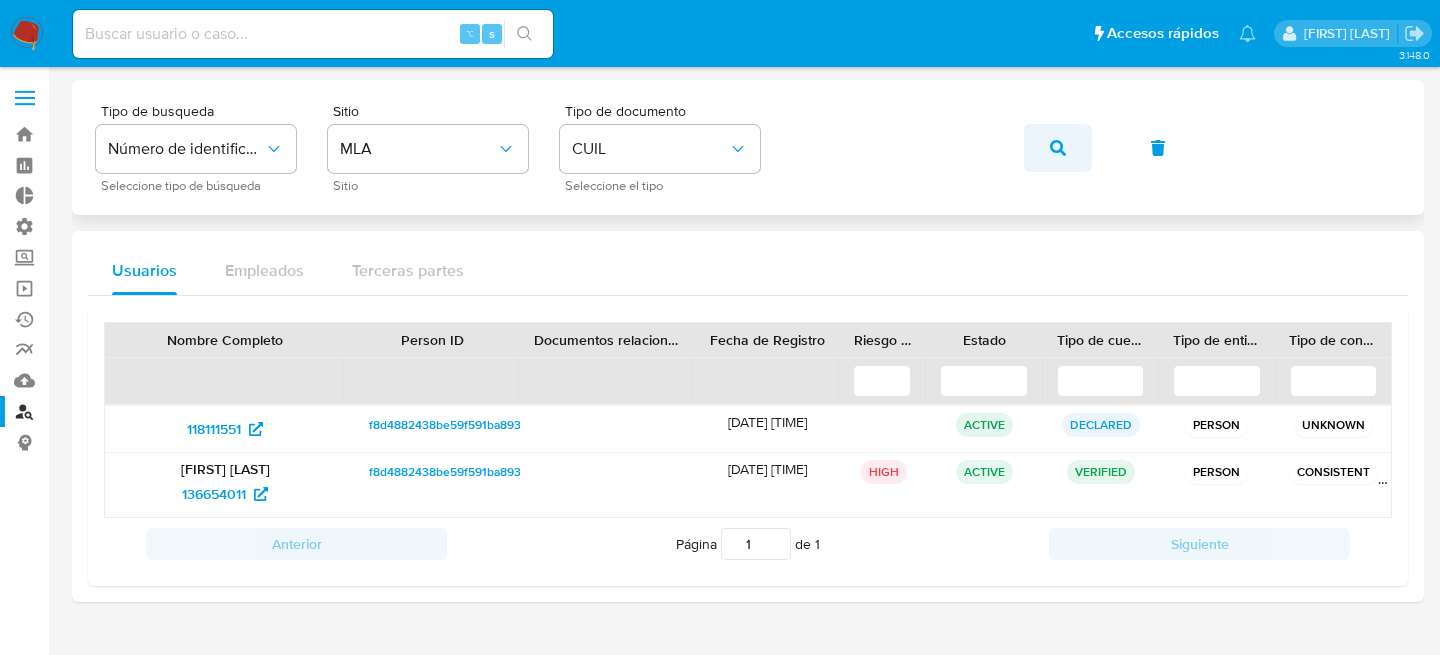 click at bounding box center (1058, 148) 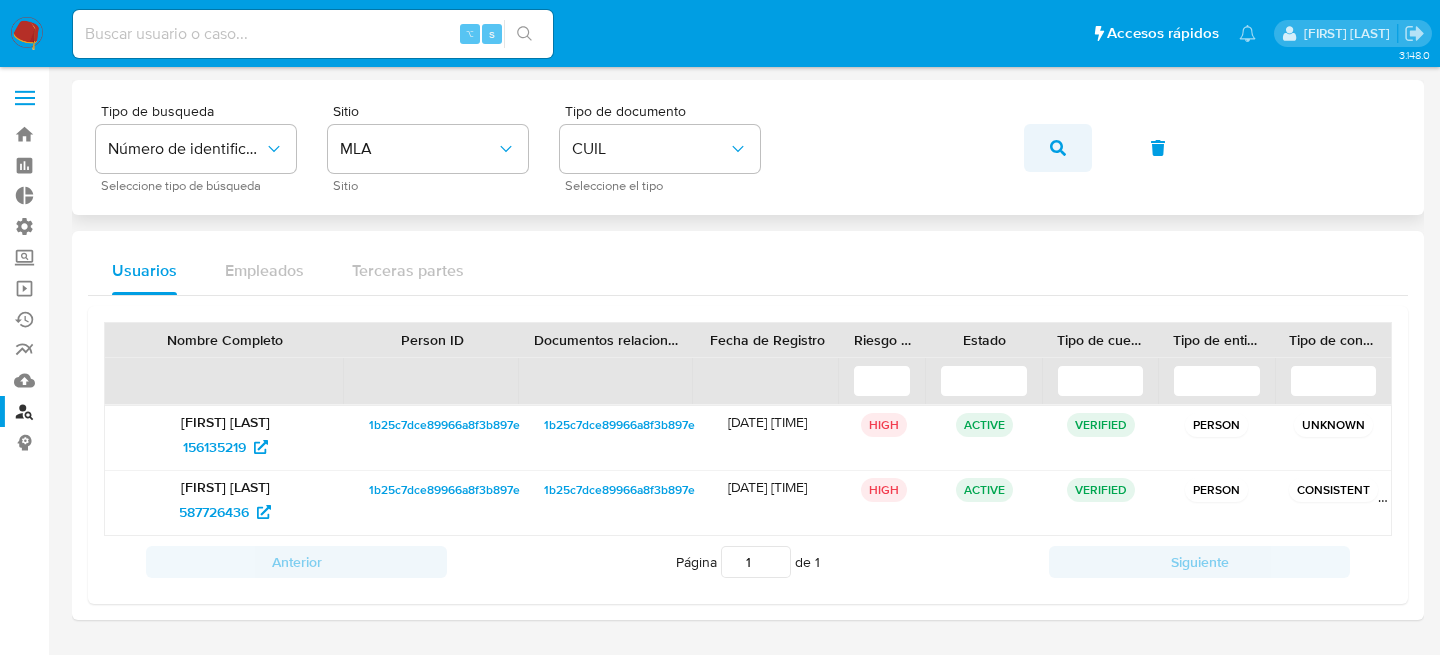 click 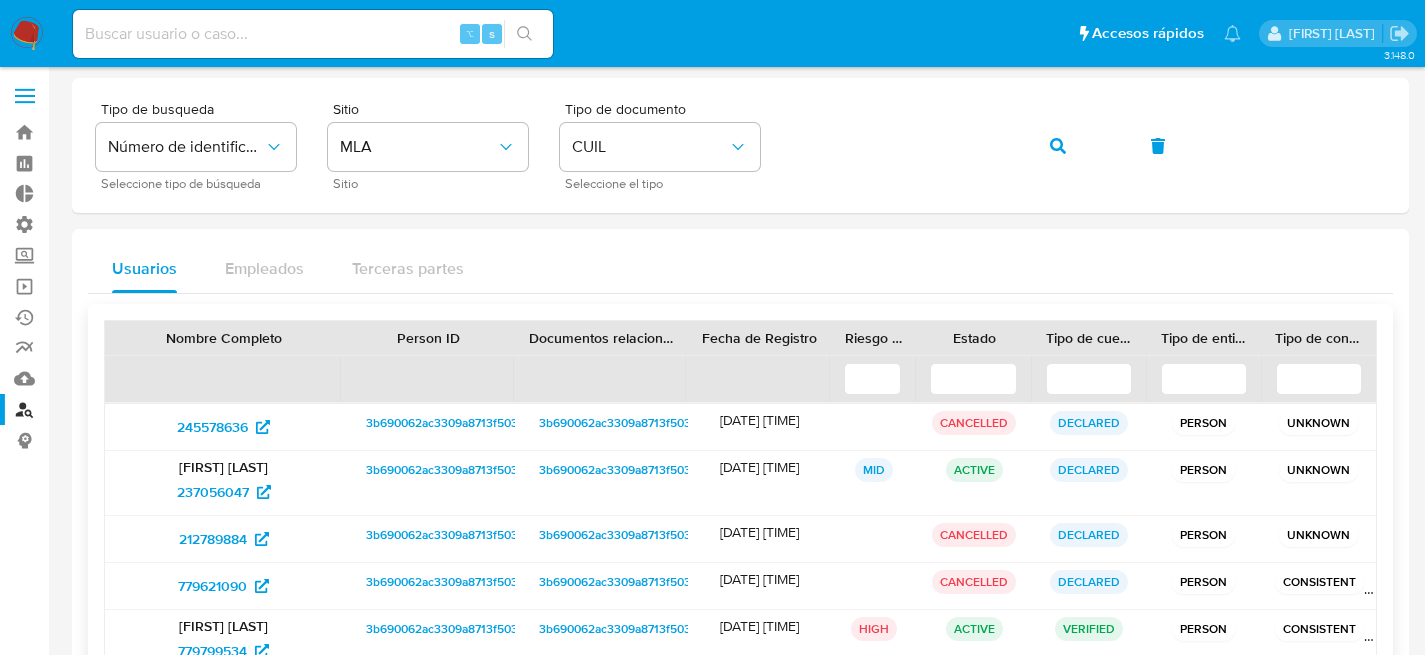scroll, scrollTop: 200, scrollLeft: 0, axis: vertical 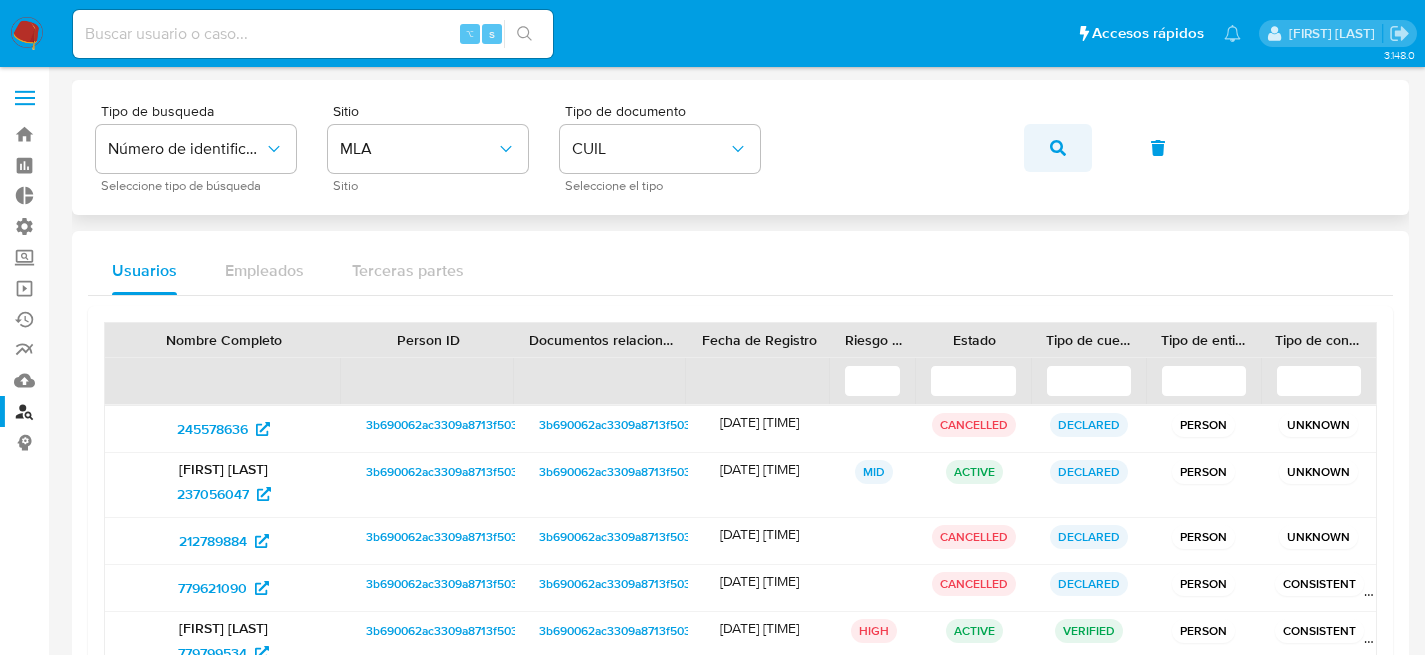 click at bounding box center (1058, 148) 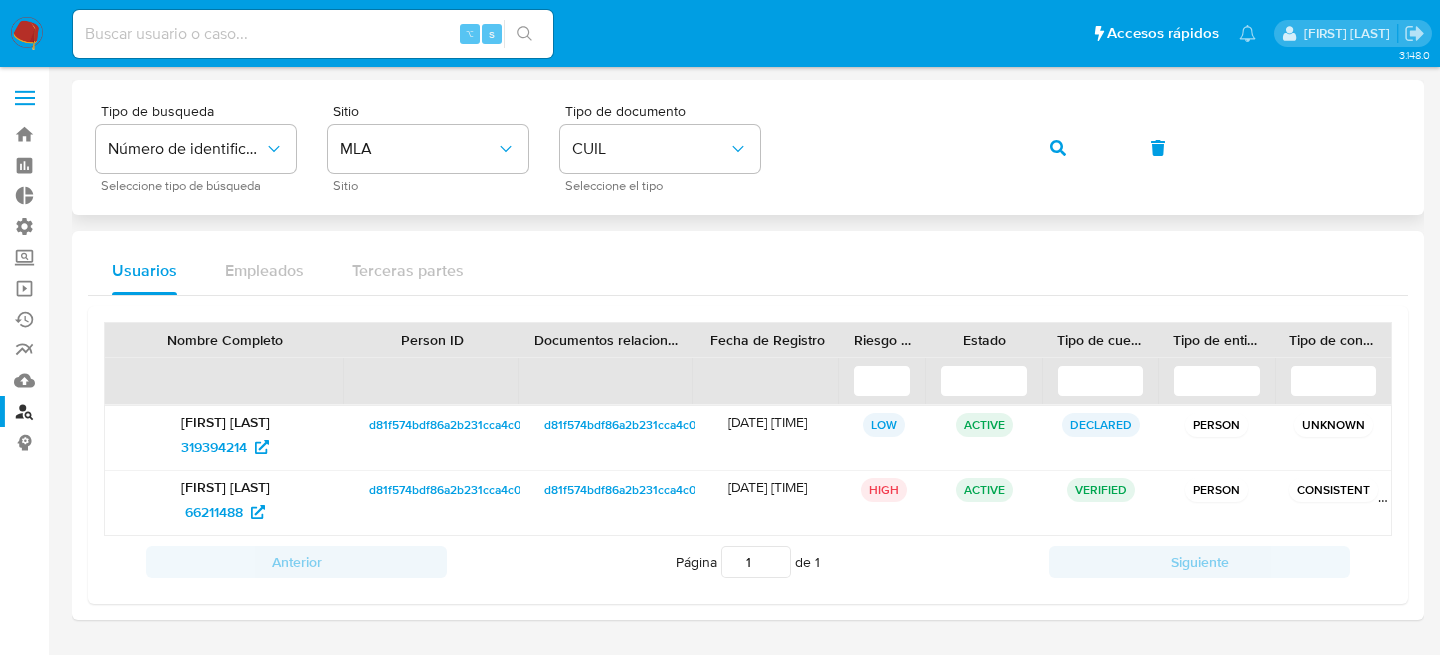 click on "CUIL" at bounding box center (660, 149) 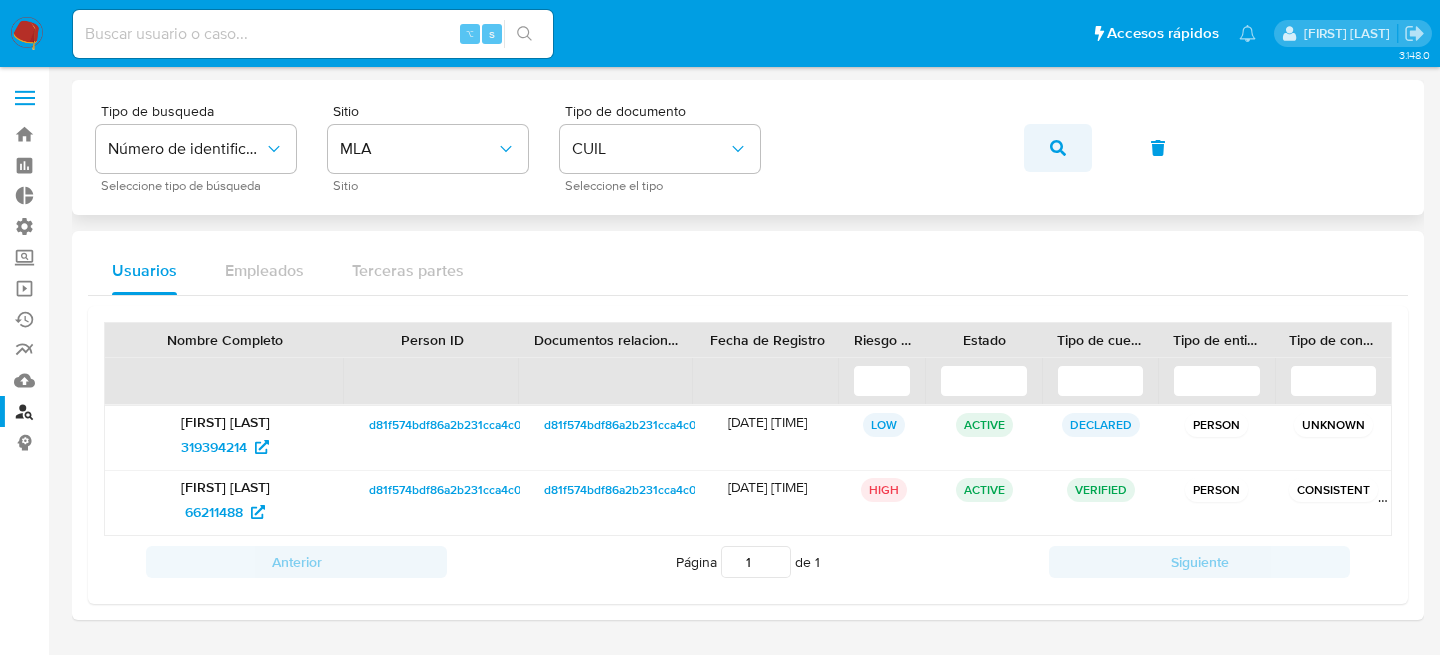 click at bounding box center (1058, 148) 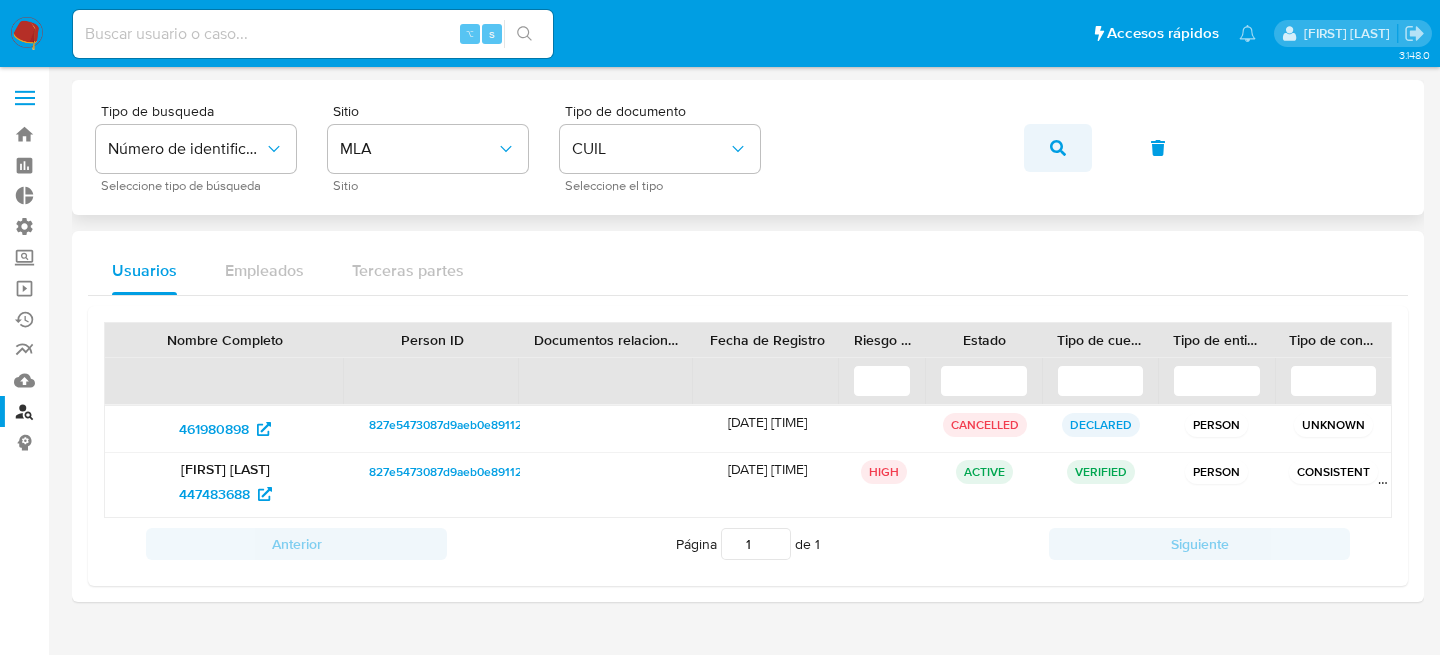click 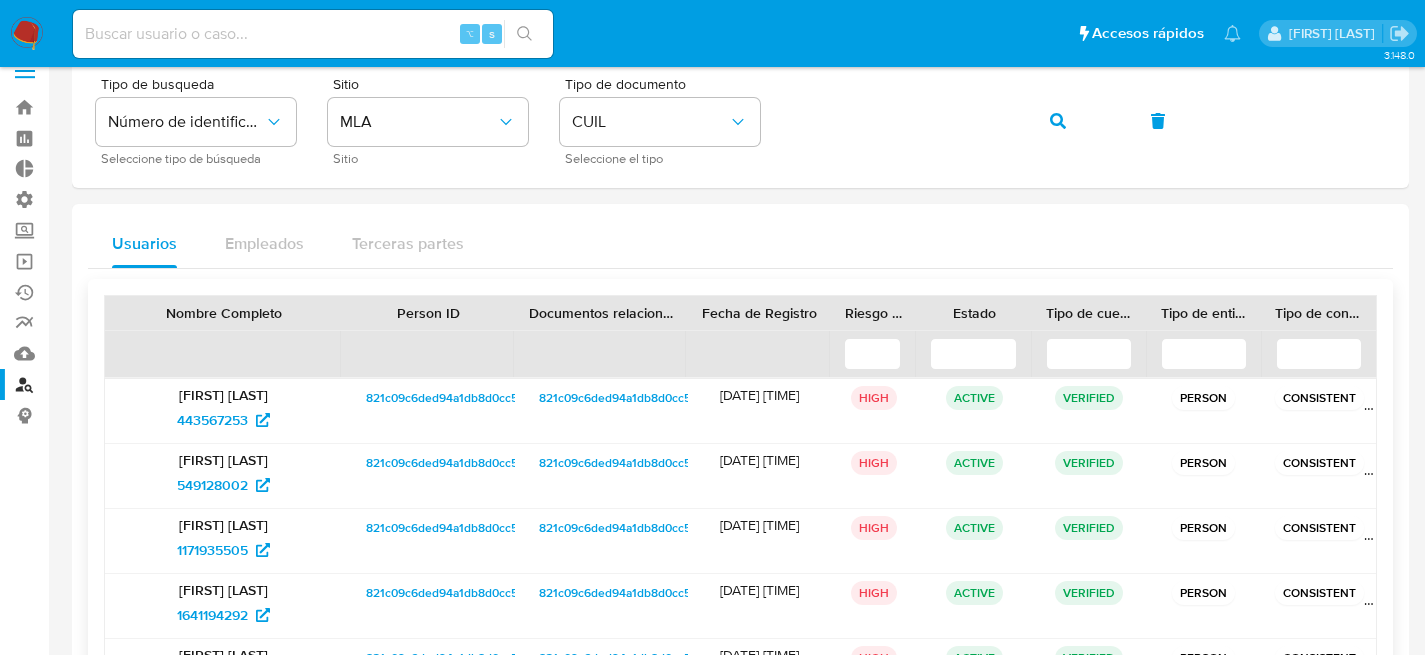 scroll, scrollTop: 29, scrollLeft: 0, axis: vertical 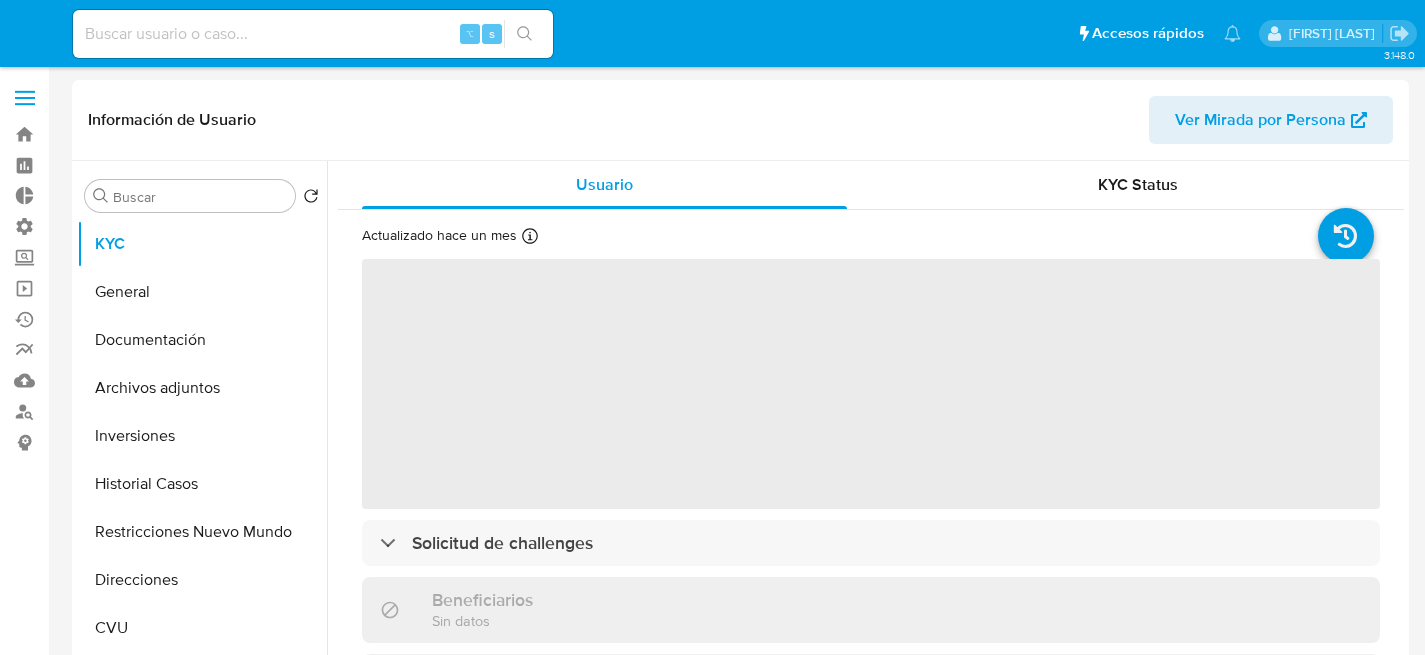 select on "10" 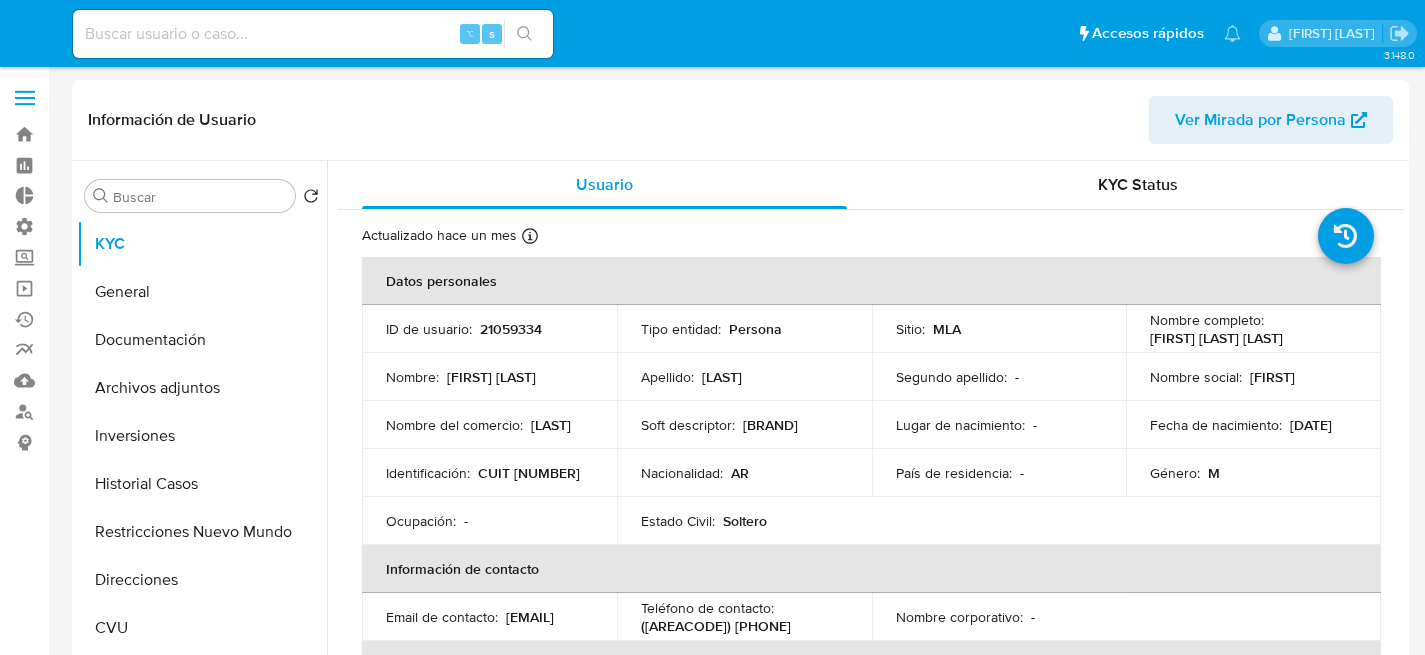scroll, scrollTop: 0, scrollLeft: 0, axis: both 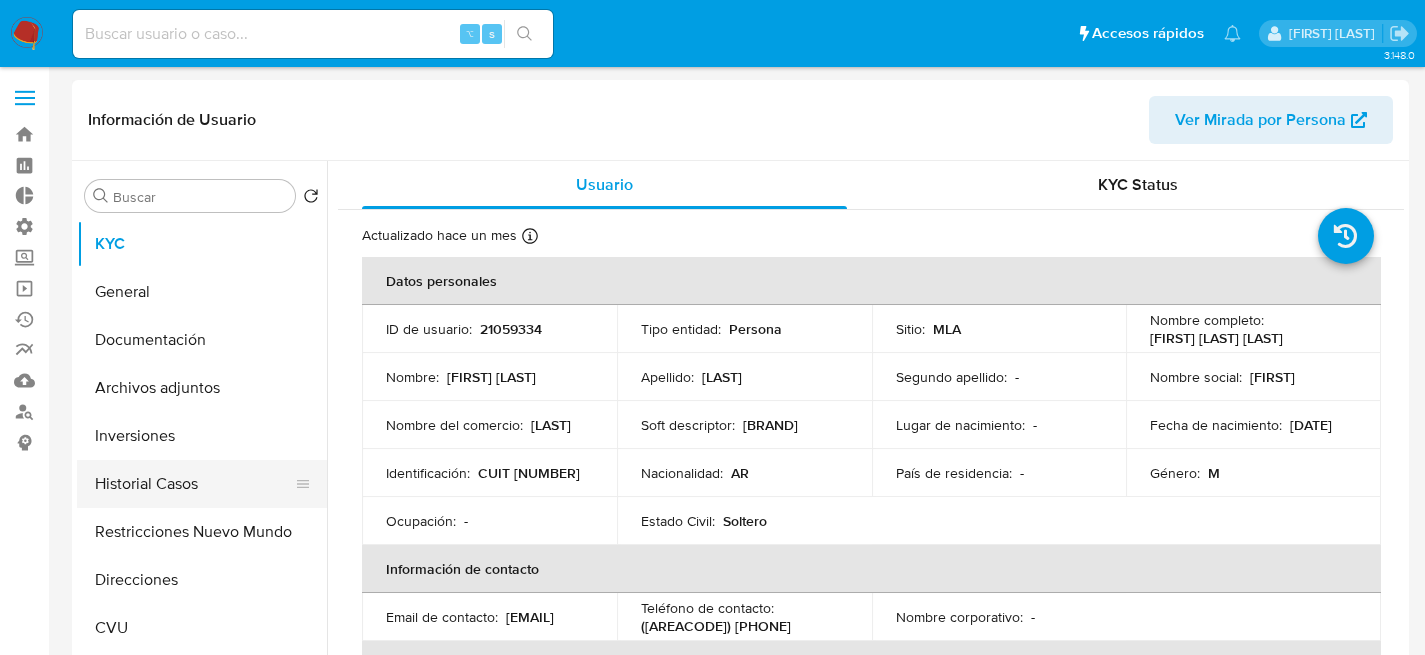 click on "Historial Casos" at bounding box center [194, 484] 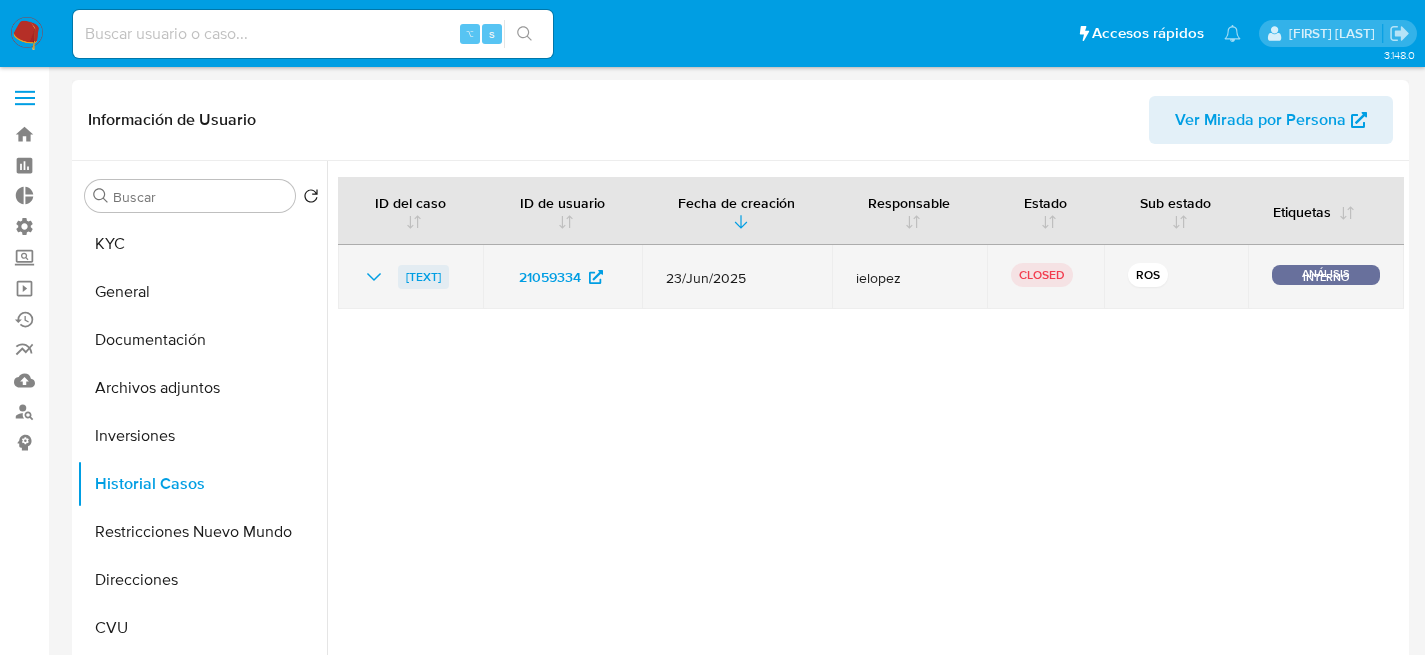 click on "JpFDvK1wwkUWbulPvQ04xzqr" at bounding box center (423, 277) 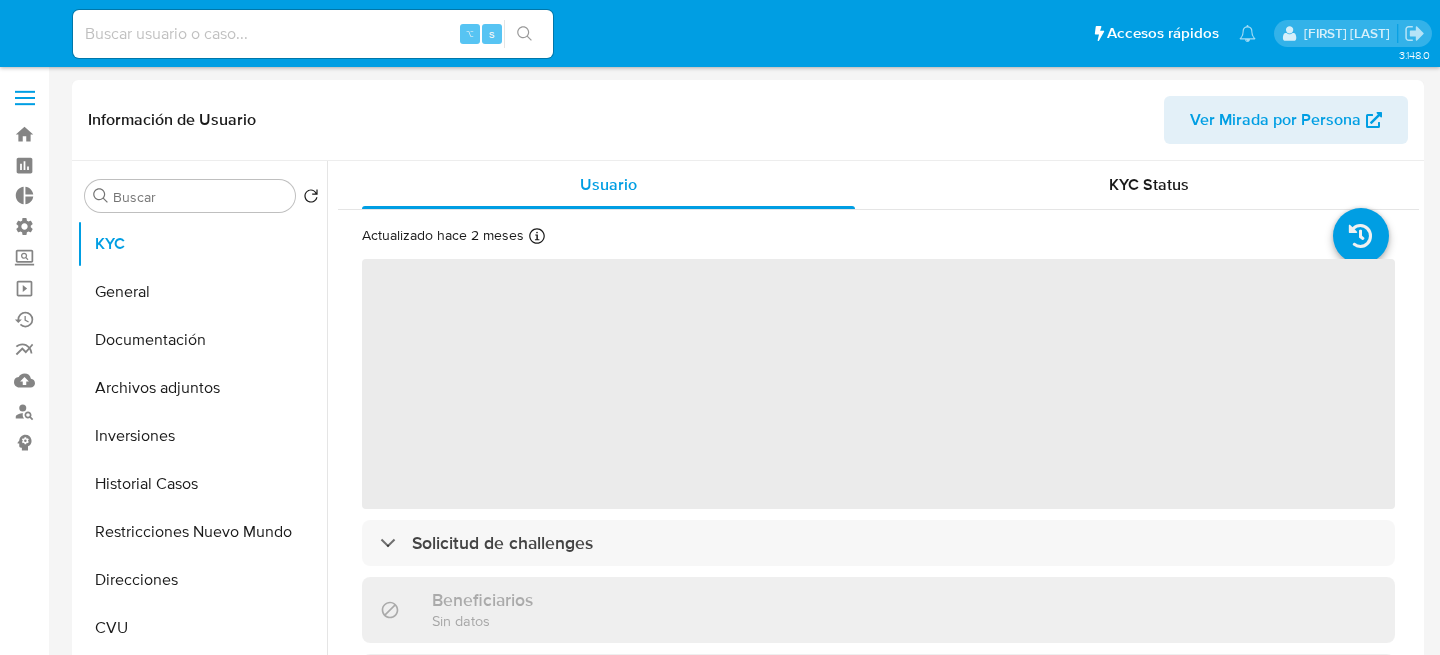 select on "10" 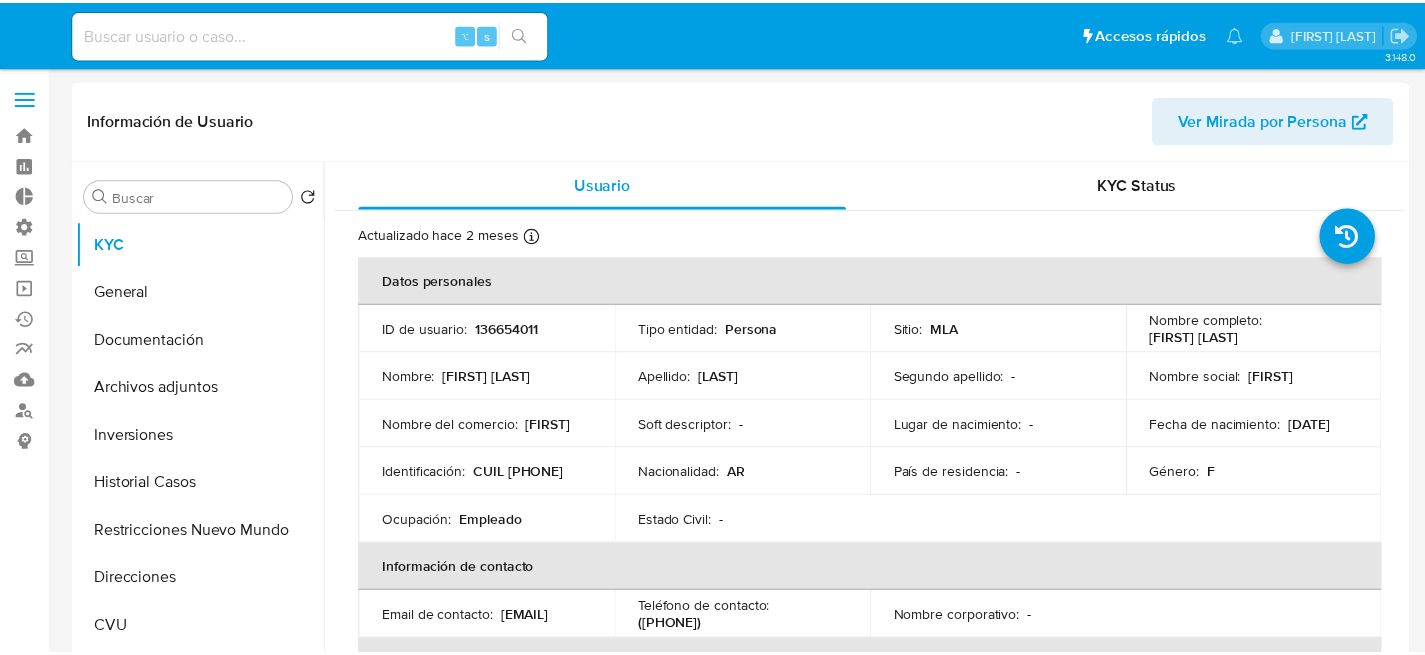 scroll, scrollTop: 0, scrollLeft: 0, axis: both 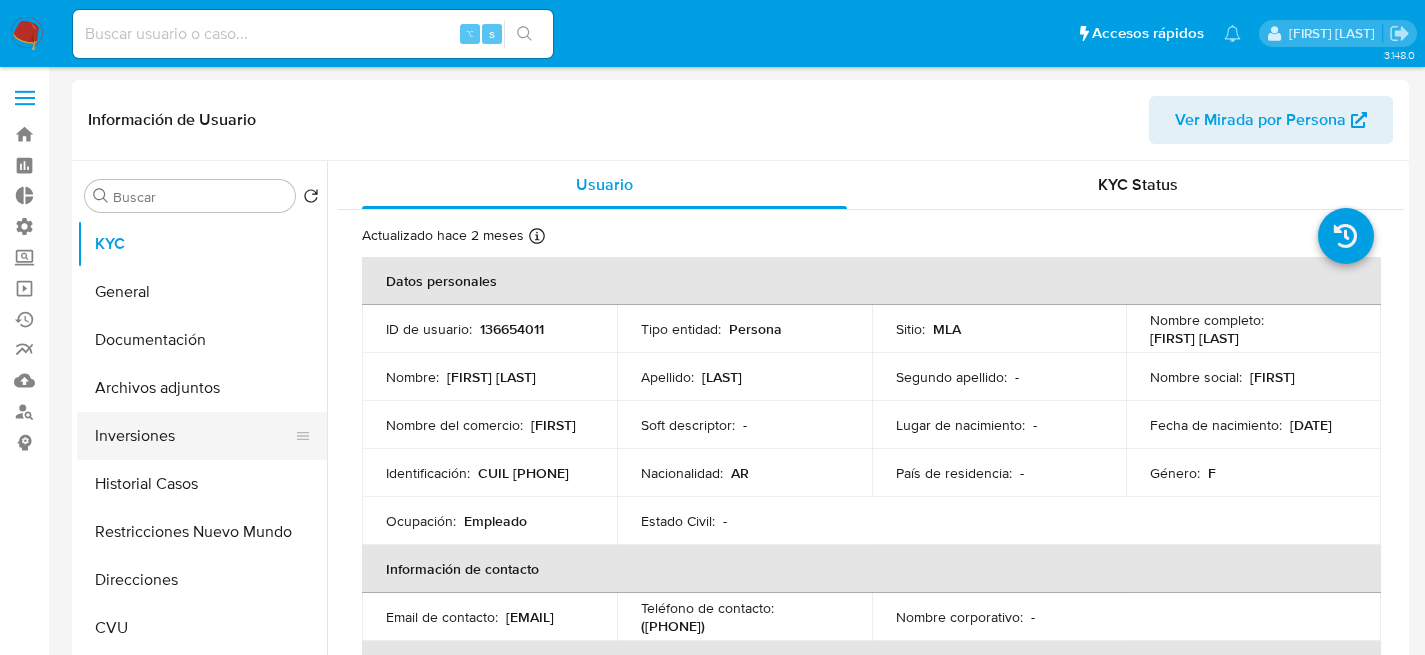 click on "Inversiones" at bounding box center (194, 436) 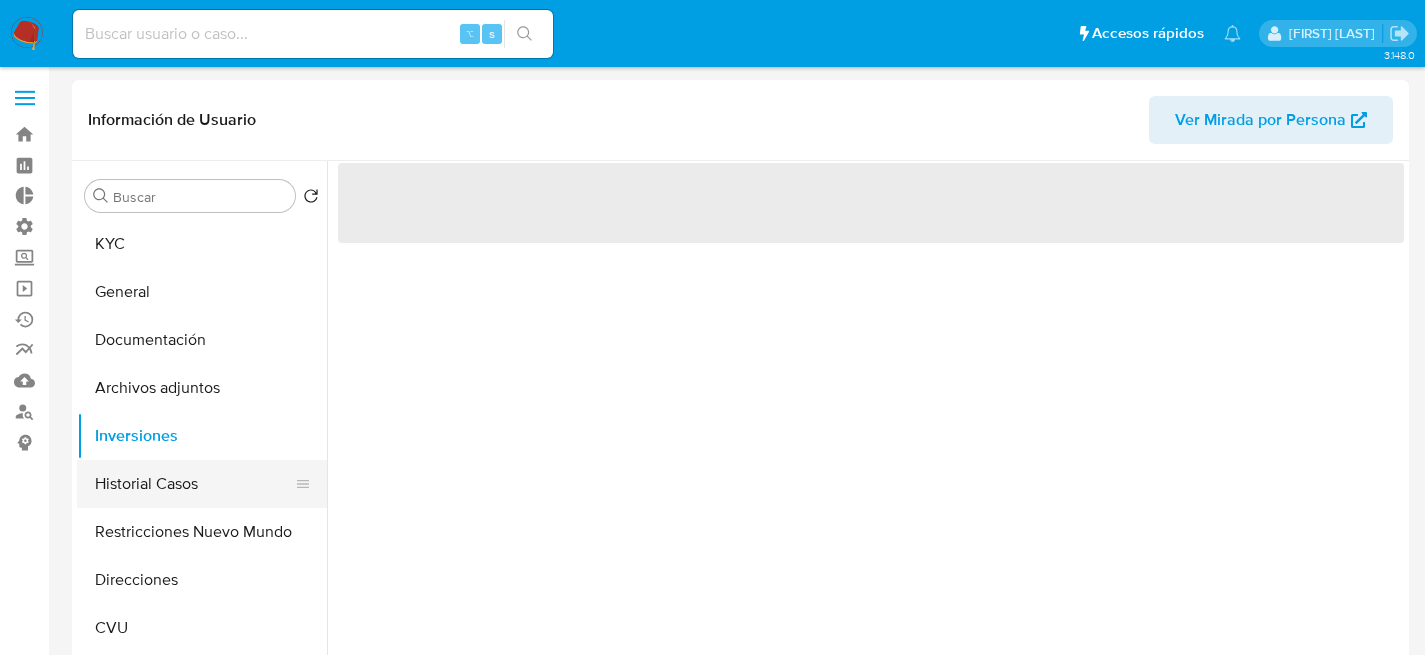 click on "Historial Casos" at bounding box center (194, 484) 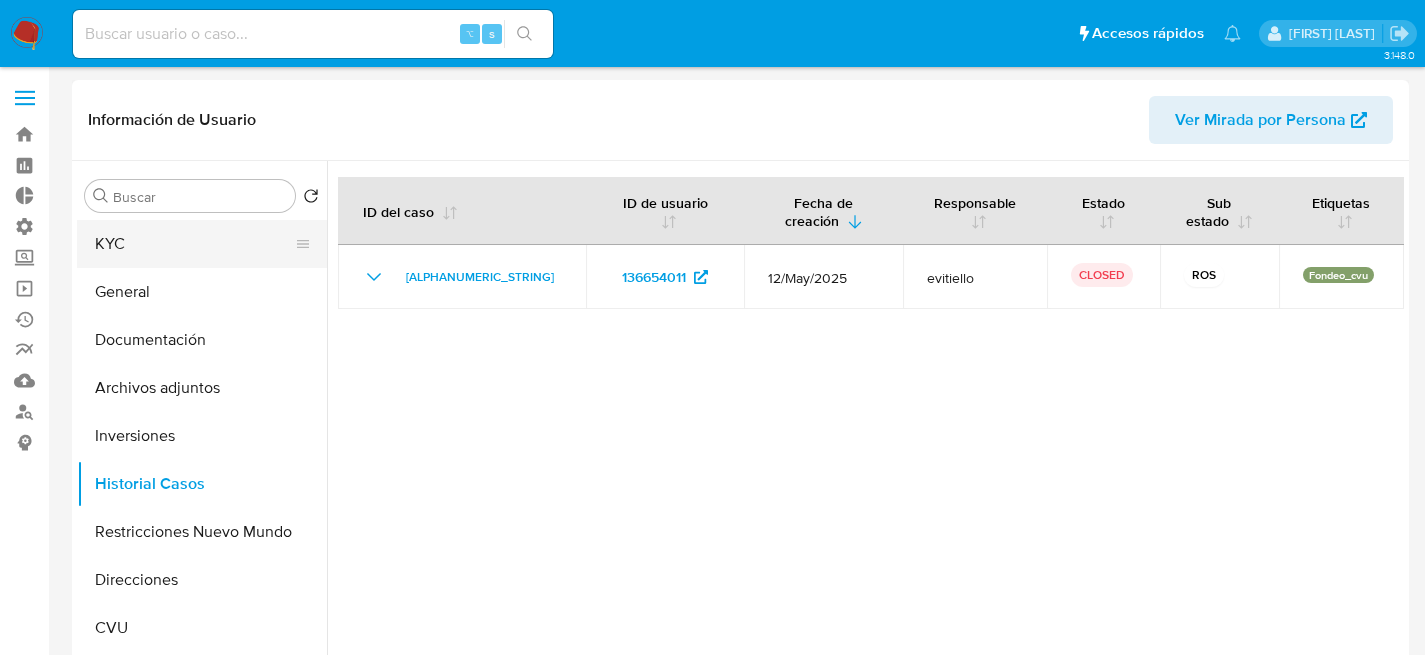 click on "KYC" at bounding box center [194, 244] 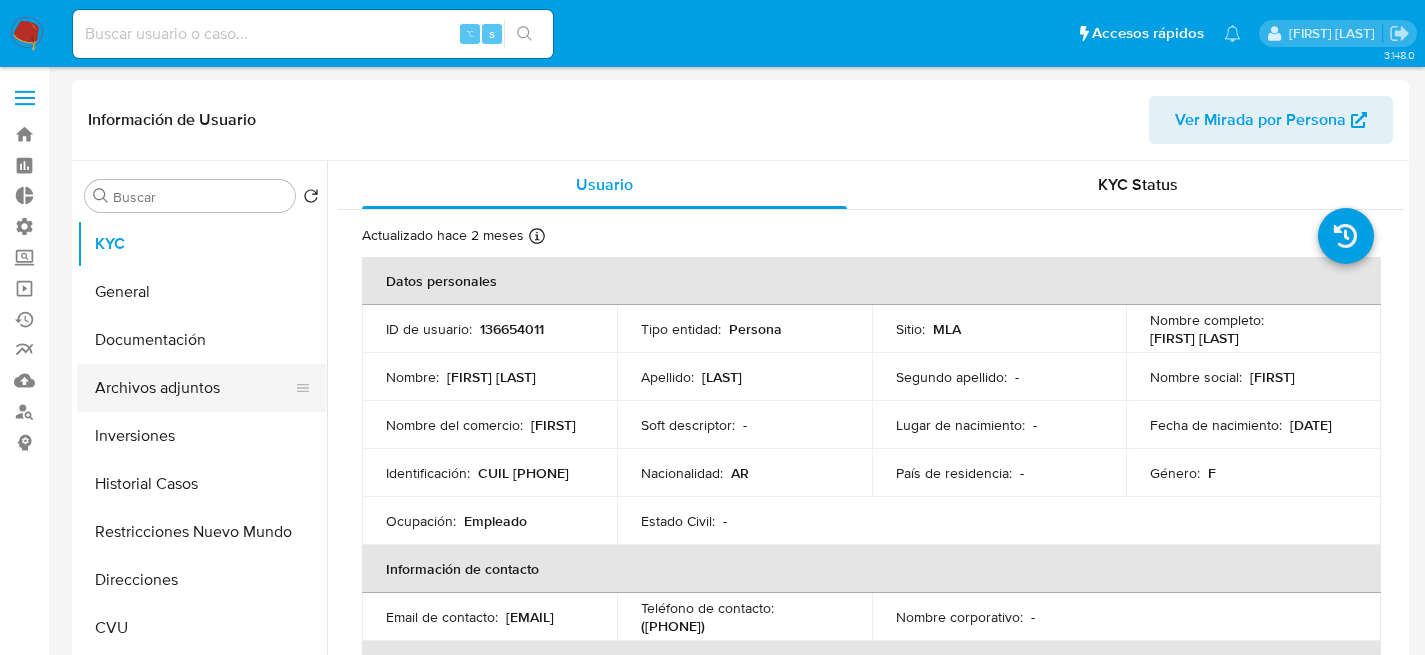 click on "Archivos adjuntos" at bounding box center (194, 388) 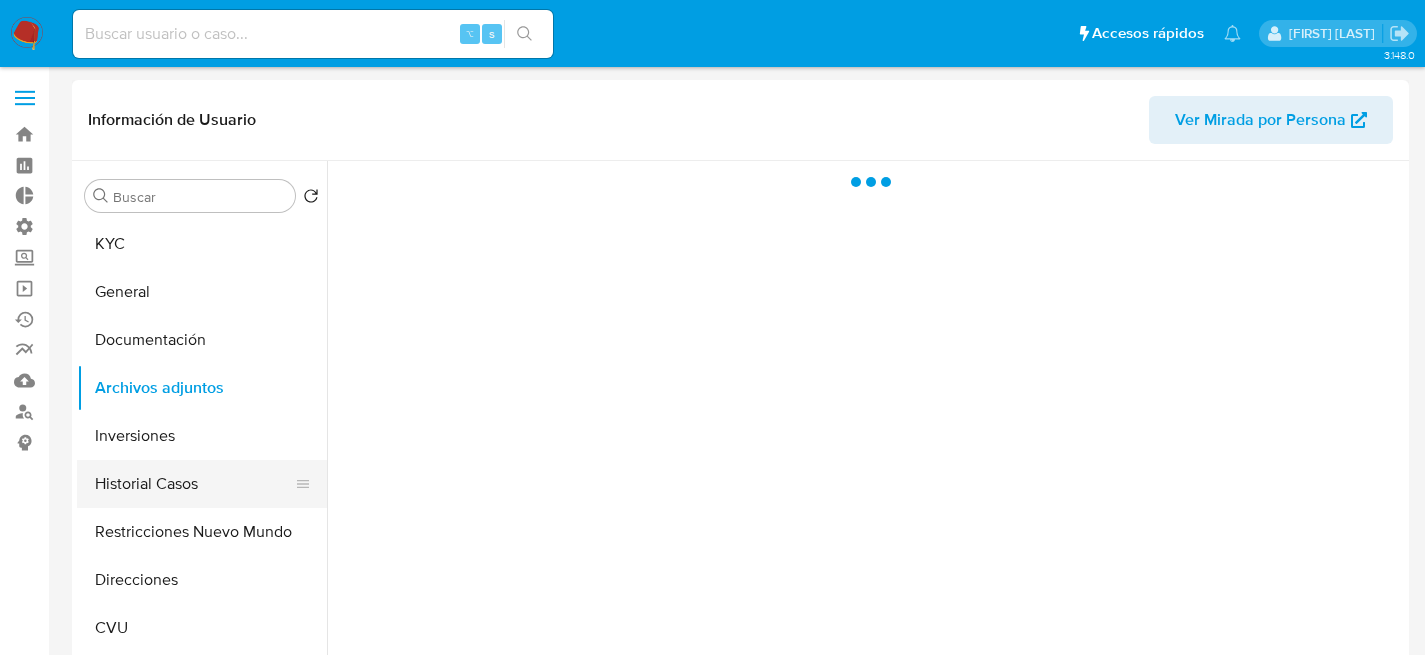 drag, startPoint x: 140, startPoint y: 410, endPoint x: 149, endPoint y: 463, distance: 53.75872 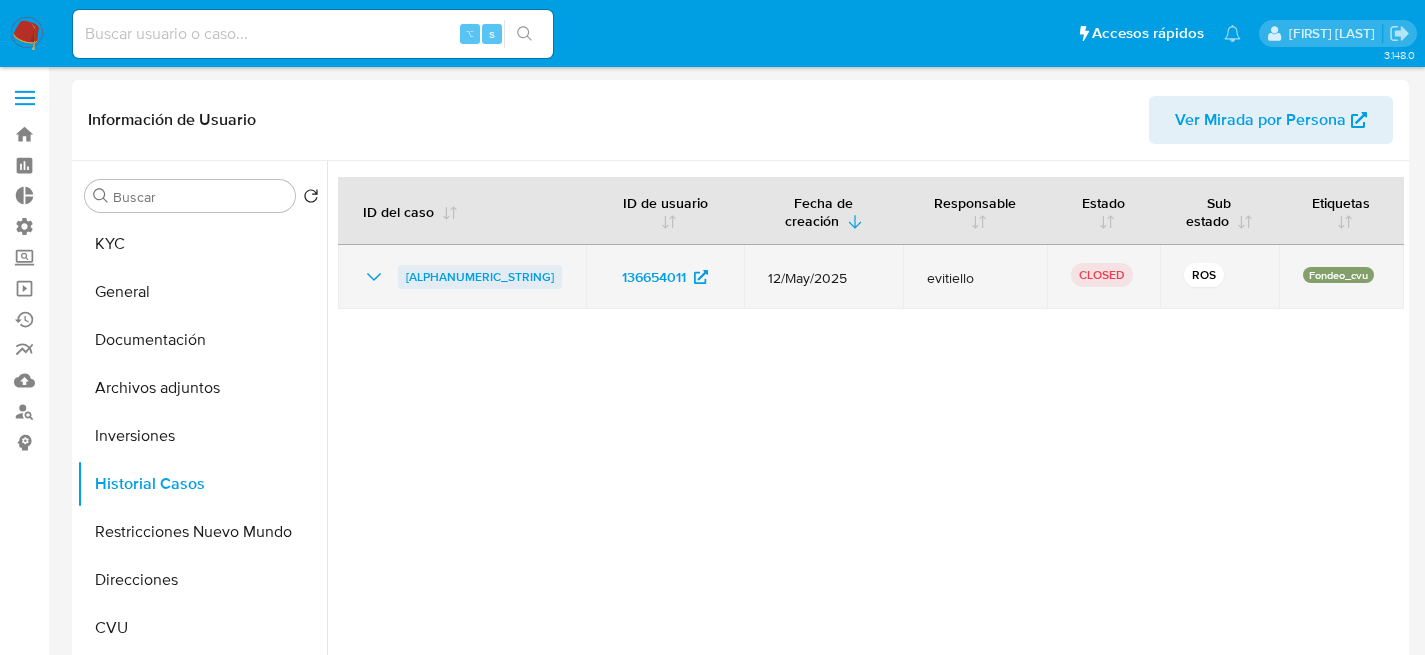 click on "dTwhVmlaS0oC9lpEOck2BH2T" at bounding box center [480, 277] 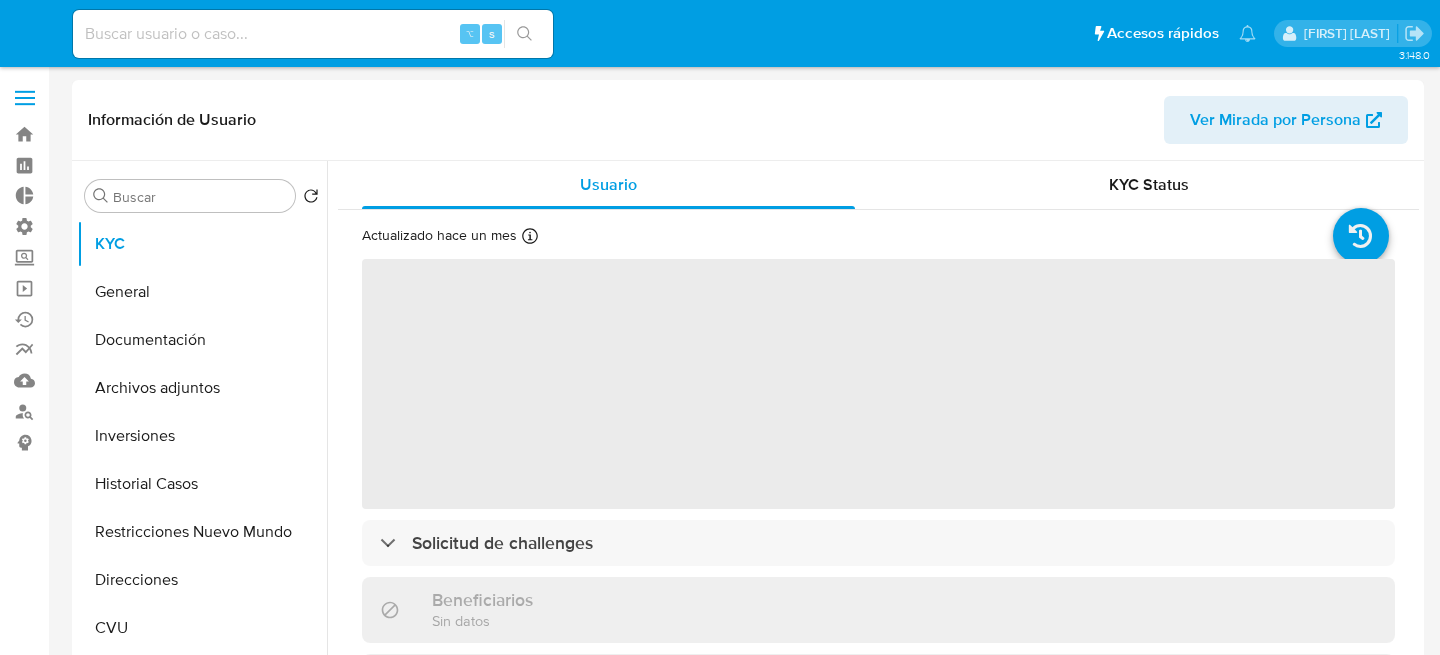select on "10" 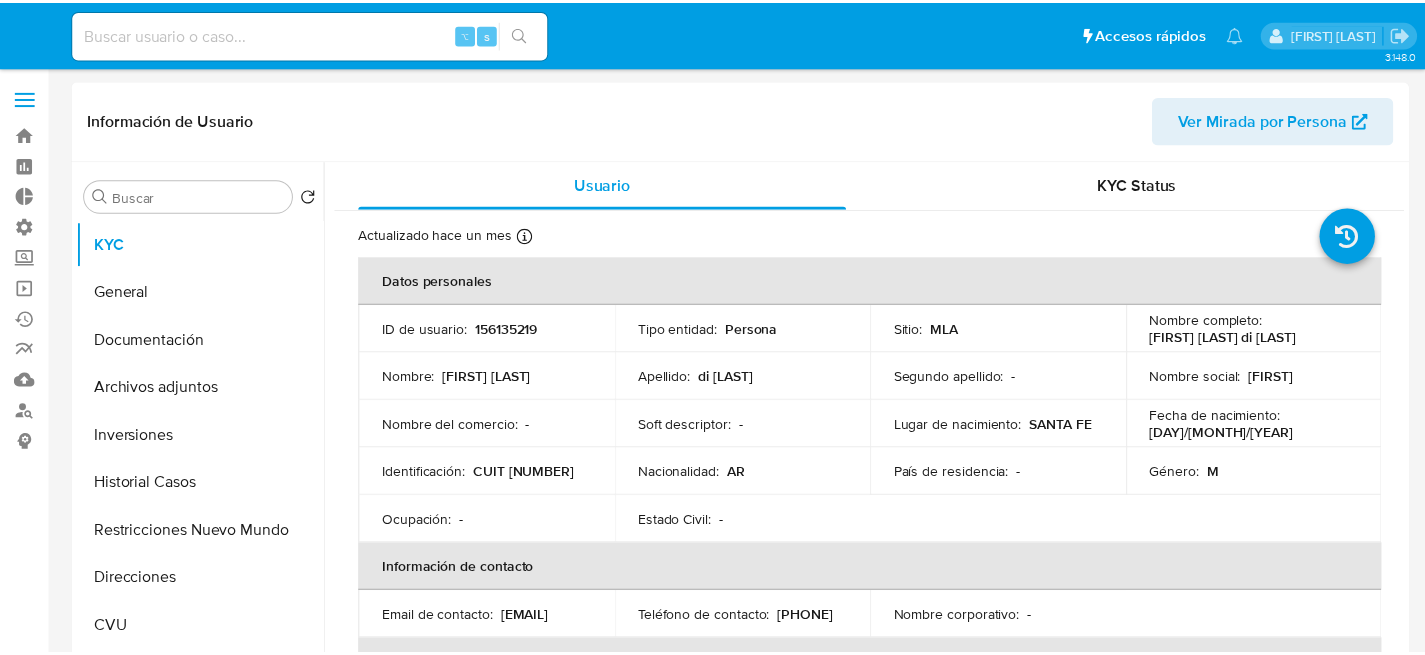 scroll, scrollTop: 0, scrollLeft: 0, axis: both 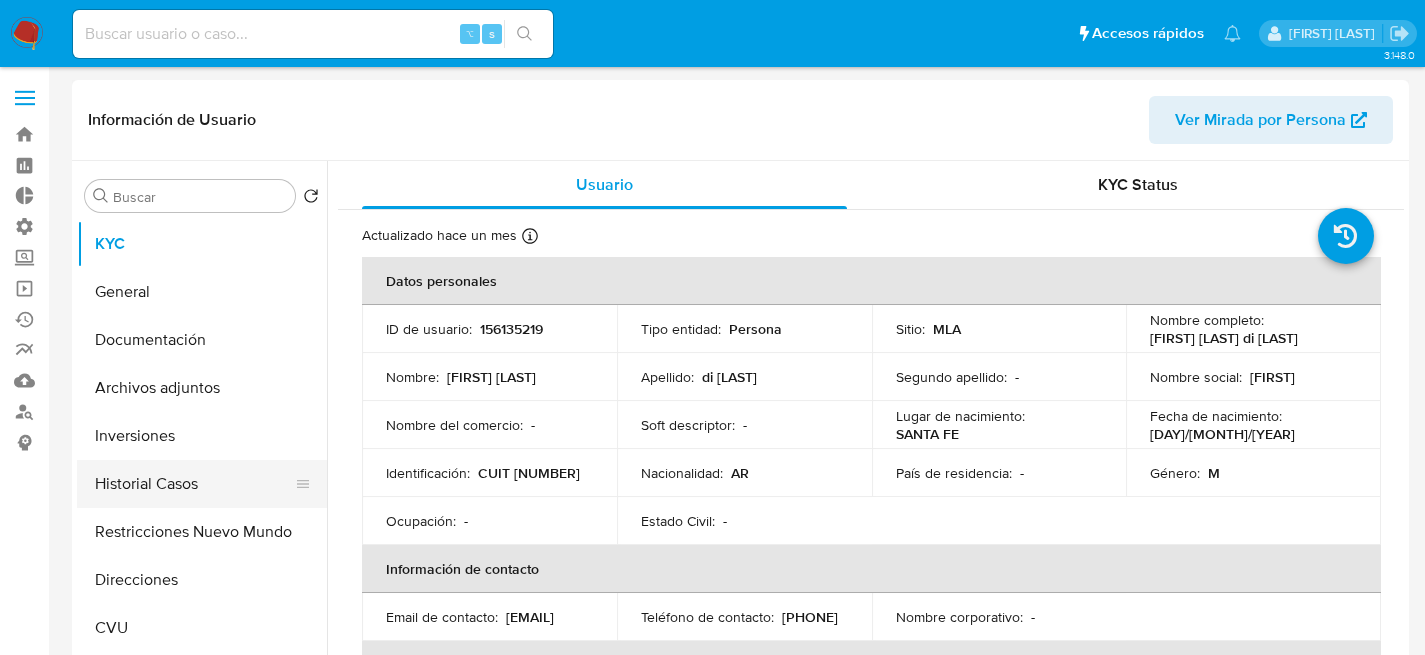 click on "Historial Casos" at bounding box center (194, 484) 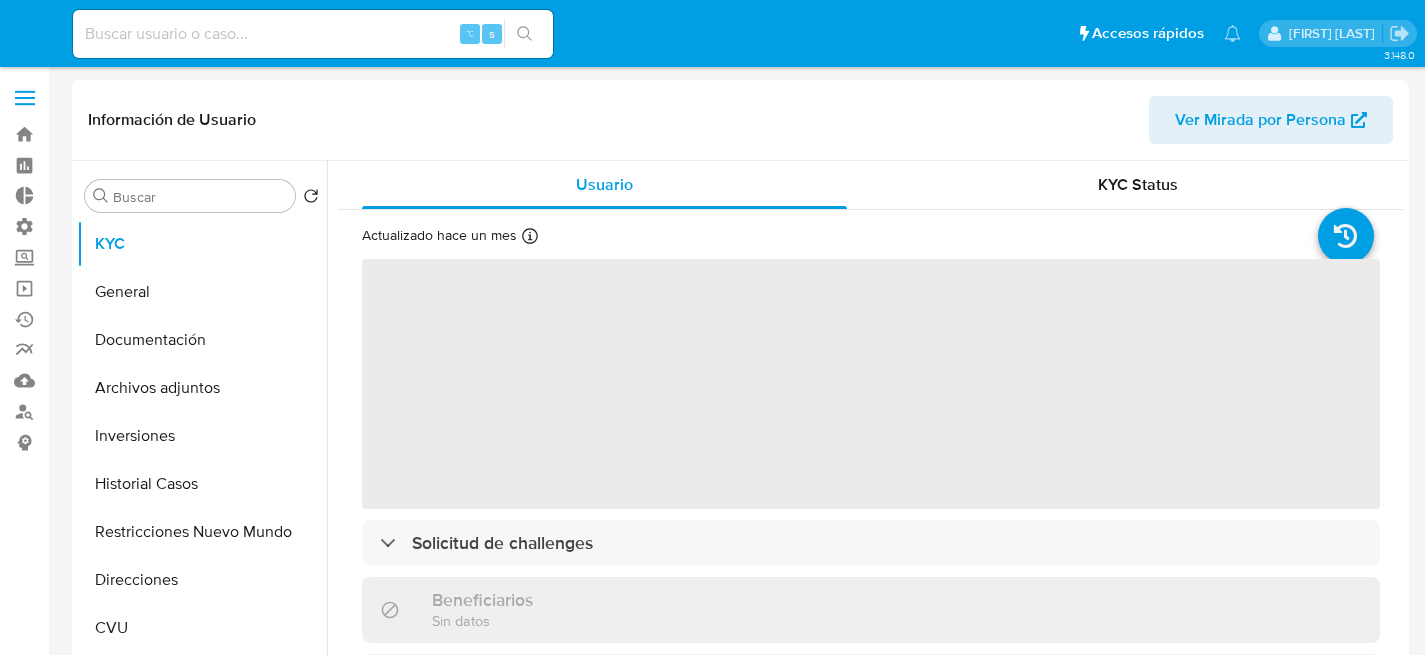 select on "10" 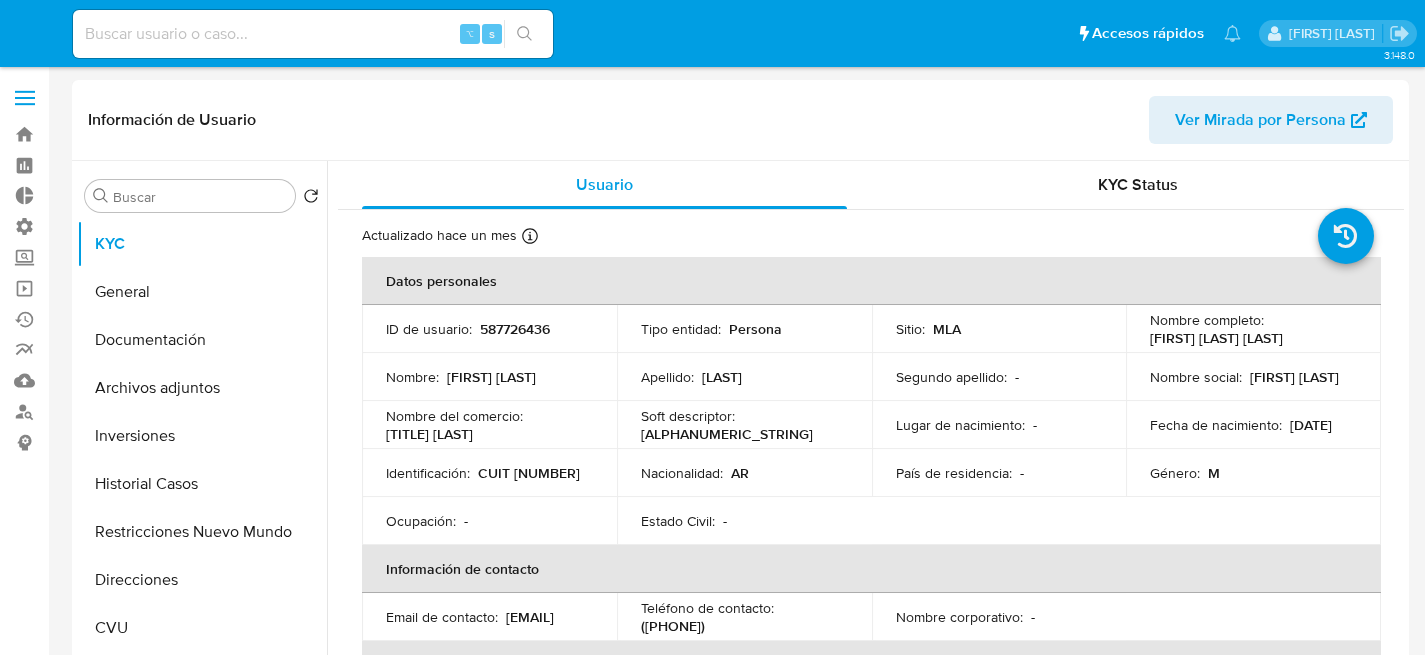 scroll, scrollTop: 0, scrollLeft: 0, axis: both 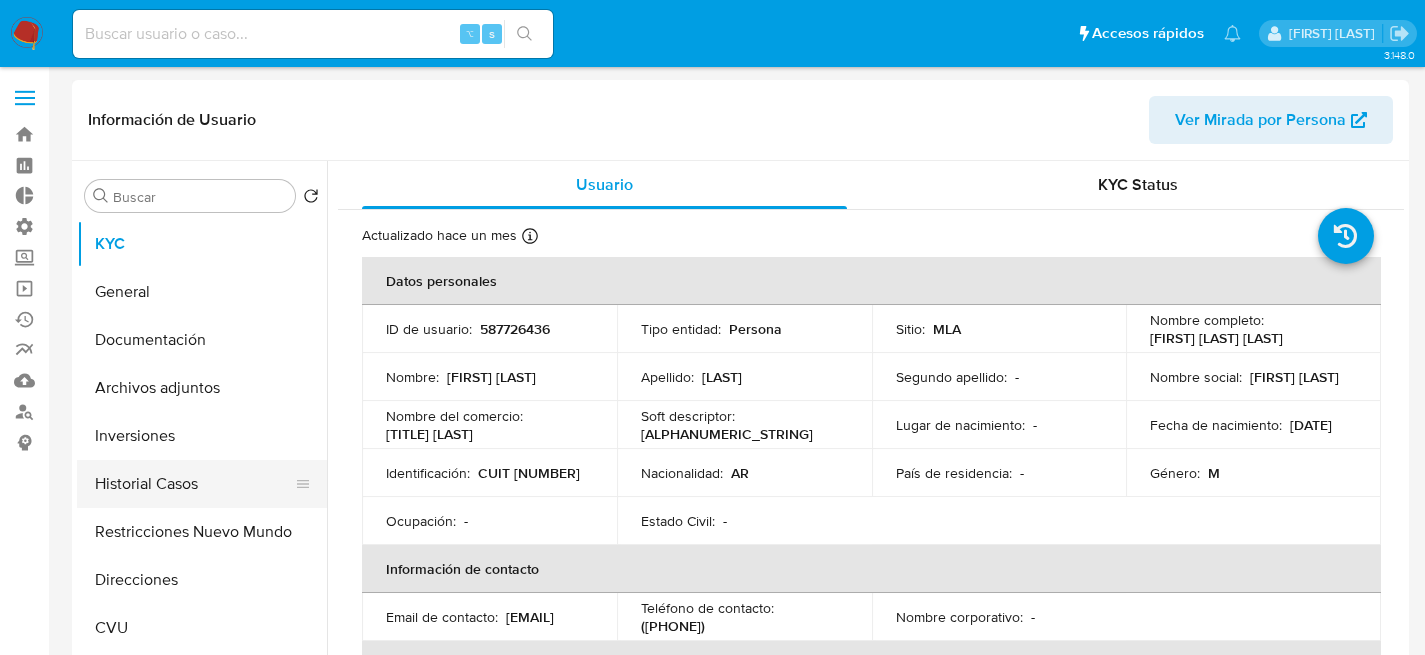 click on "Historial Casos" at bounding box center (194, 484) 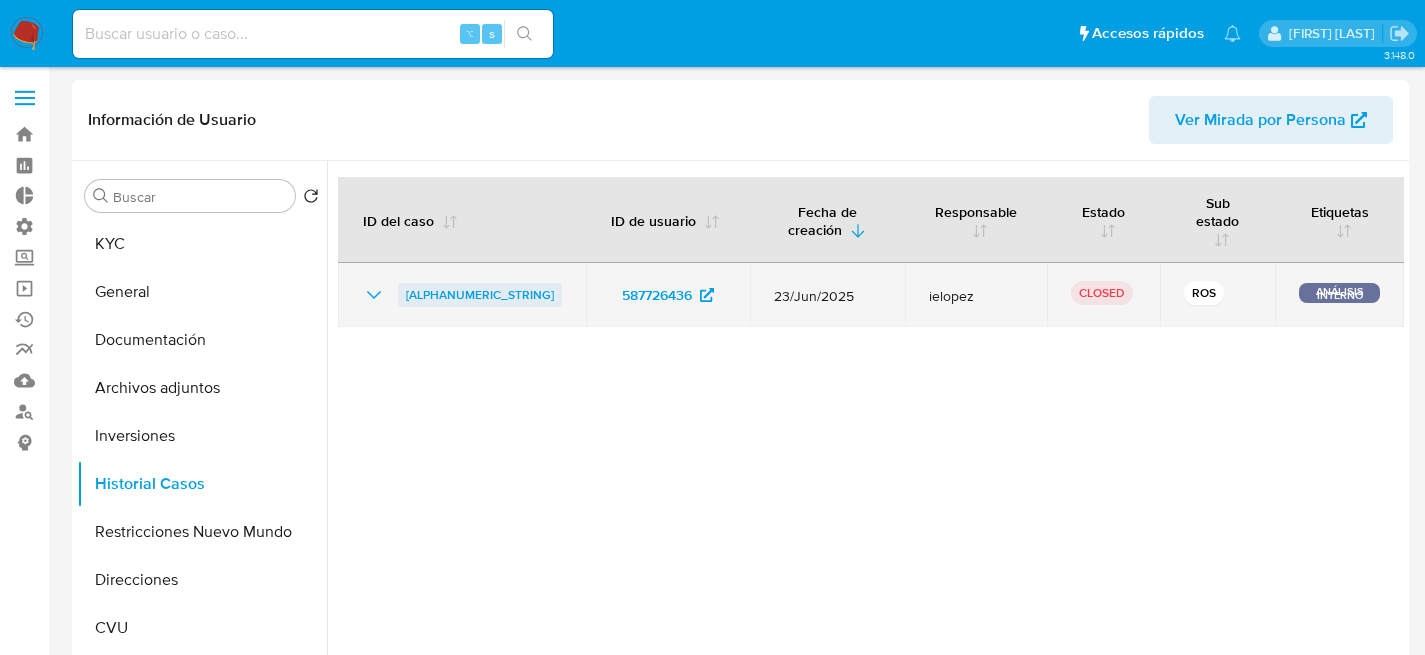 click on "yvlcBZ0FwDYJGa6DTJ3TjK1n" at bounding box center [480, 295] 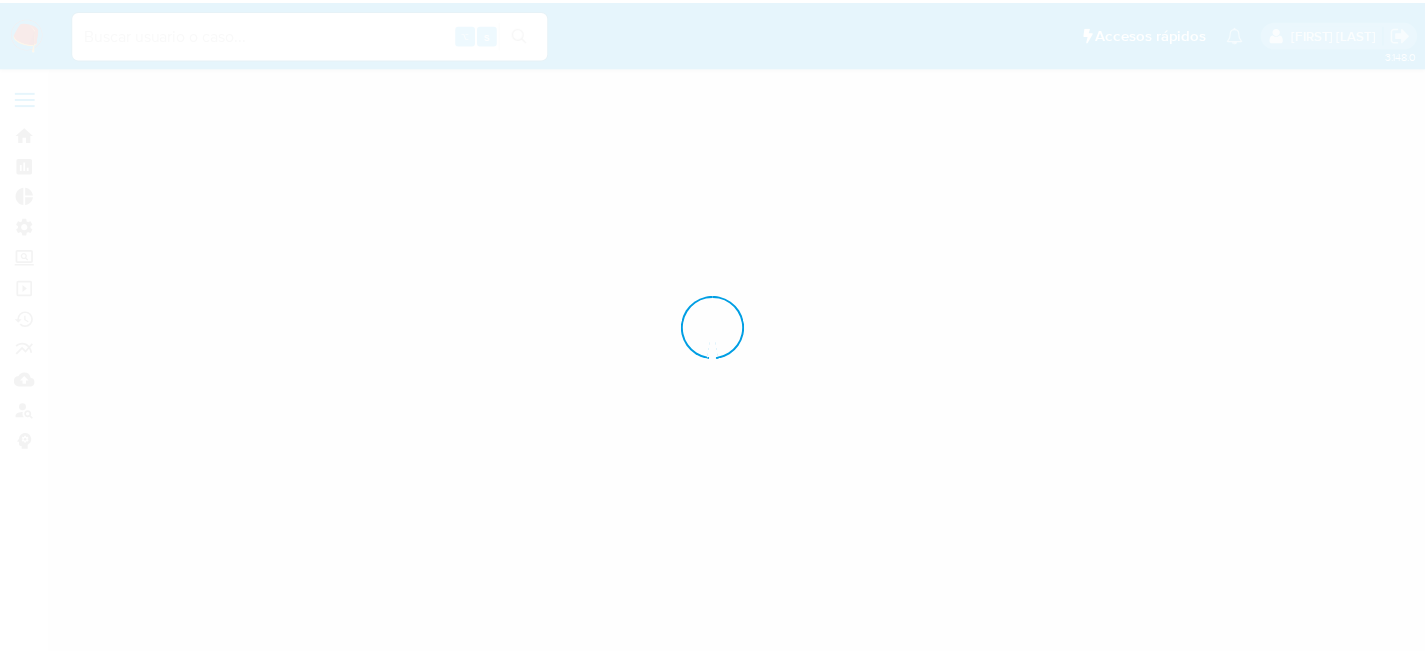 scroll, scrollTop: 0, scrollLeft: 0, axis: both 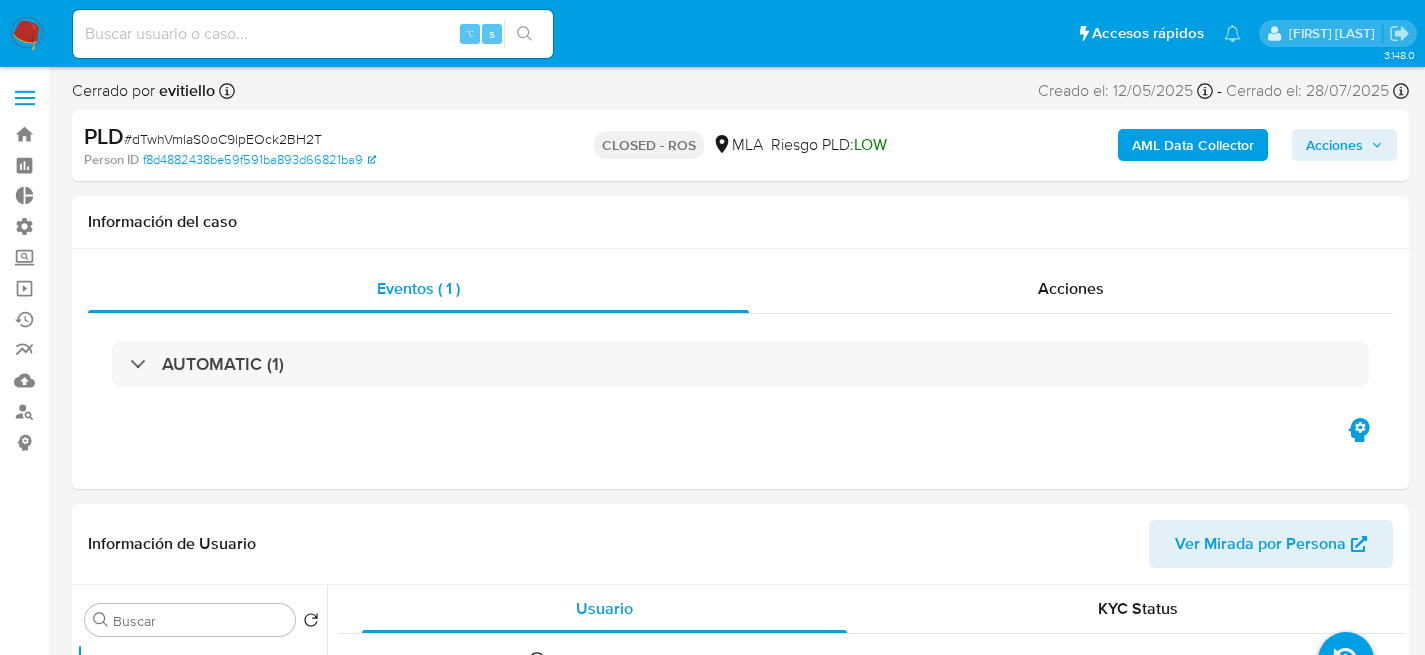 select on "10" 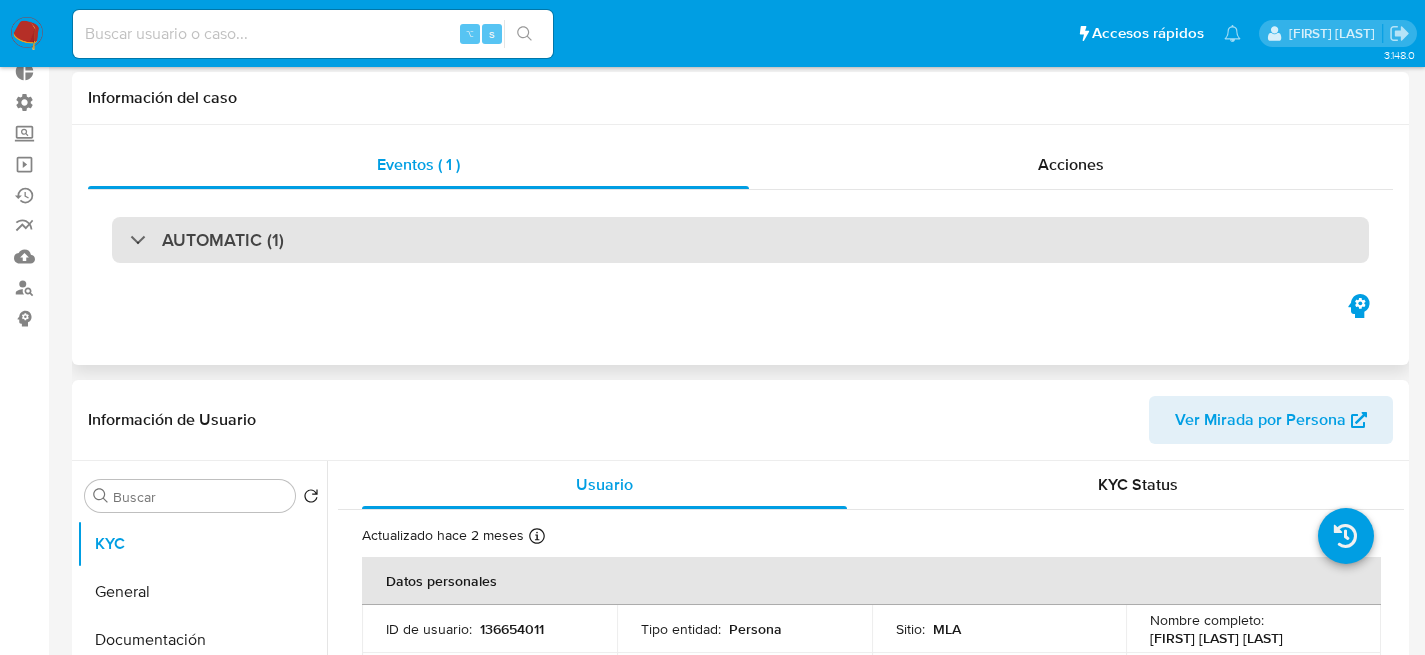 scroll, scrollTop: 0, scrollLeft: 0, axis: both 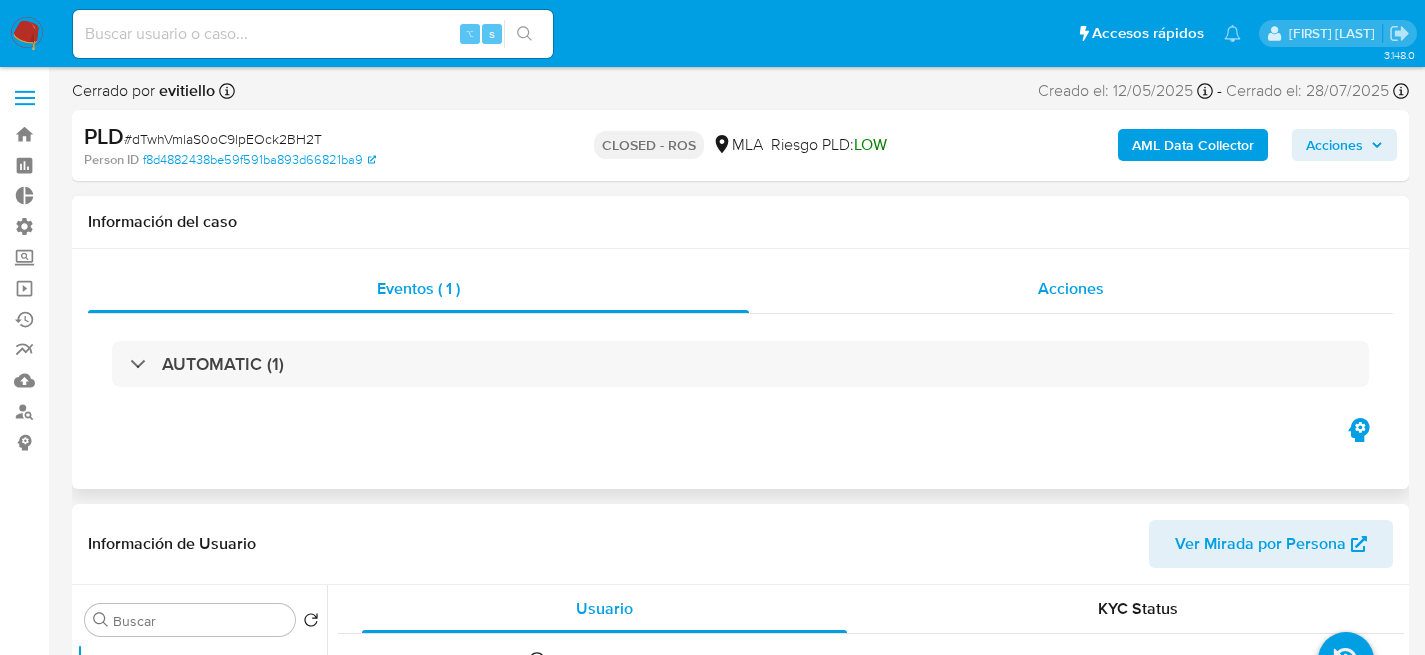 click on "Acciones" at bounding box center (1071, 289) 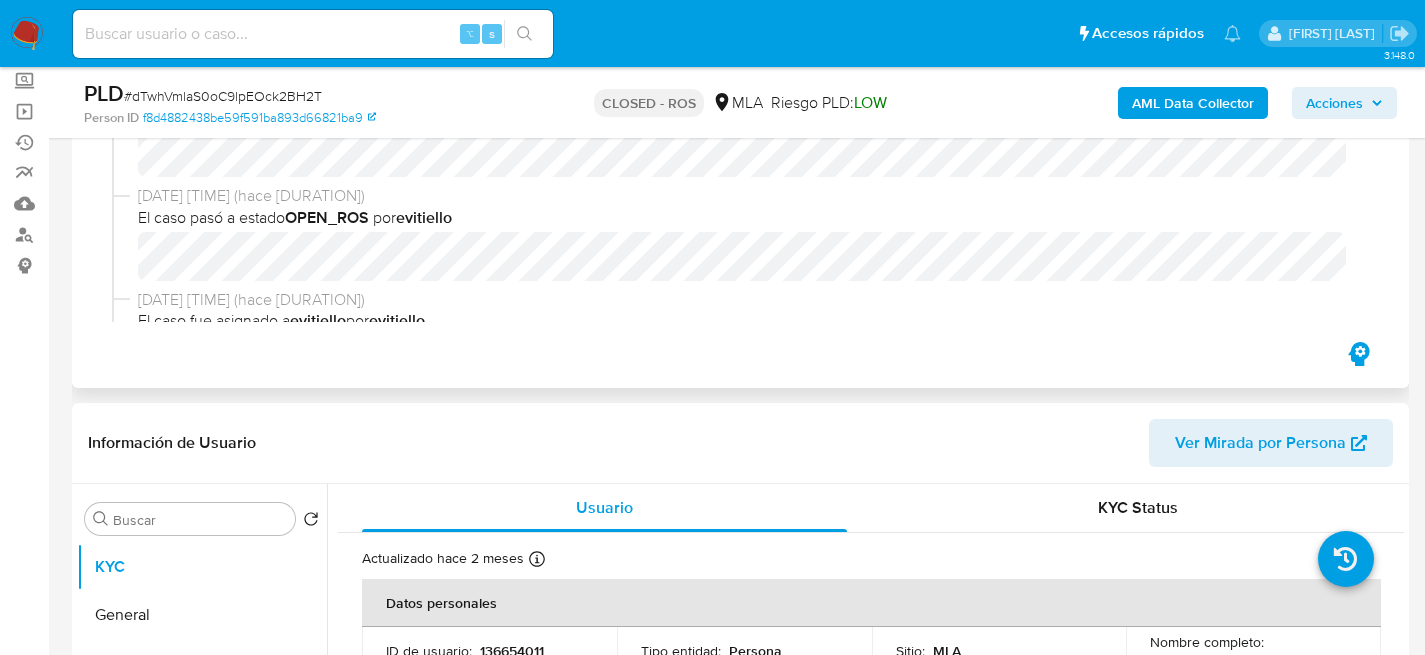scroll, scrollTop: 178, scrollLeft: 0, axis: vertical 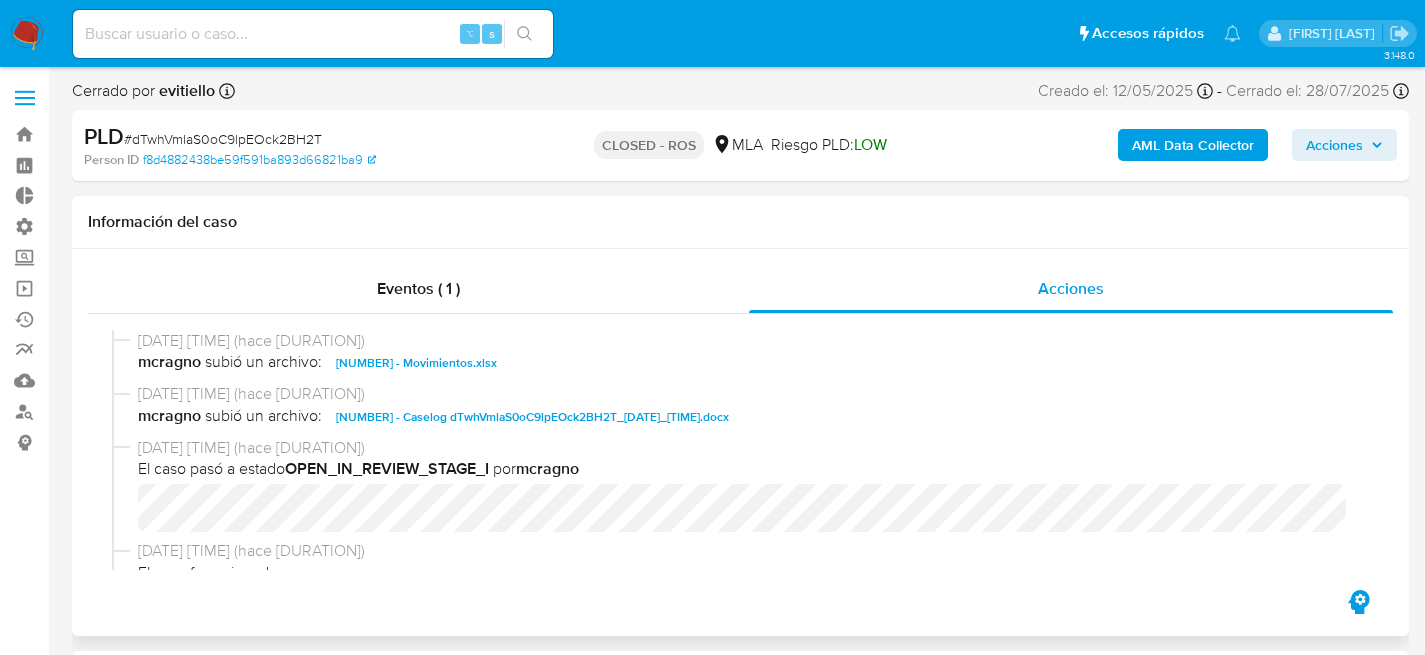 click on "136654011 - Caselog dTwhVmlaS0oC9lpEOck2BH2T_2025_05_19_09_56_24.docx" at bounding box center (532, 417) 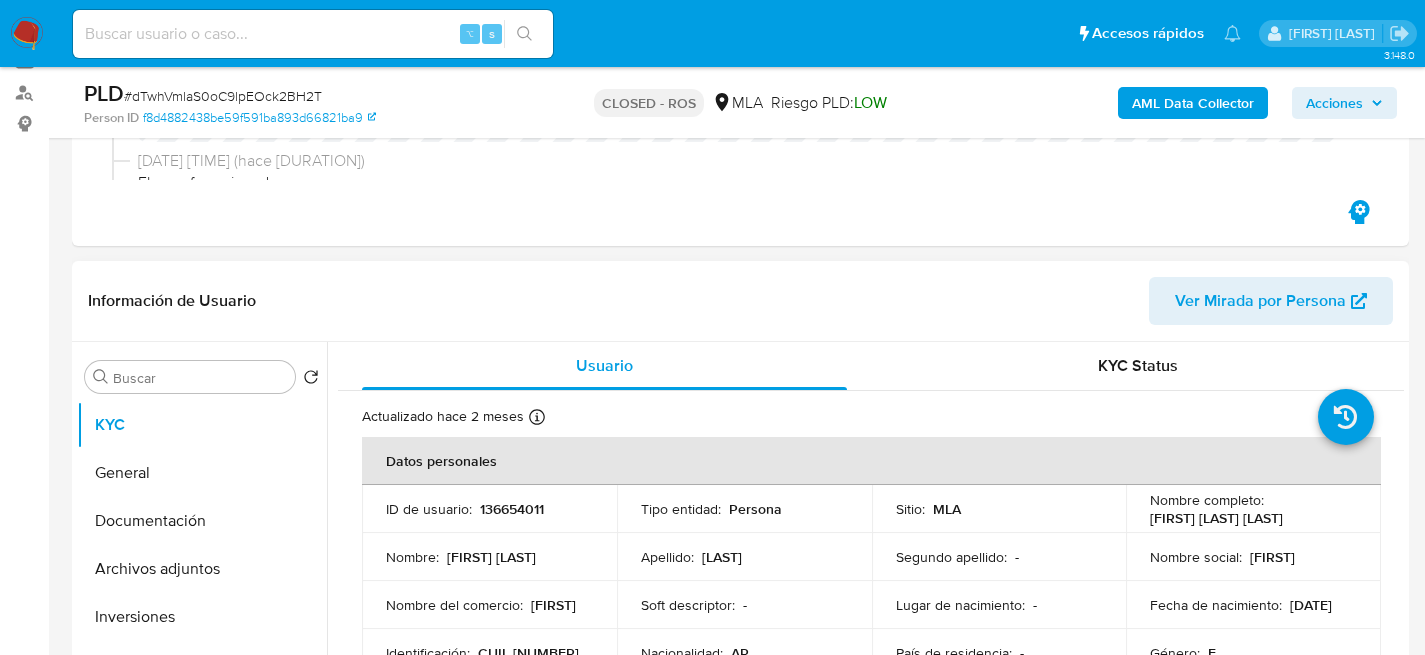 scroll, scrollTop: 310, scrollLeft: 0, axis: vertical 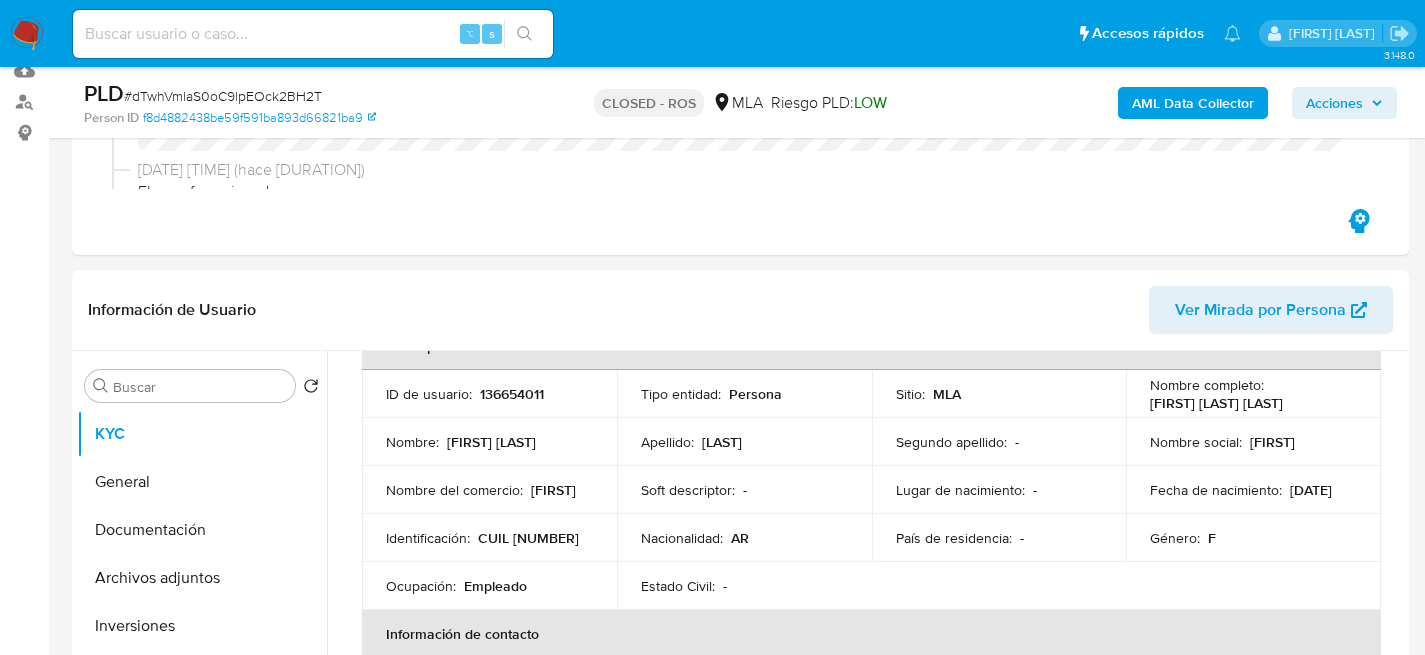 click on "# dTwhVmlaS0oC9lpEOck2BH2T" at bounding box center [223, 96] 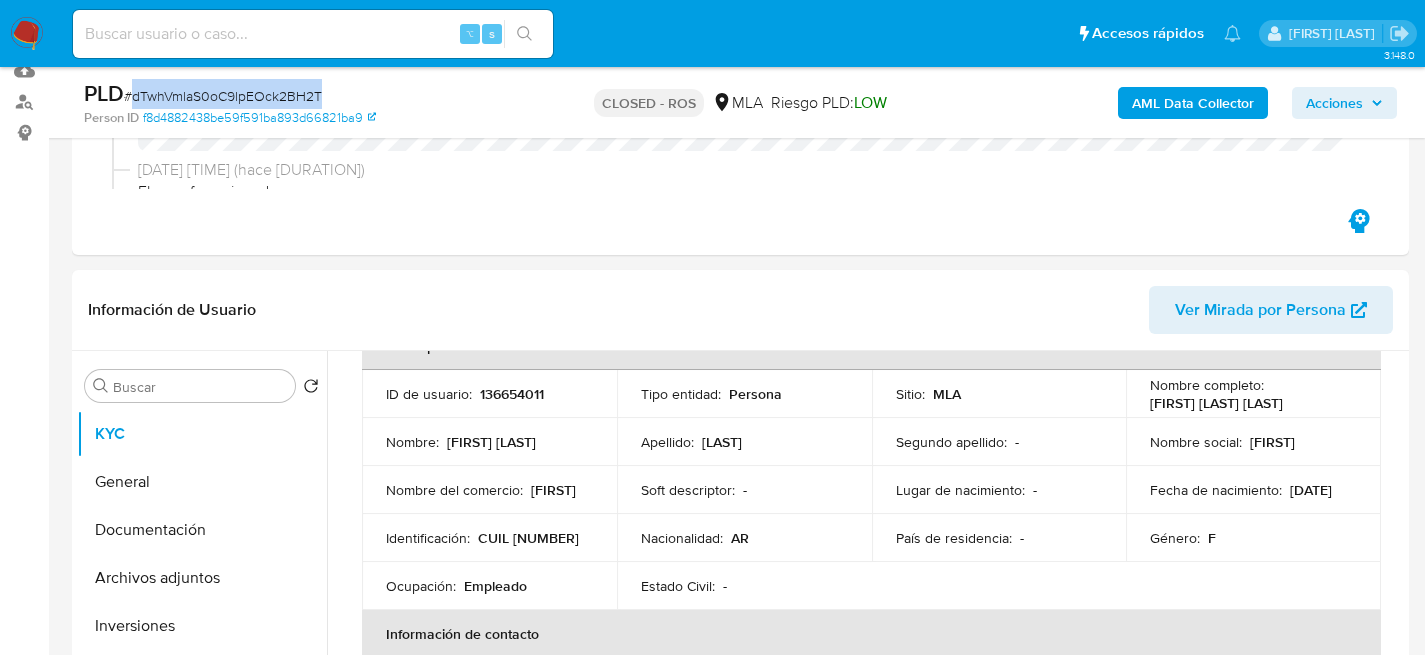 click on "# dTwhVmlaS0oC9lpEOck2BH2T" at bounding box center [223, 96] 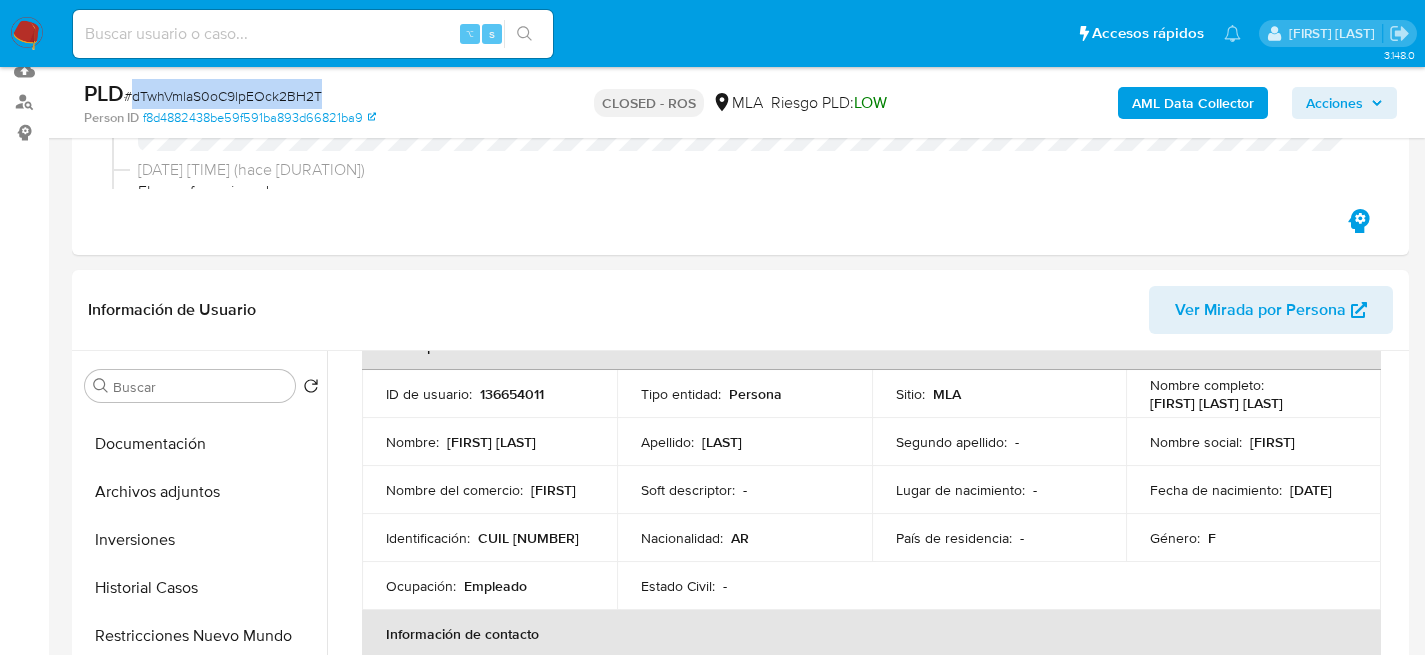 scroll, scrollTop: 99, scrollLeft: 0, axis: vertical 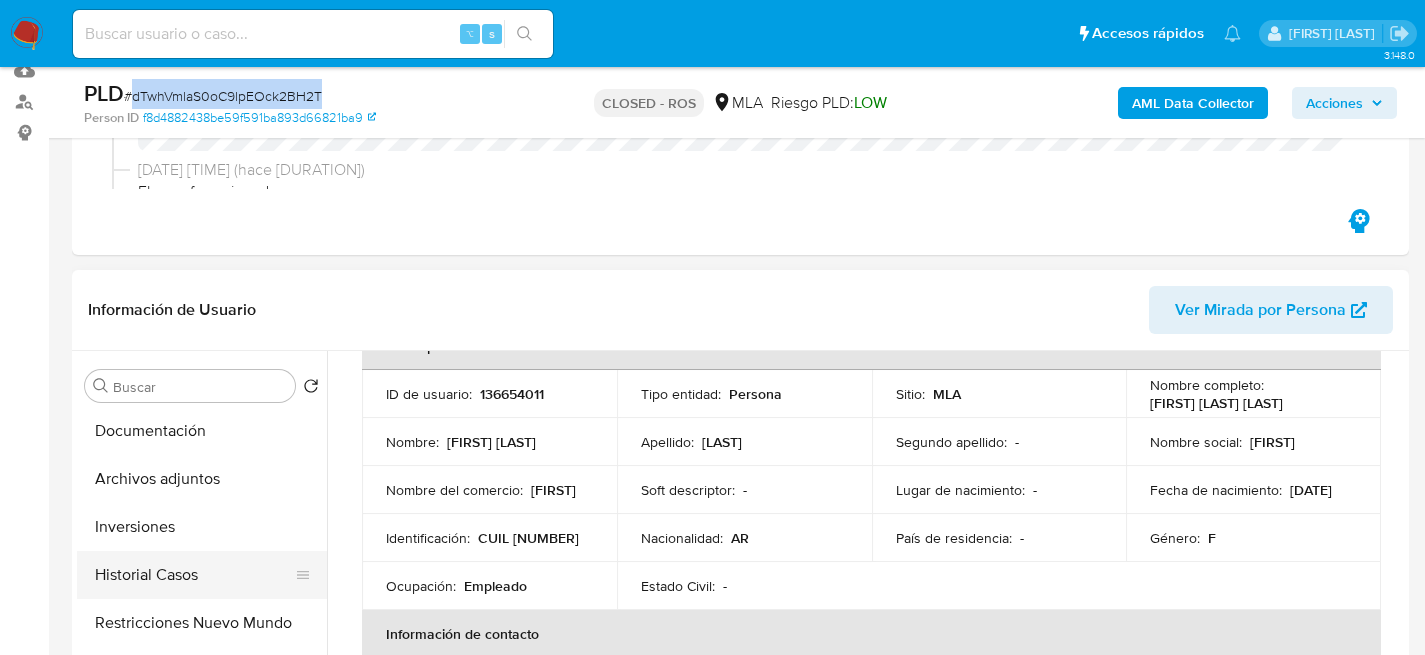 click on "Historial Casos" at bounding box center (194, 575) 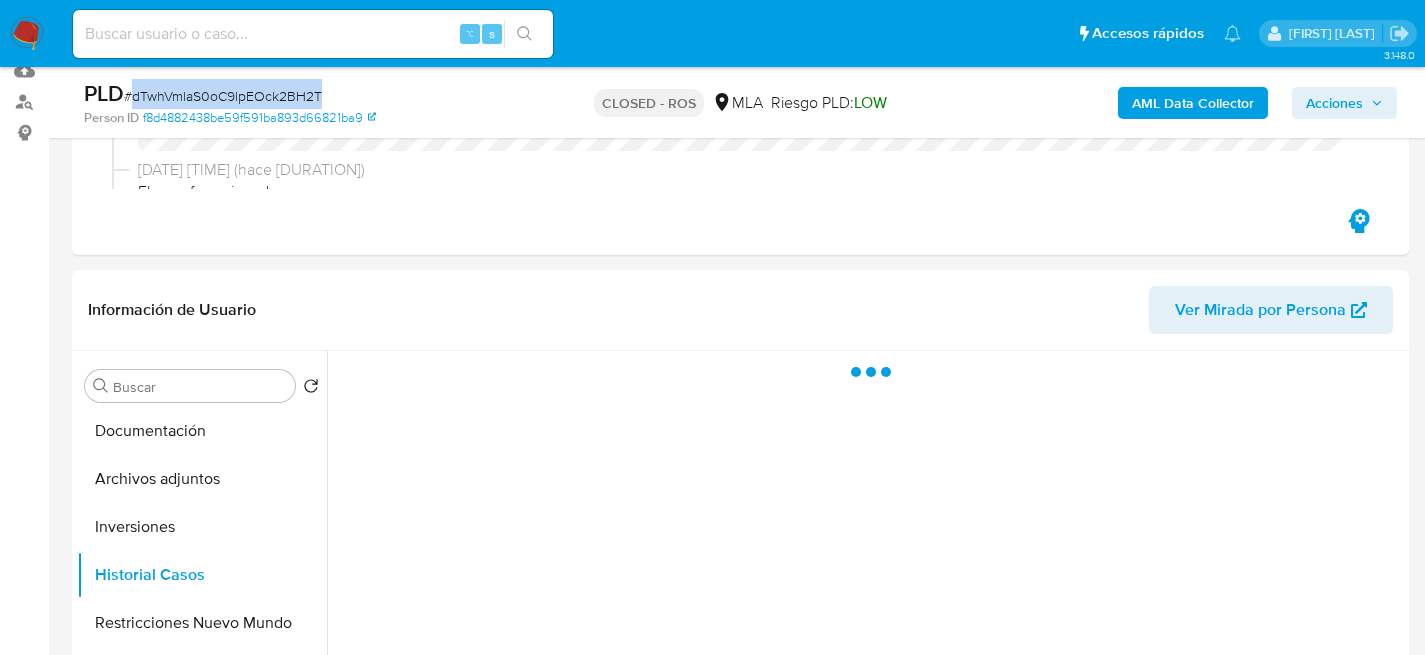 scroll, scrollTop: 0, scrollLeft: 0, axis: both 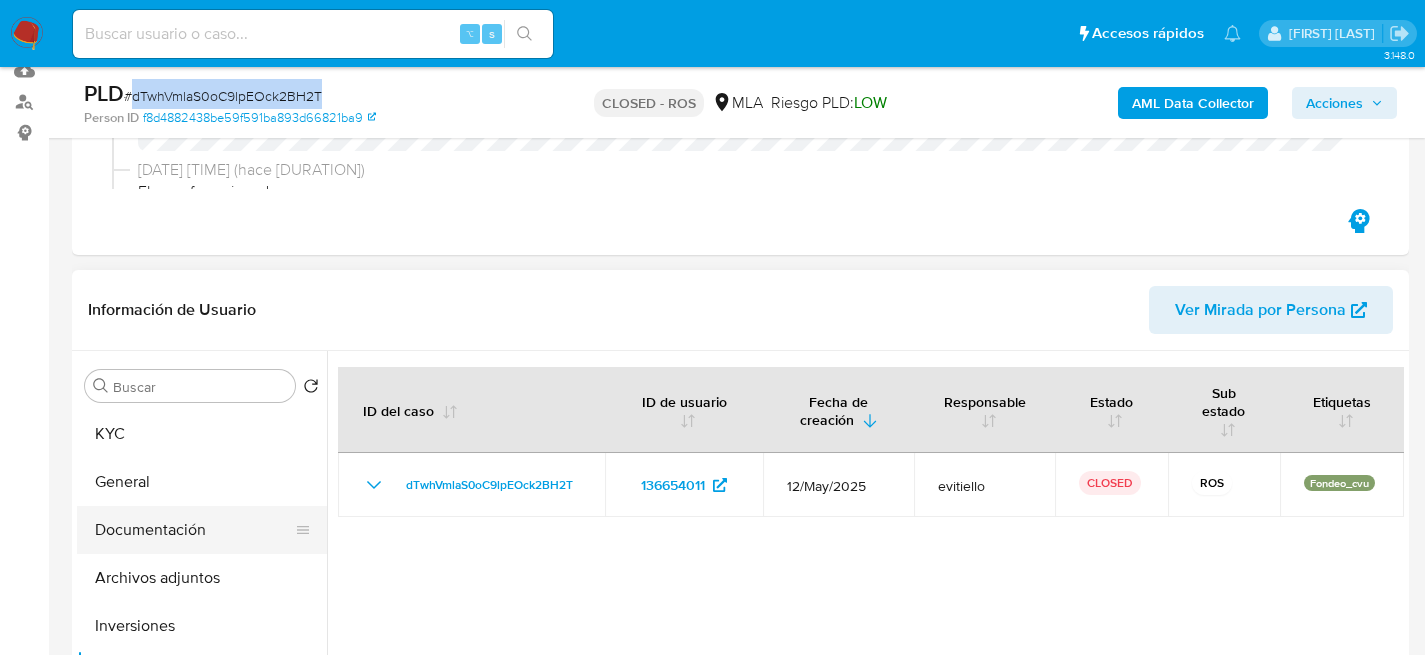 click on "KYC" at bounding box center (202, 434) 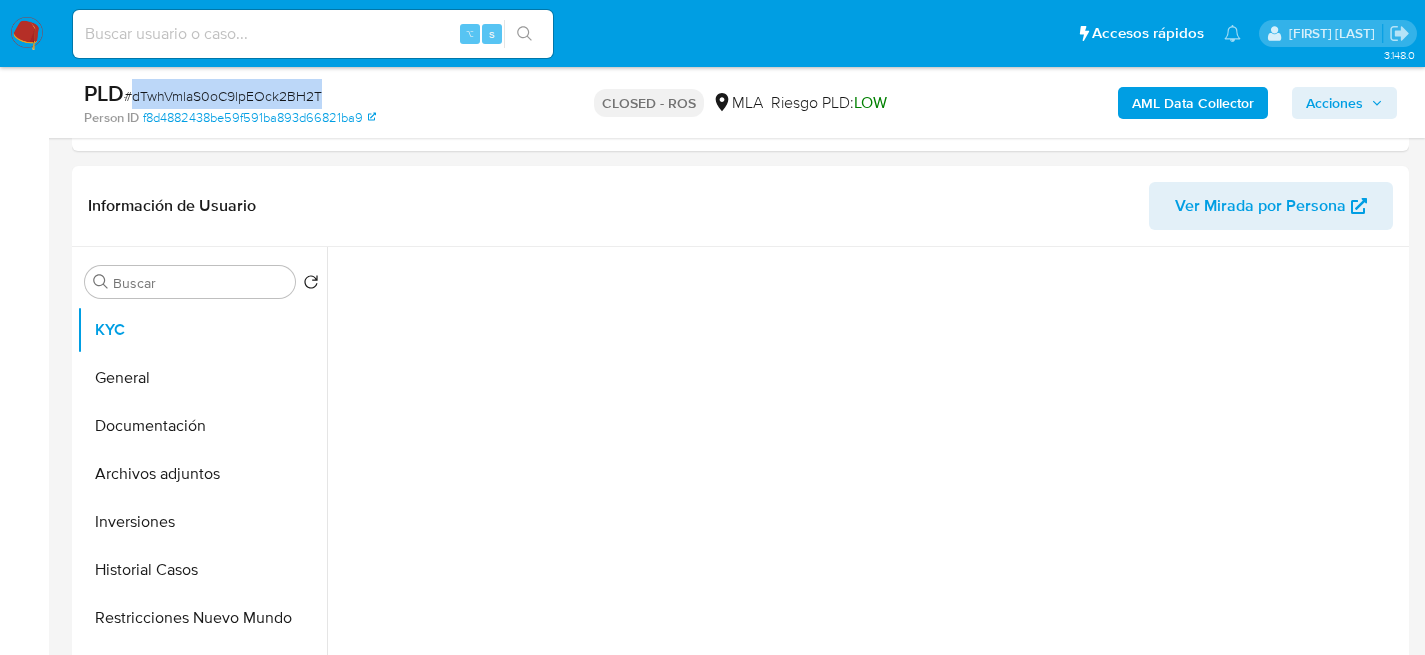 scroll, scrollTop: 414, scrollLeft: 0, axis: vertical 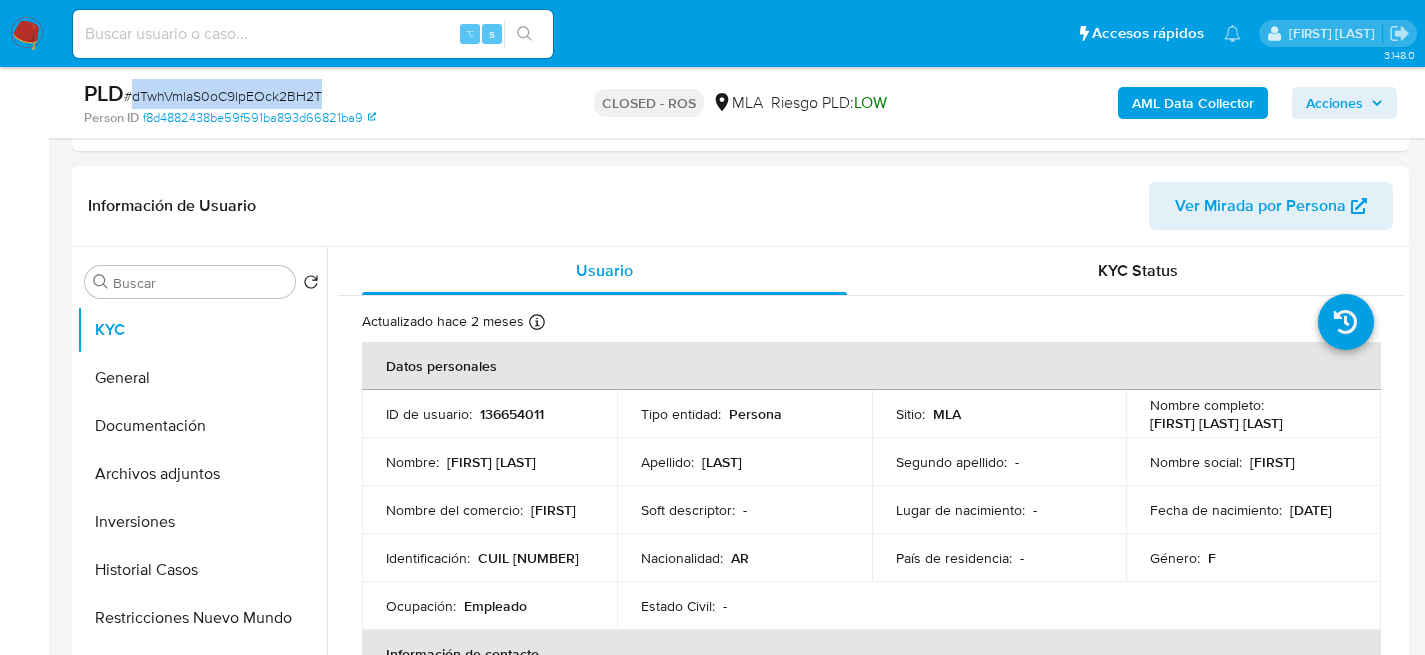 click on "# dTwhVmlaS0oC9lpEOck2BH2T" at bounding box center [223, 96] 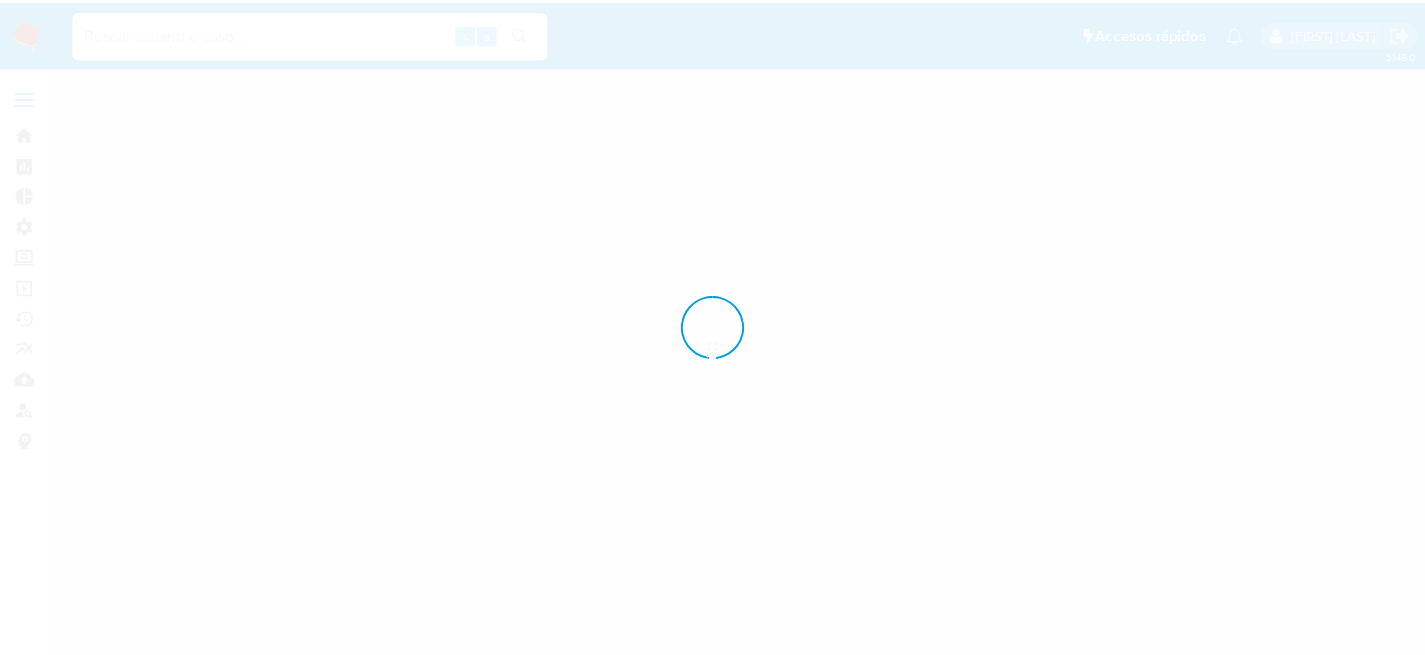 scroll, scrollTop: 0, scrollLeft: 0, axis: both 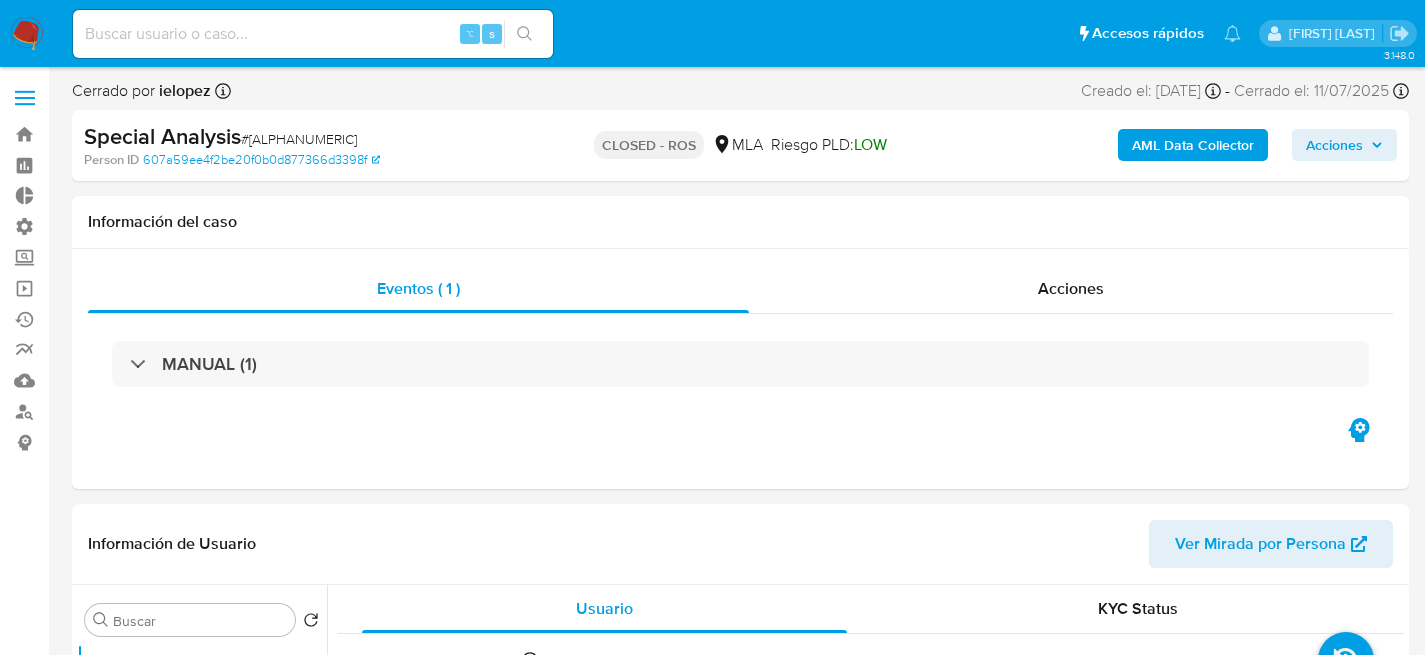 select on "10" 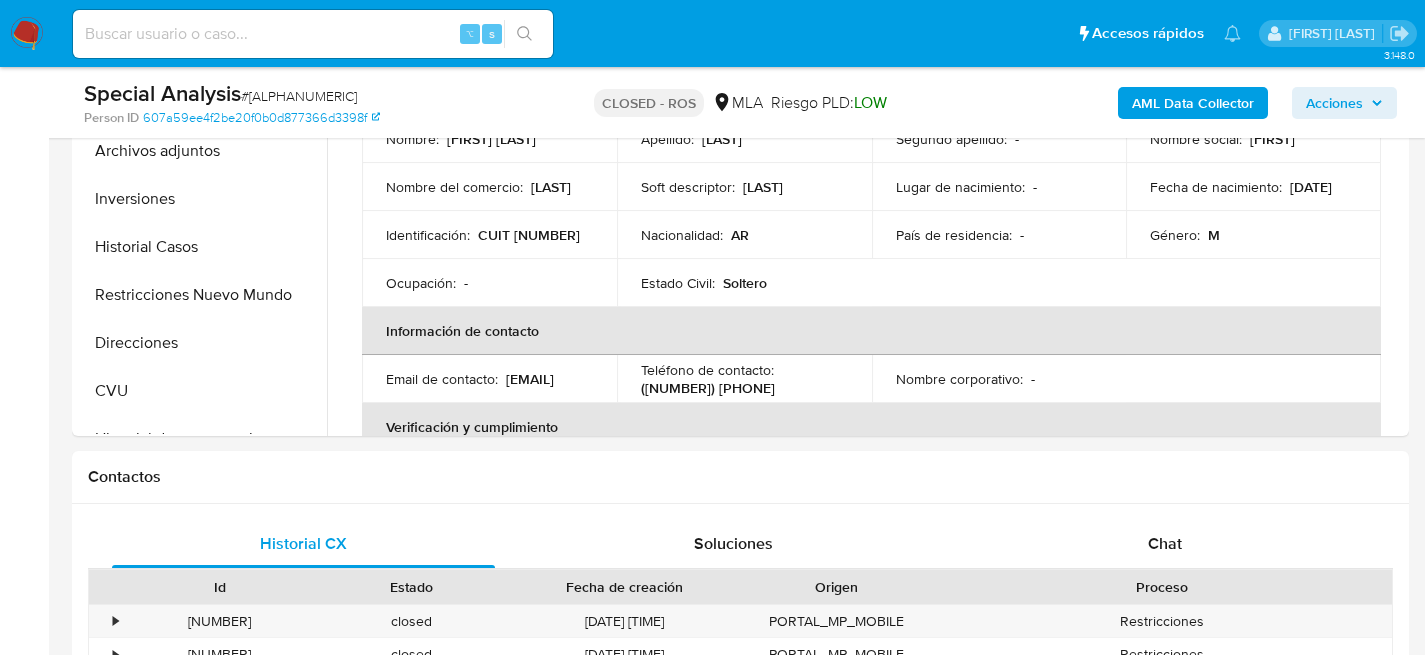 scroll, scrollTop: 598, scrollLeft: 0, axis: vertical 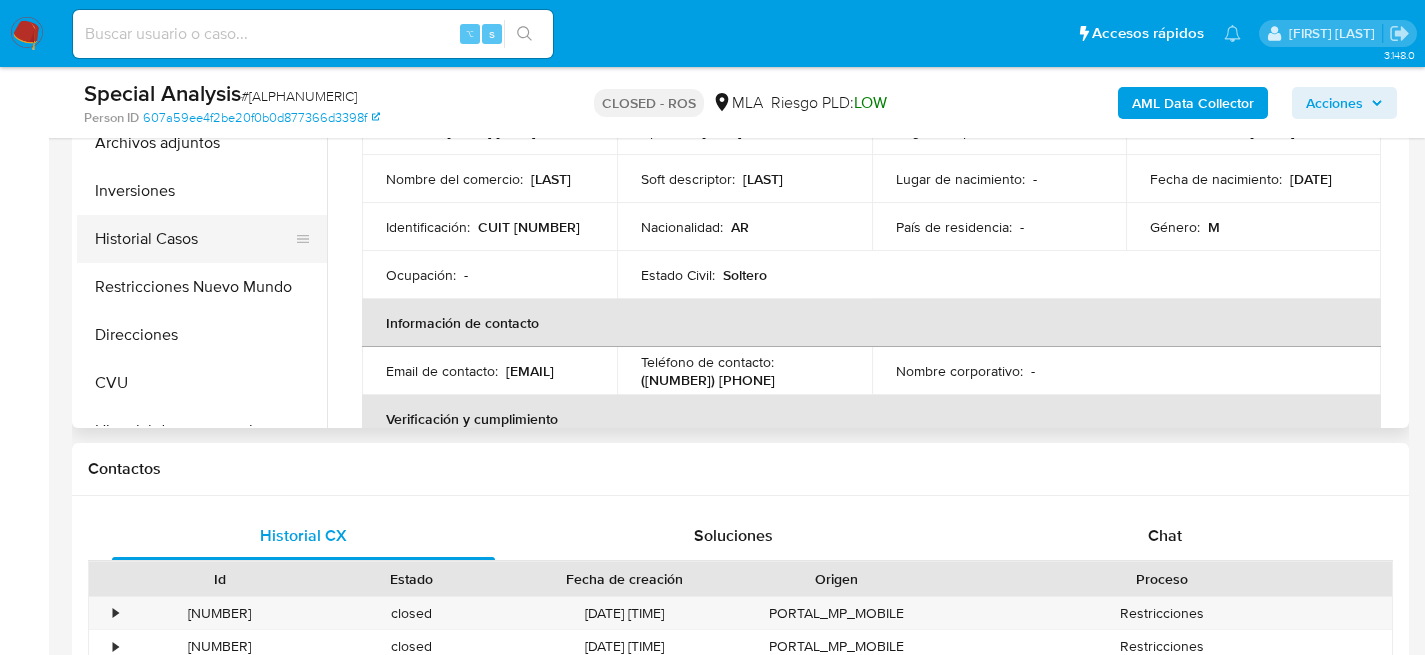 click on "Historial Casos" at bounding box center (194, 239) 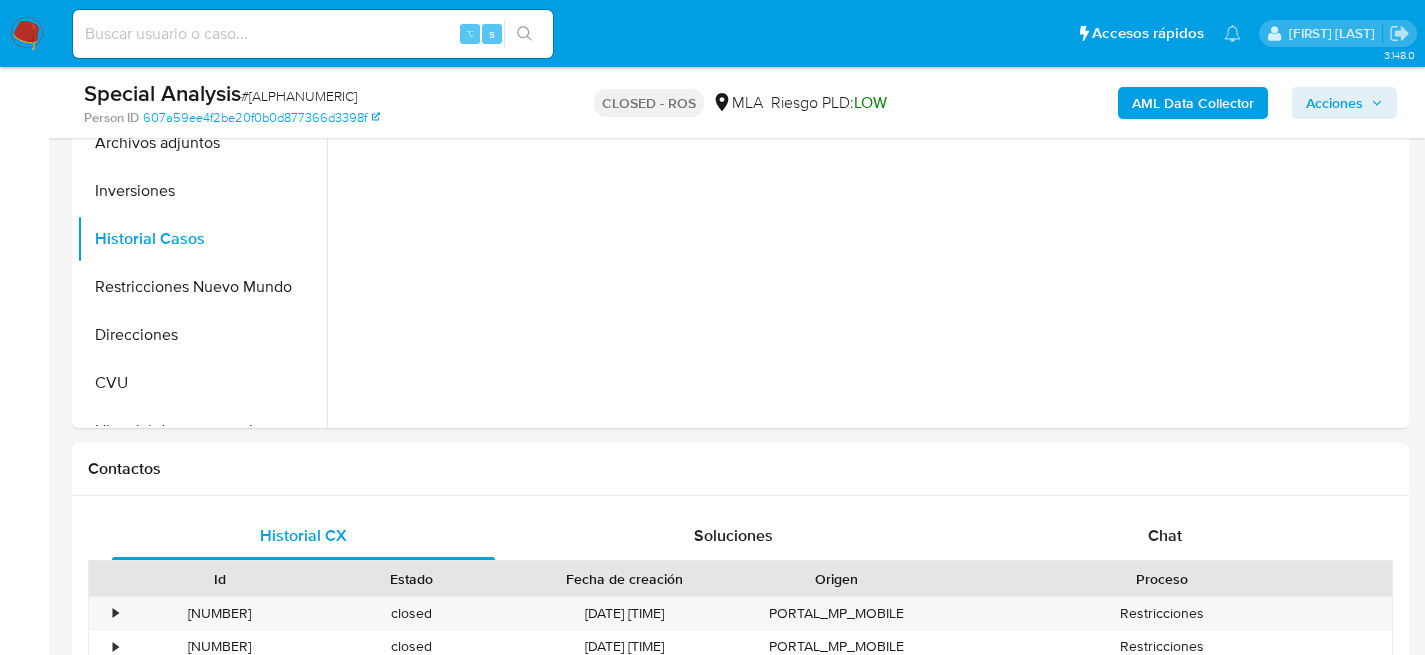 scroll, scrollTop: 422, scrollLeft: 0, axis: vertical 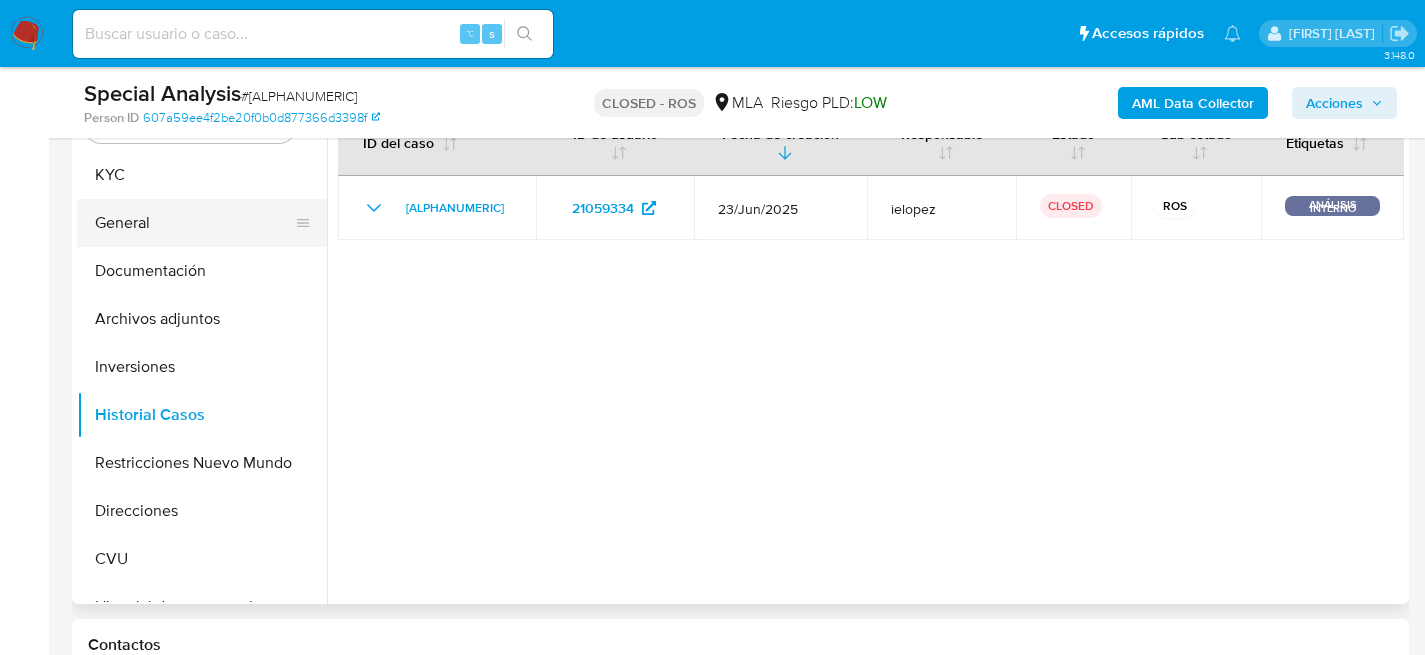 click on "General" at bounding box center (194, 223) 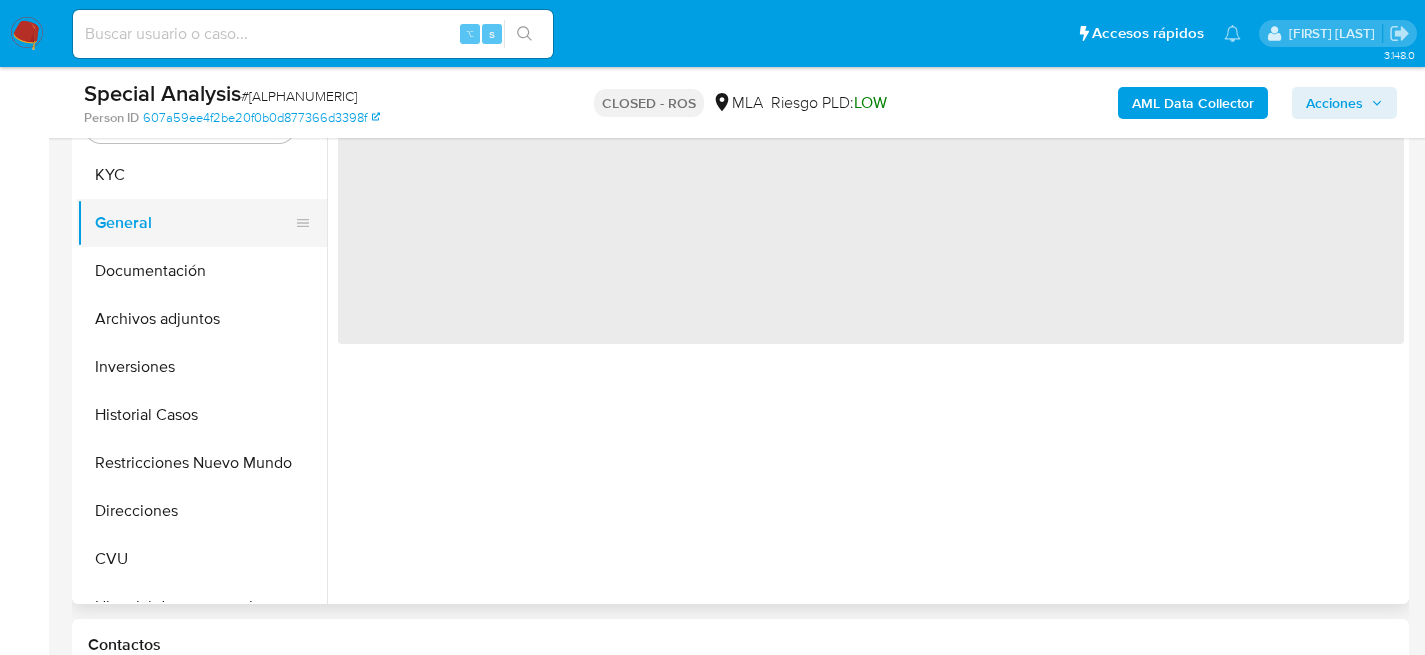 click on "General" at bounding box center [194, 223] 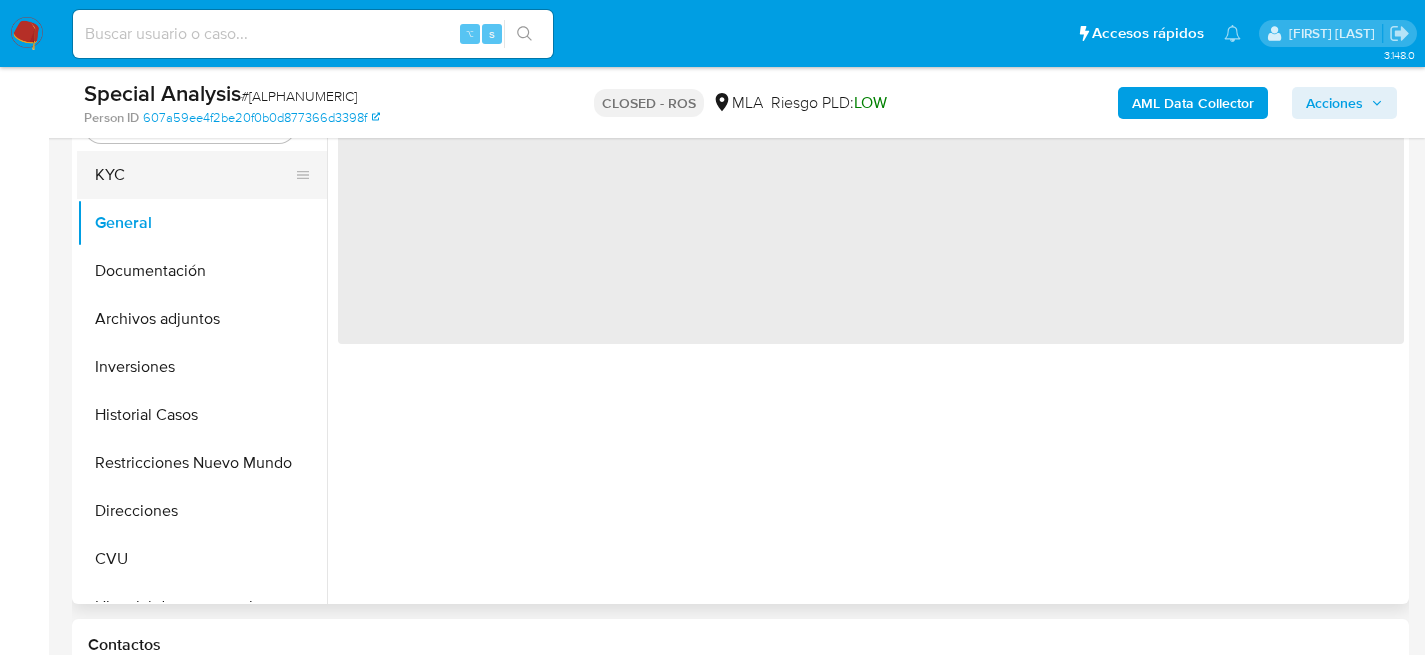 click on "KYC" at bounding box center (194, 175) 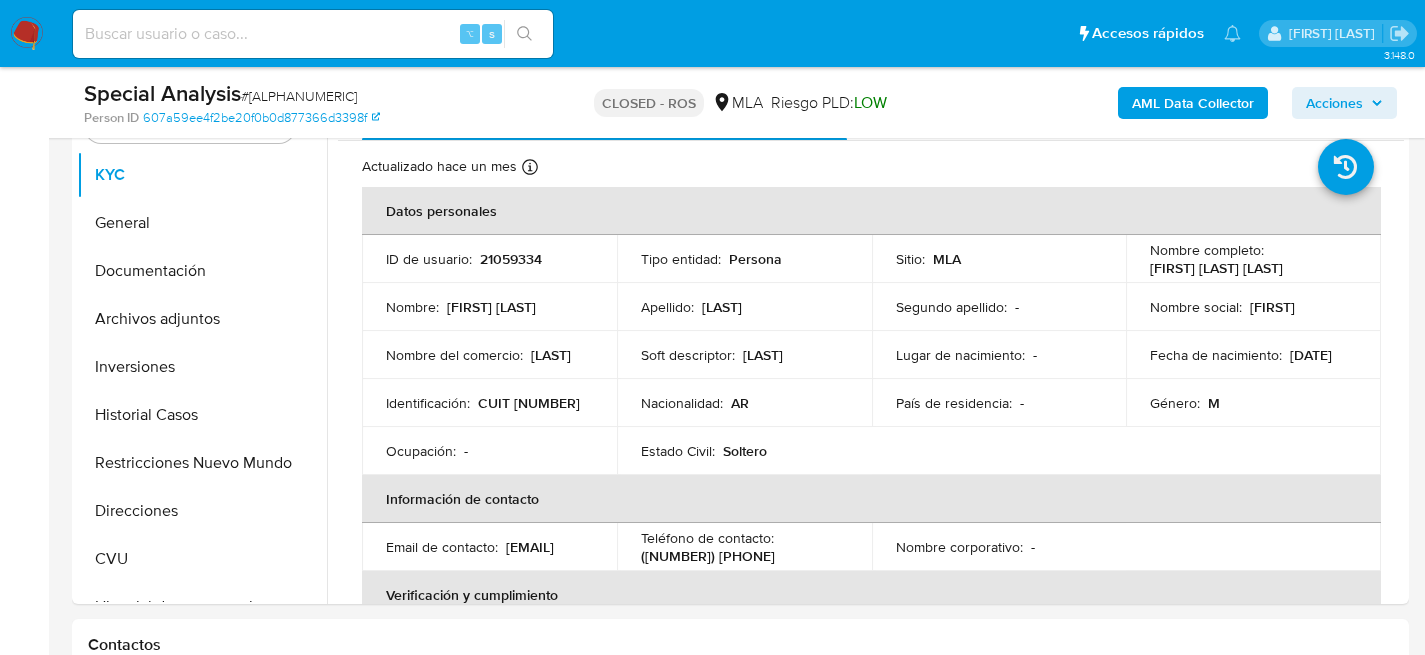 click on "# JpFDvK1wwkUWbulPvQ04xzqr" at bounding box center [299, 96] 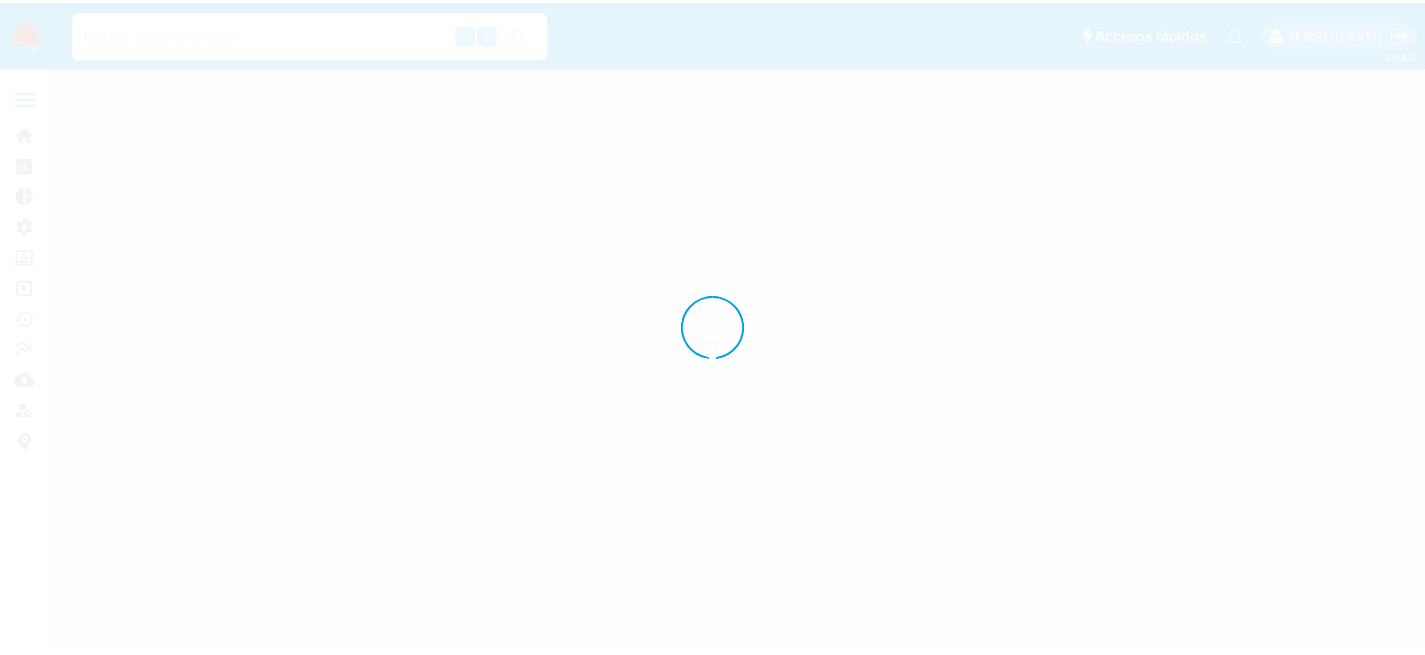 scroll, scrollTop: 0, scrollLeft: 0, axis: both 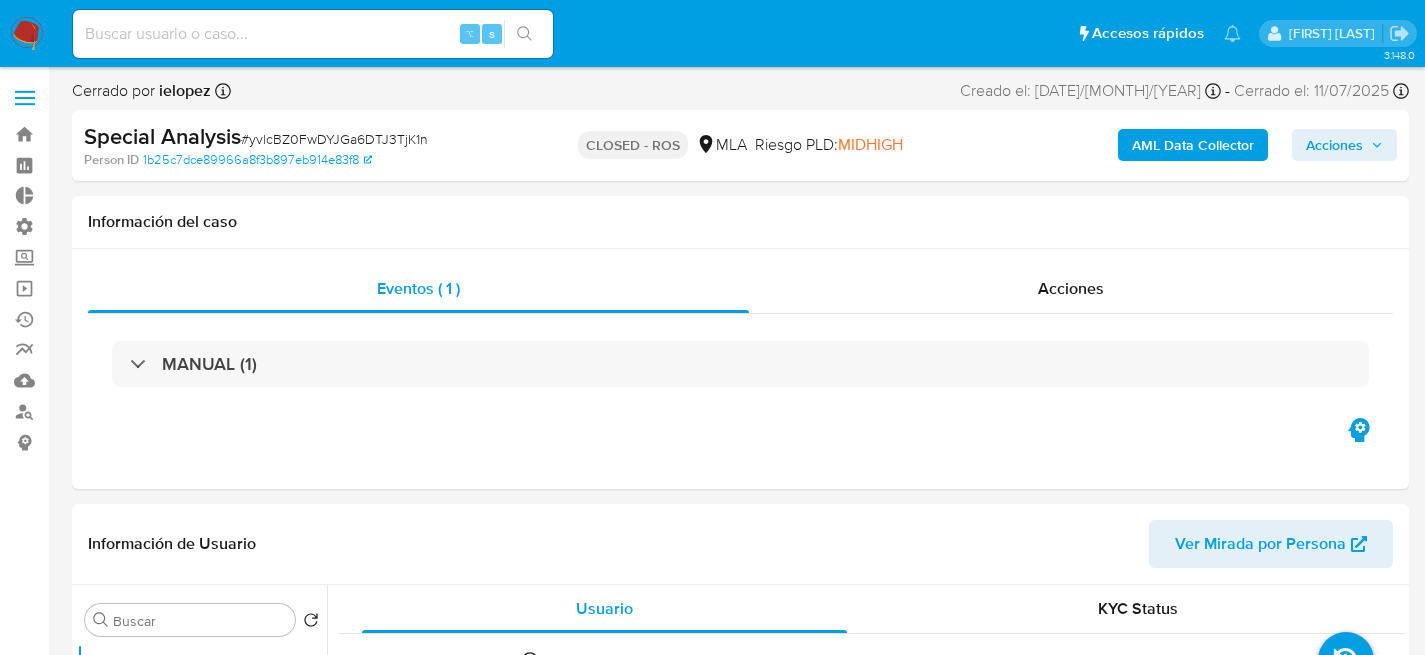 select on "10" 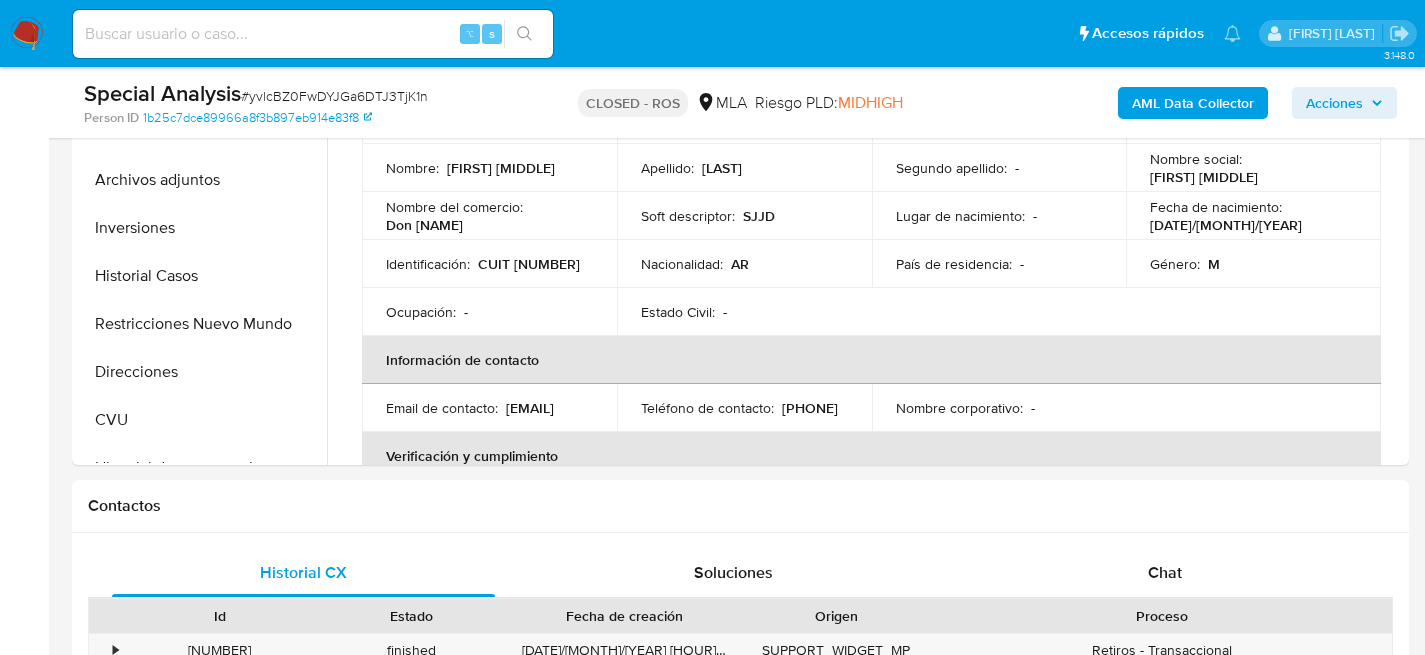 scroll, scrollTop: 569, scrollLeft: 0, axis: vertical 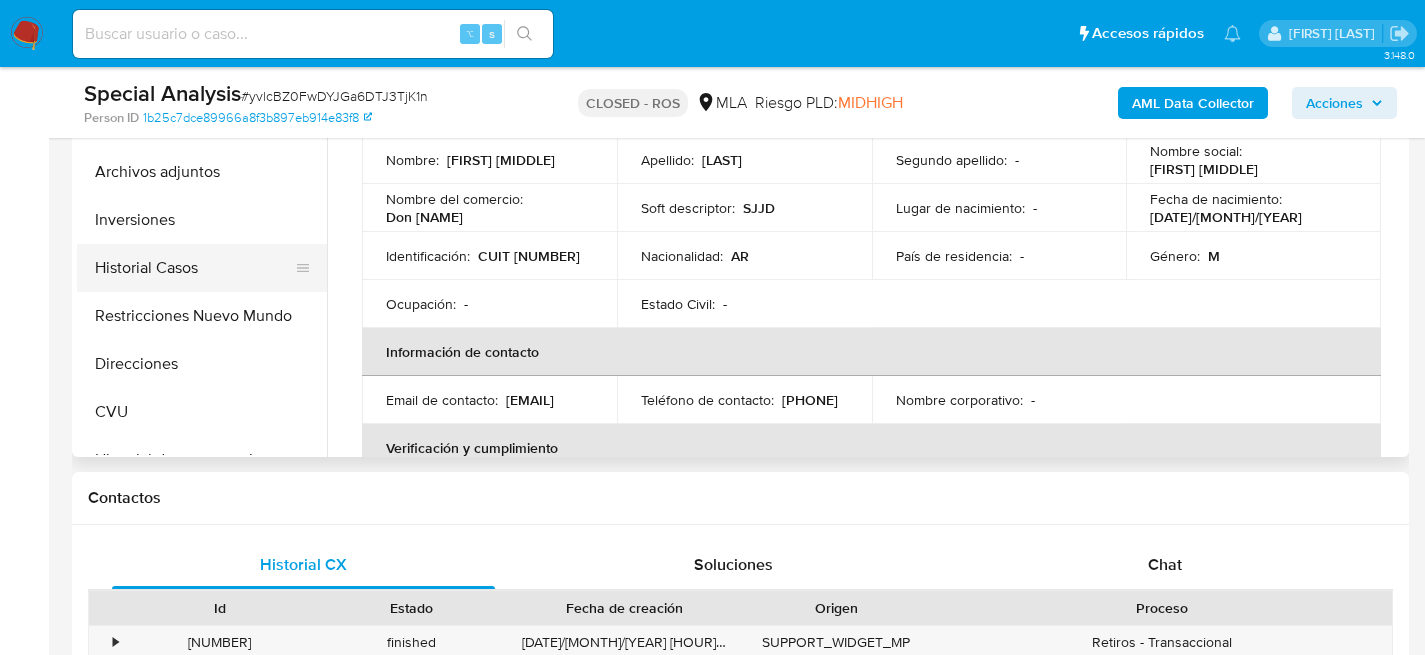 click on "Historial Casos" at bounding box center (194, 268) 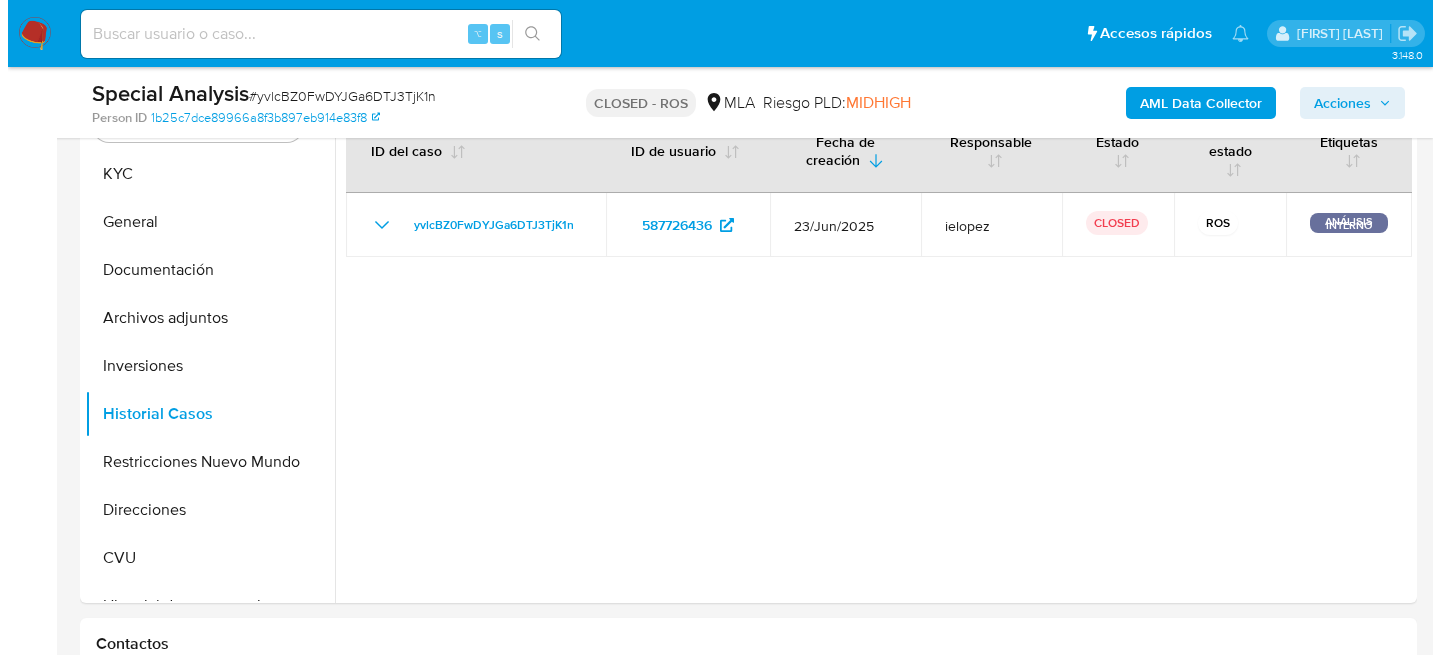 scroll, scrollTop: 406, scrollLeft: 0, axis: vertical 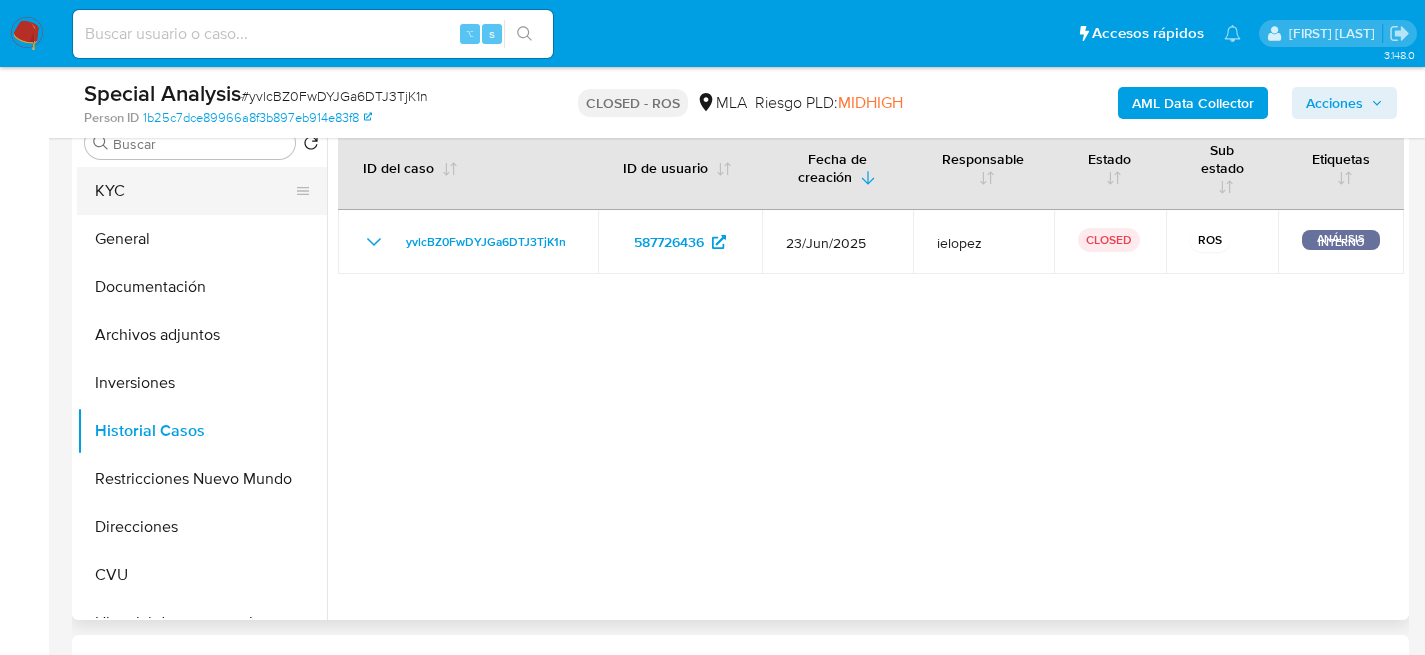 click on "KYC" at bounding box center (194, 191) 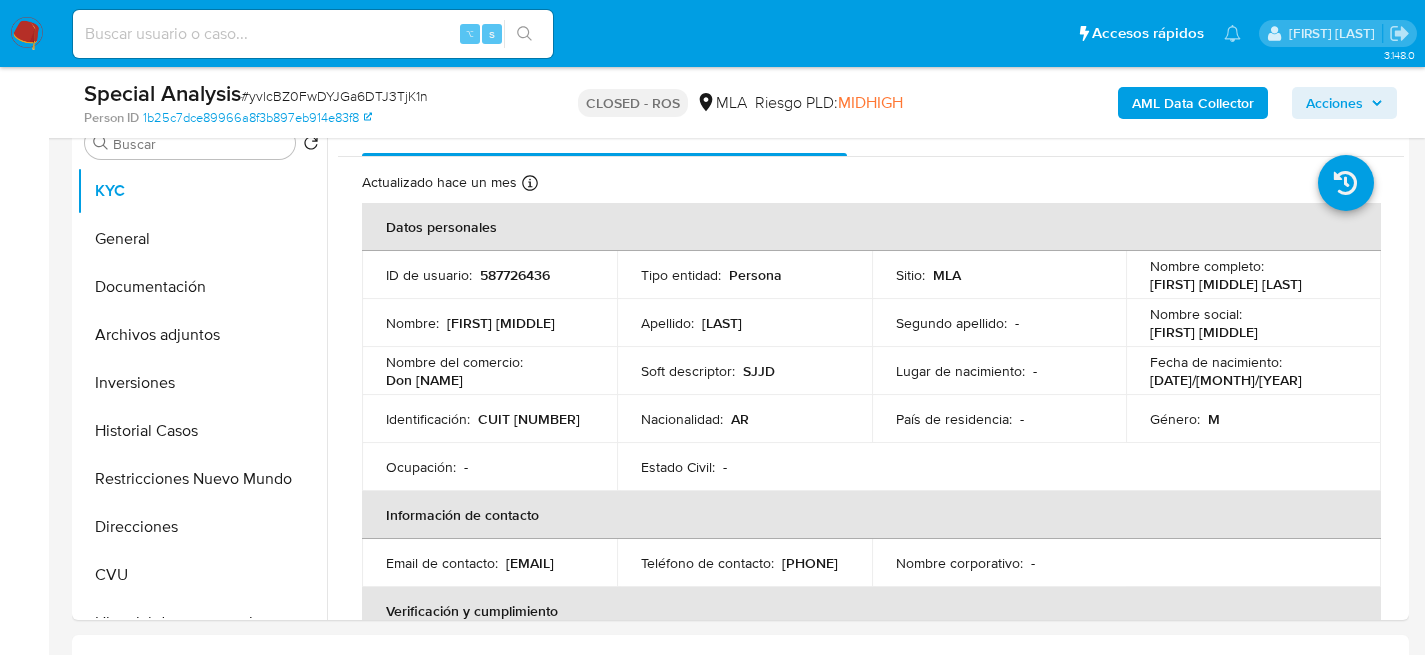 click on "# yvlcBZ0FwDYJGa6DTJ3TjK1n" at bounding box center [334, 96] 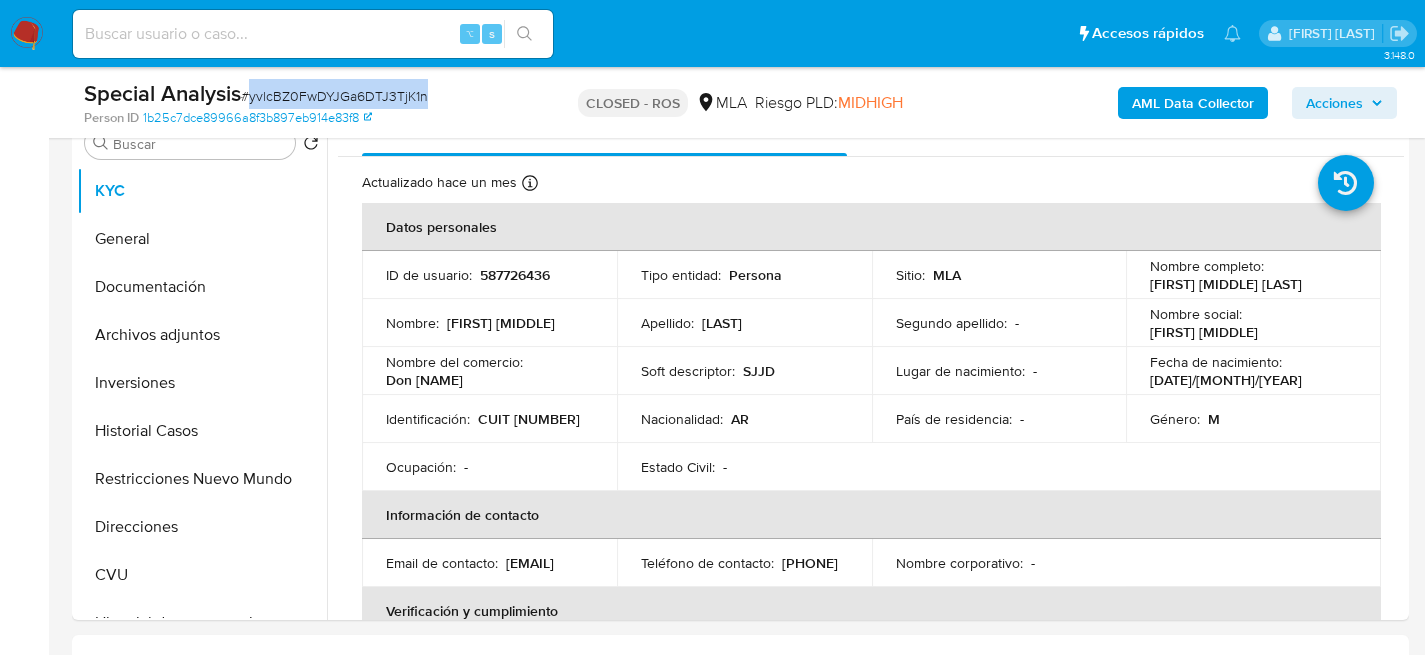 click on "# yvlcBZ0FwDYJGa6DTJ3TjK1n" at bounding box center [334, 96] 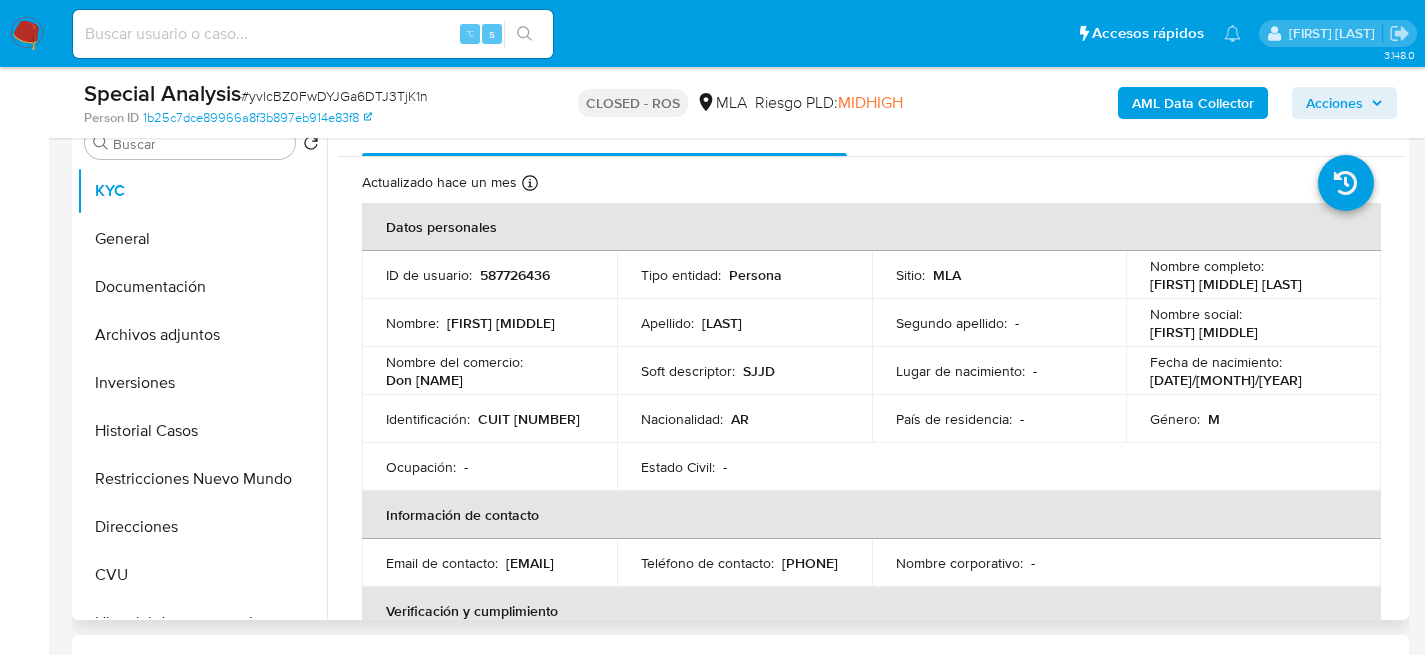 click on "Nombre :    [FIRST] [MIDDLE]" at bounding box center (489, 323) 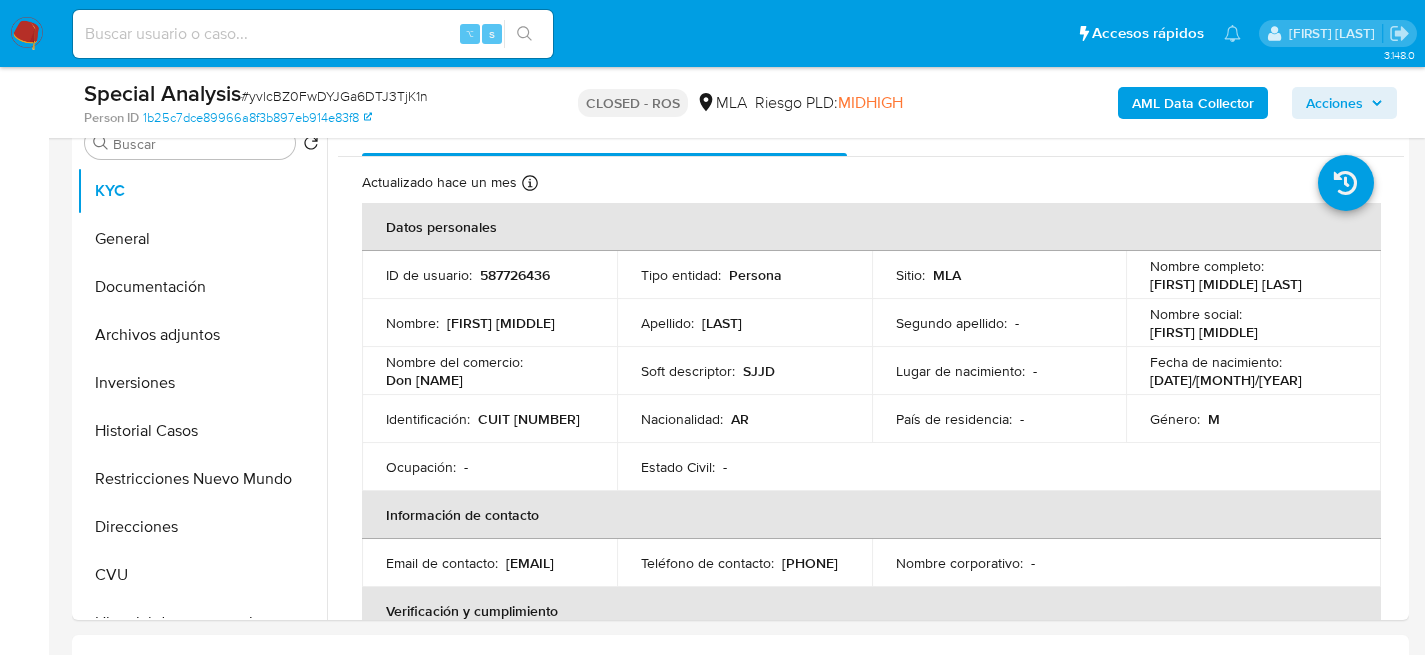 click on "# yvlcBZ0FwDYJGa6DTJ3TjK1n" at bounding box center (334, 96) 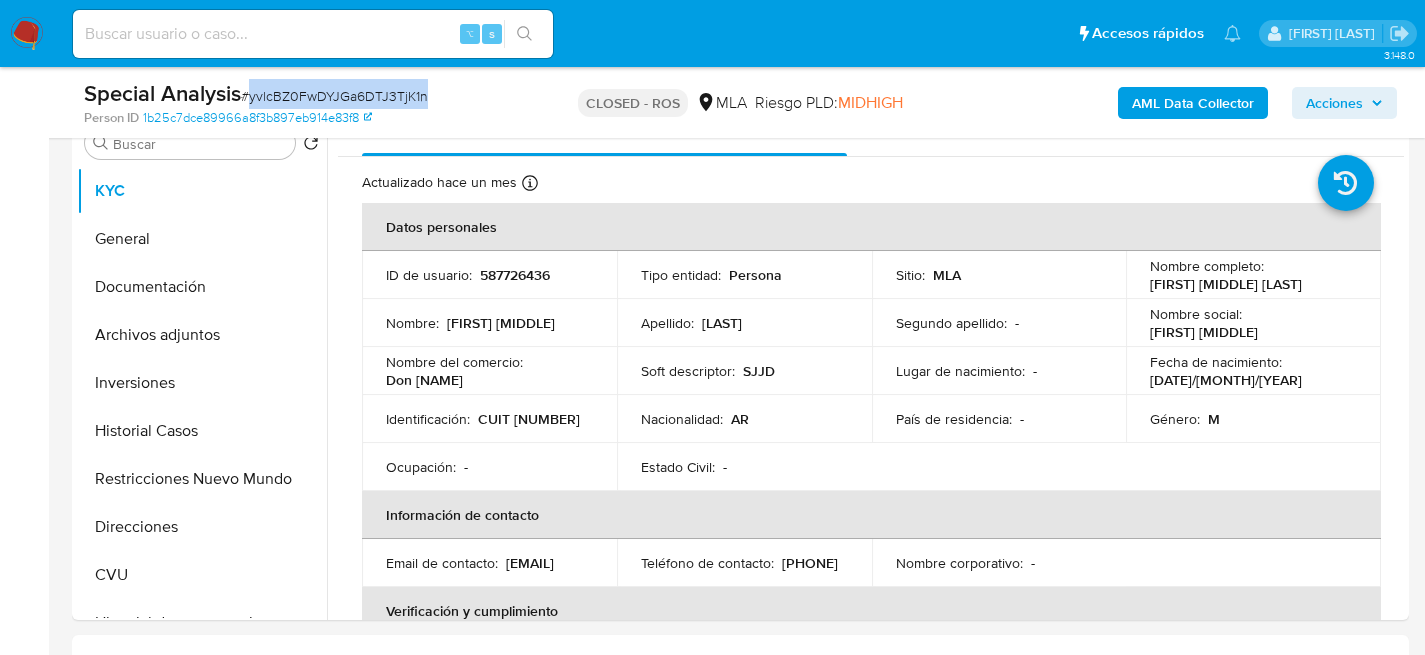 click on "# yvlcBZ0FwDYJGa6DTJ3TjK1n" at bounding box center [334, 96] 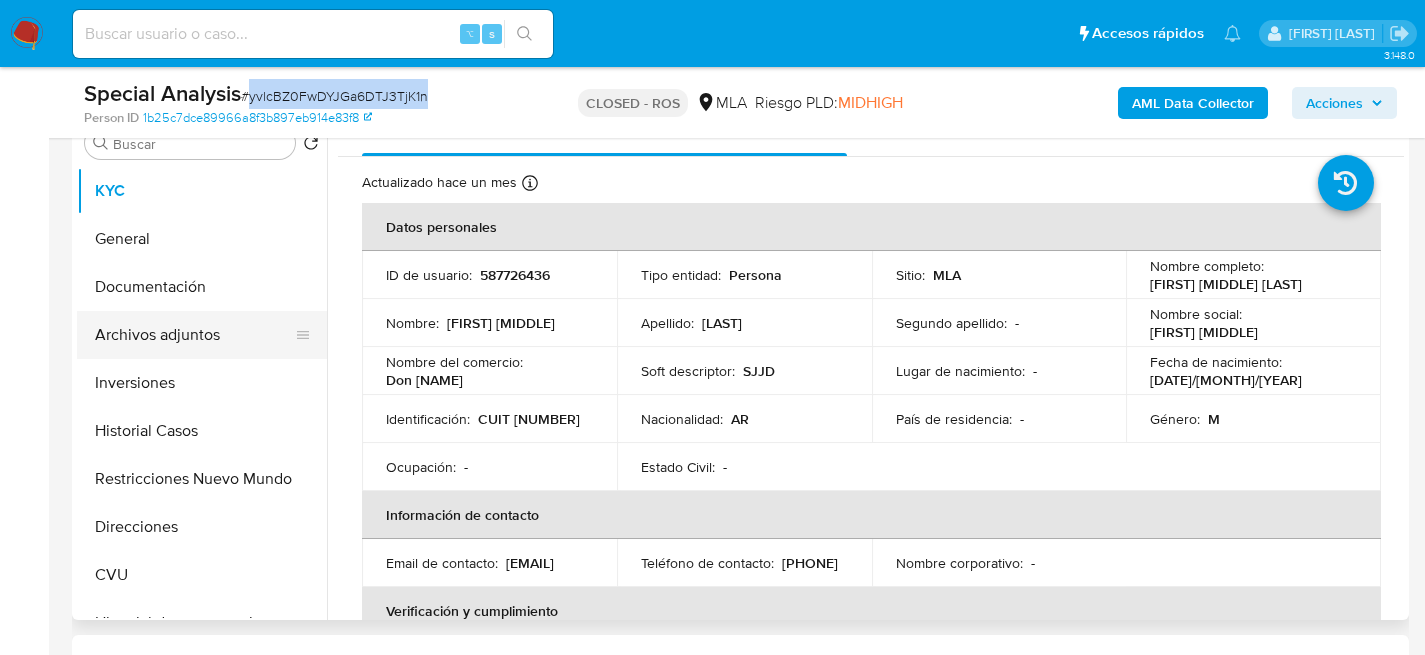 click on "Archivos adjuntos" at bounding box center [194, 335] 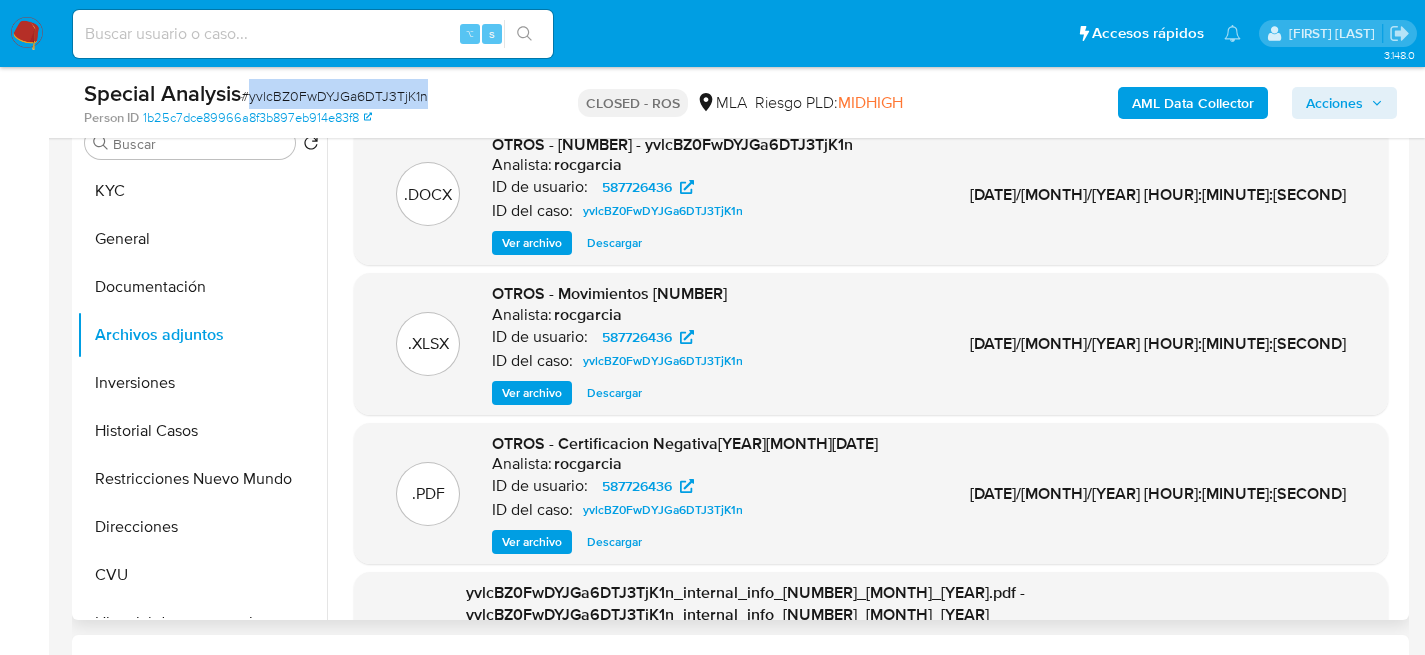 click on "Ver archivo" at bounding box center [532, 243] 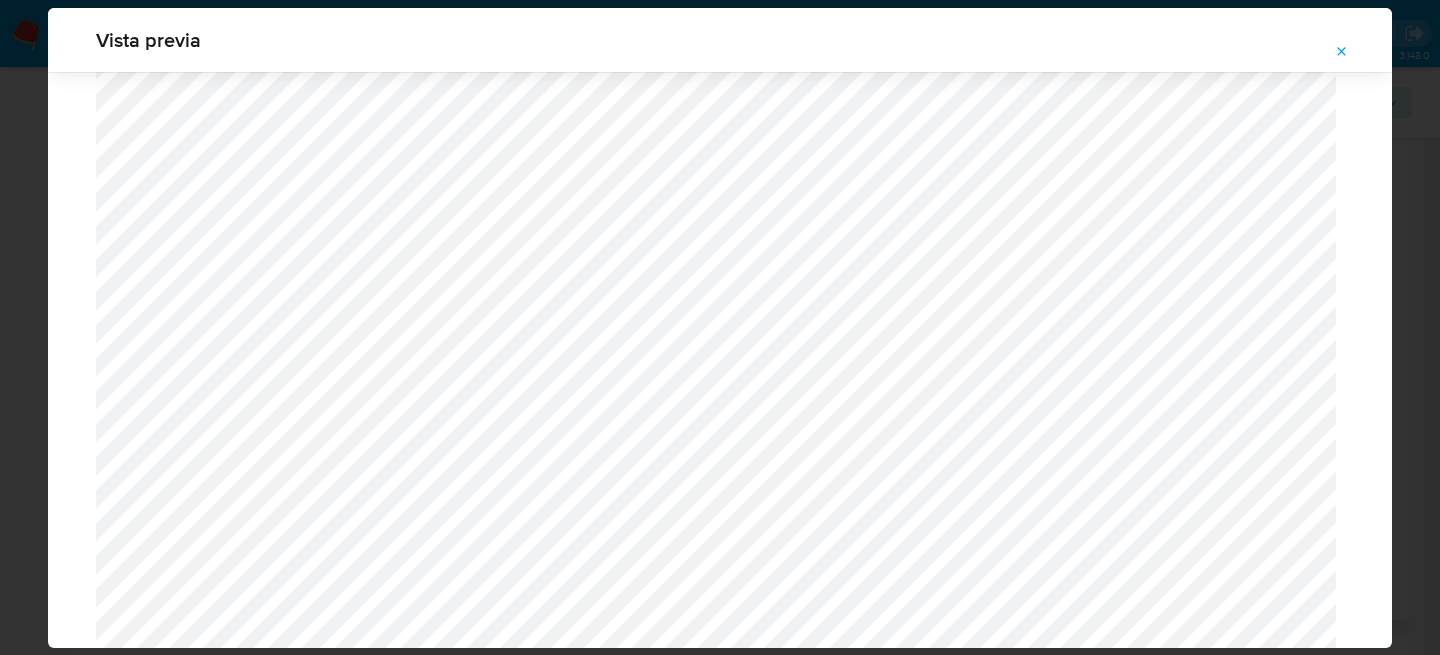 scroll, scrollTop: 2683, scrollLeft: 0, axis: vertical 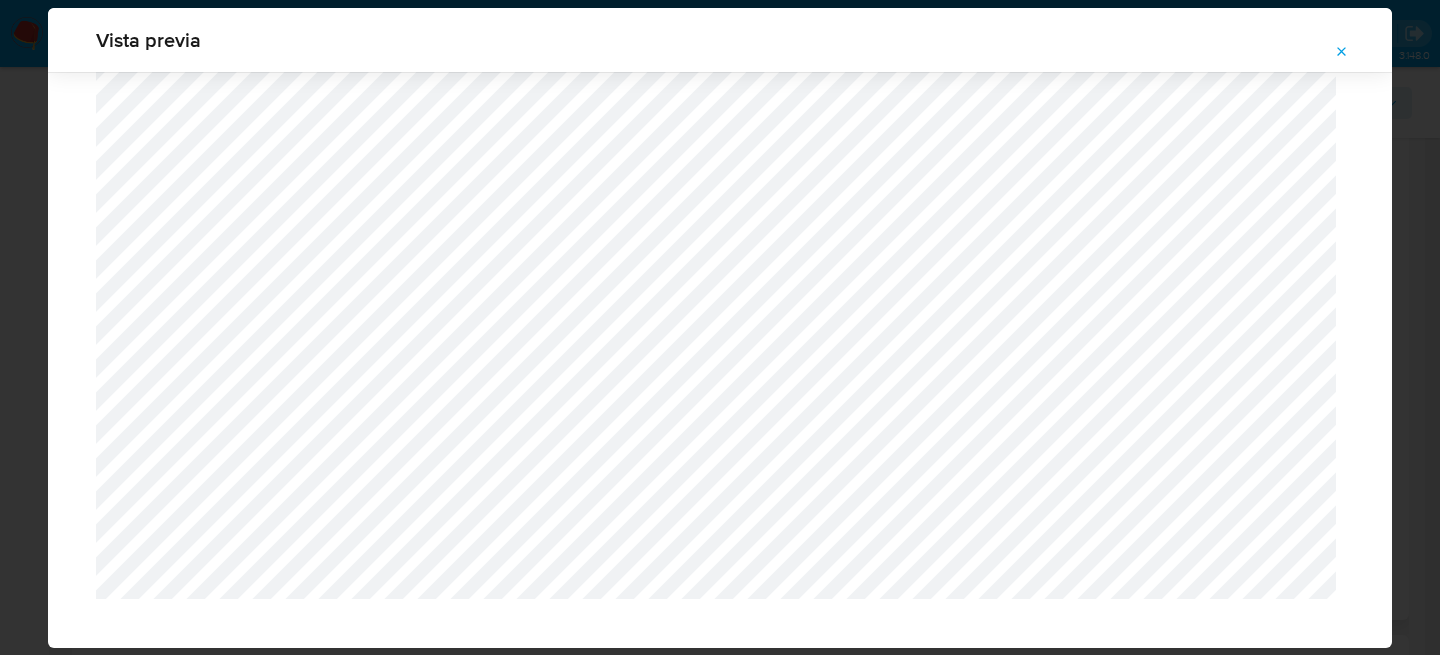 click at bounding box center (720, -982) 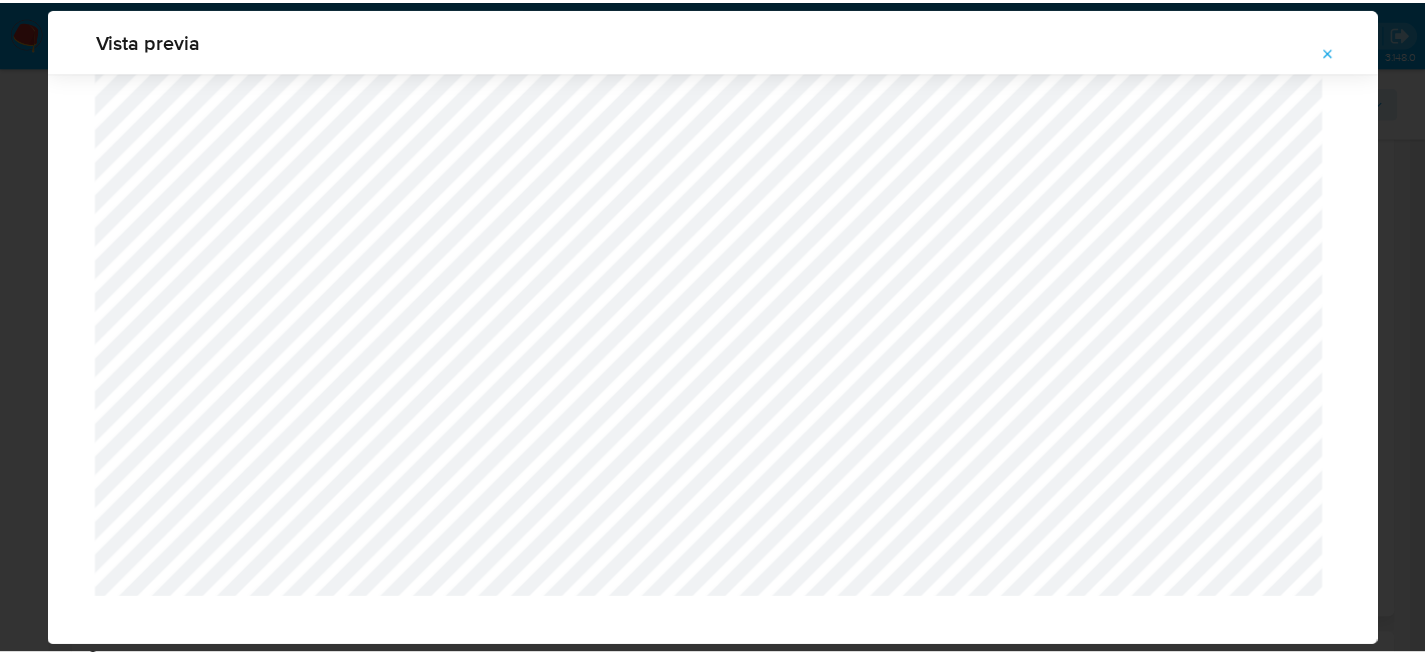 scroll, scrollTop: 64, scrollLeft: 0, axis: vertical 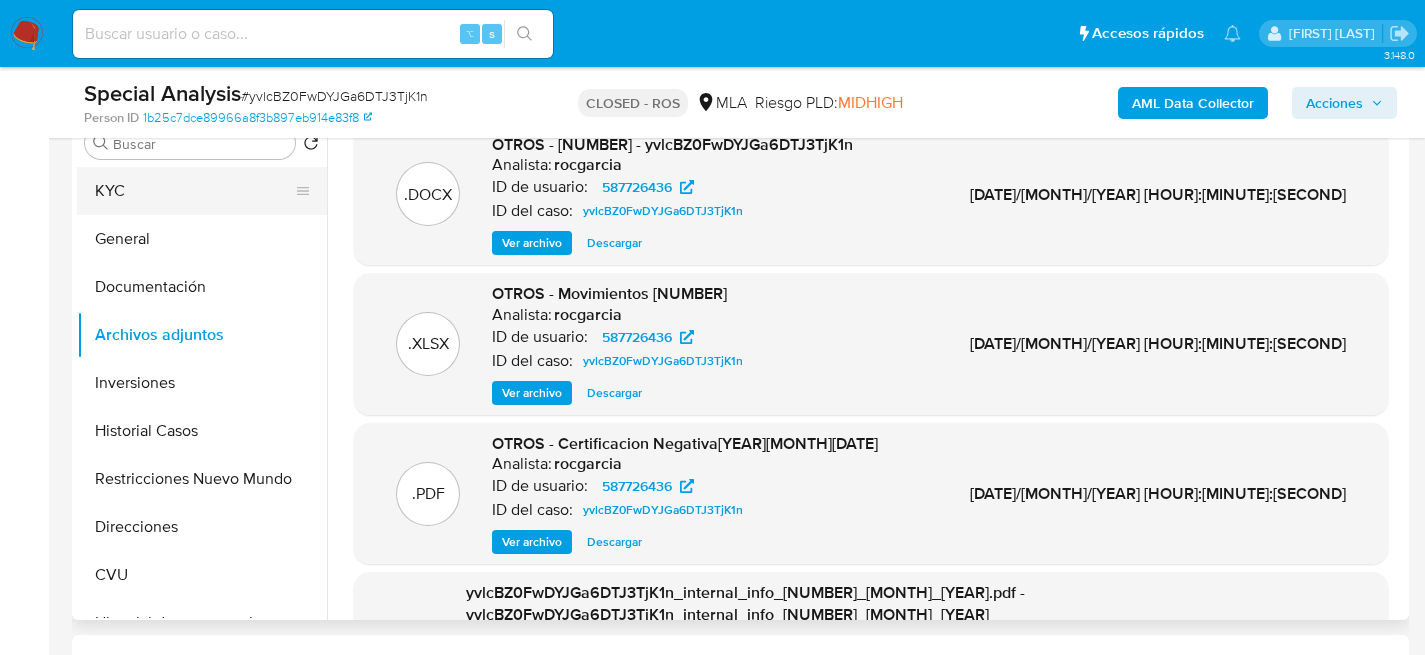 click on "KYC" at bounding box center [194, 191] 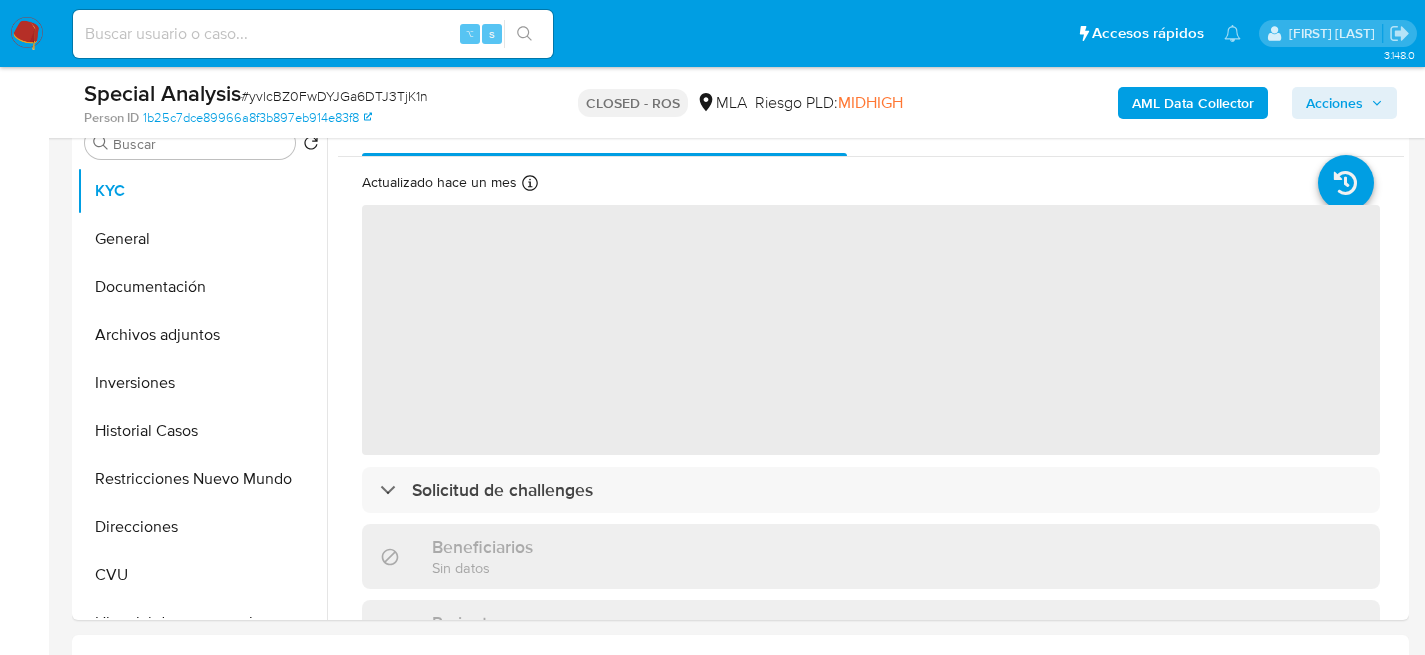 click on "# yvlcBZ0FwDYJGa6DTJ3TjK1n" at bounding box center (334, 96) 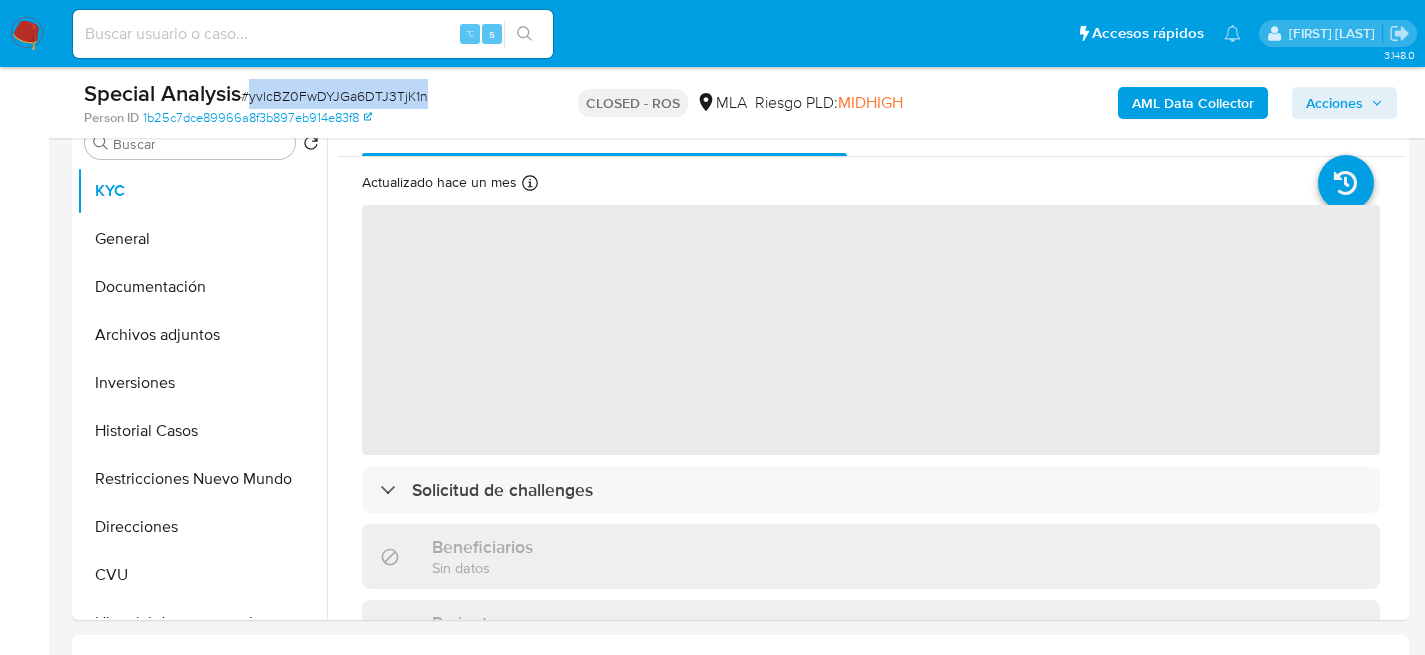 click on "# yvlcBZ0FwDYJGa6DTJ3TjK1n" at bounding box center [334, 96] 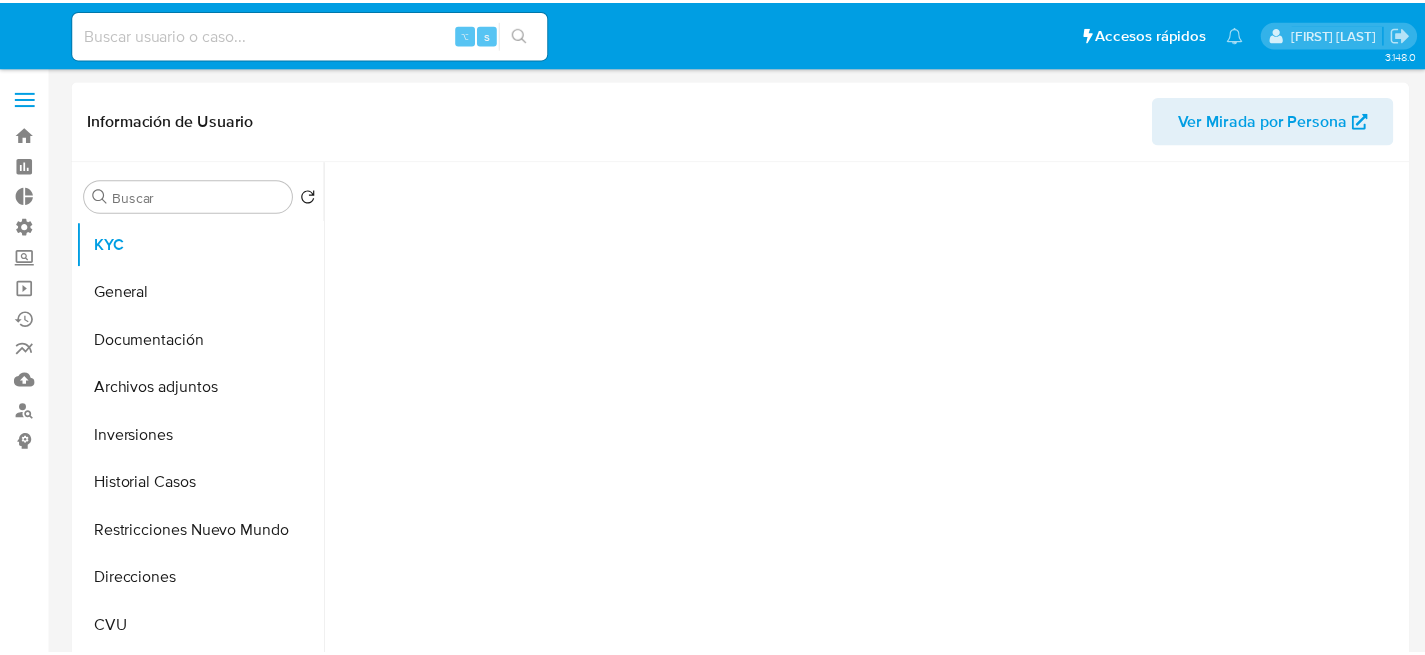 scroll, scrollTop: 0, scrollLeft: 0, axis: both 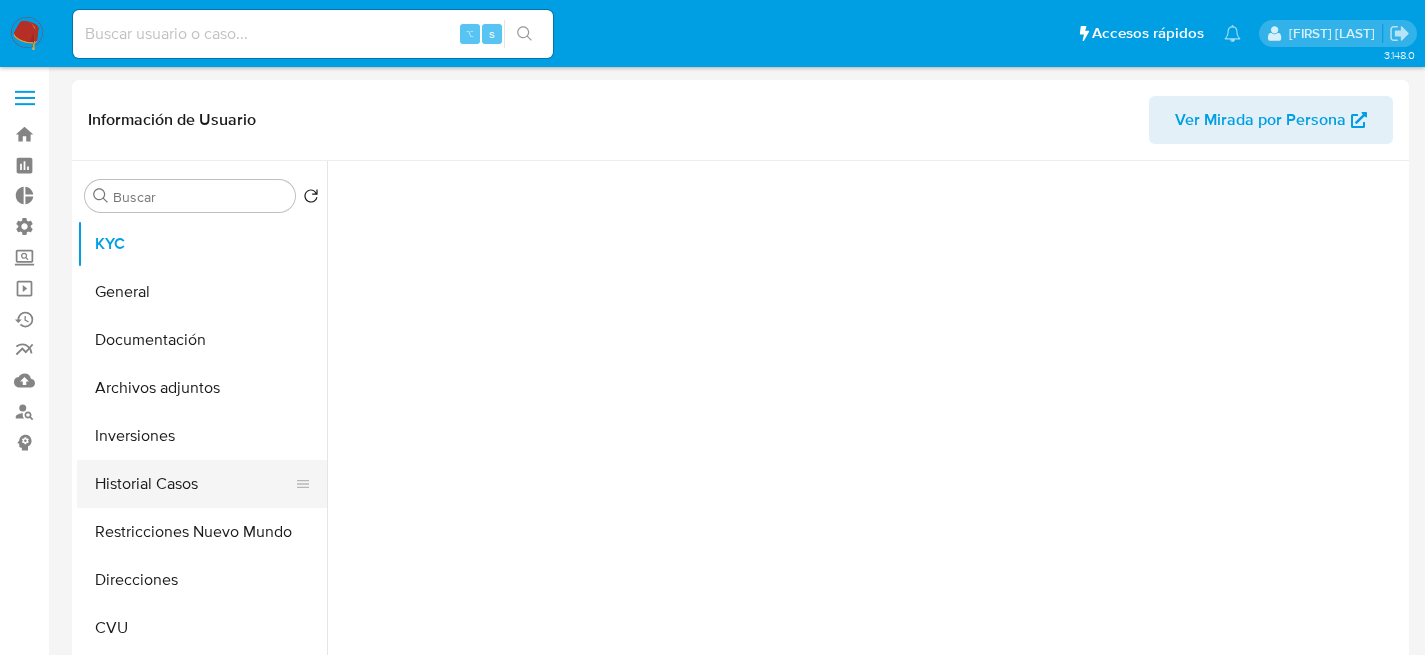 click on "Historial Casos" at bounding box center (194, 484) 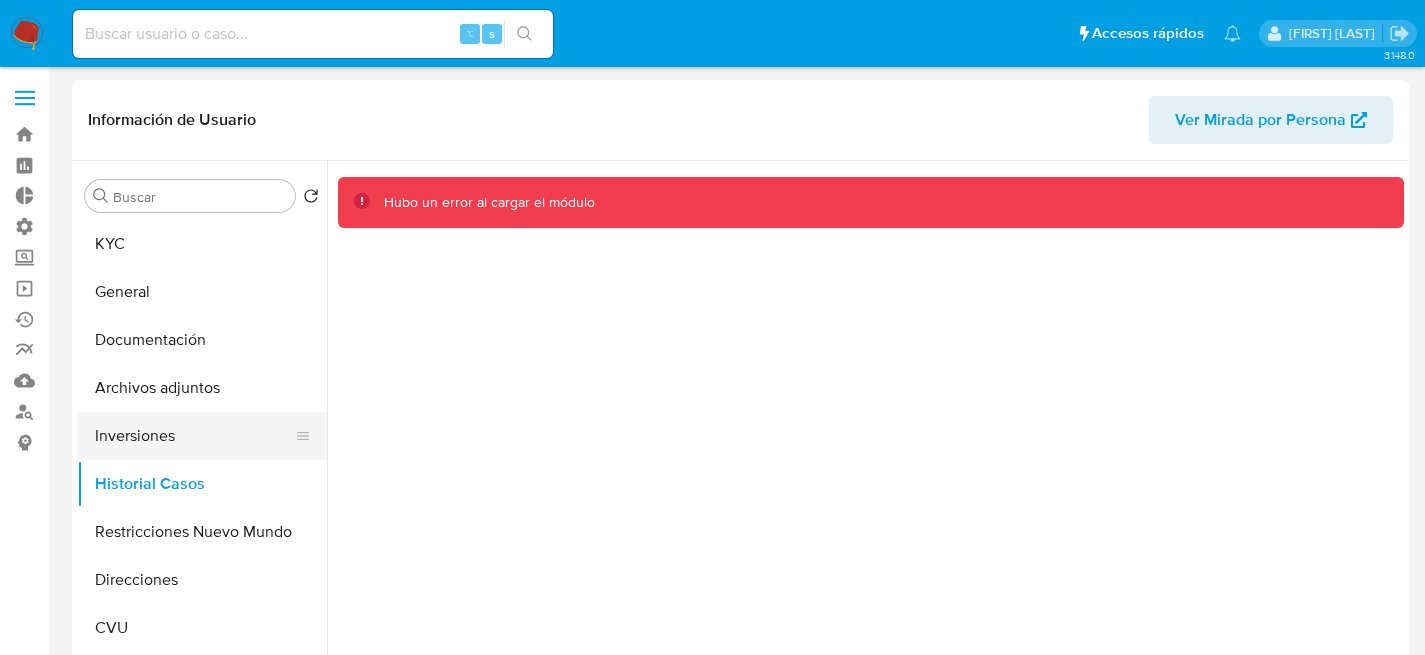 click on "Inversiones" at bounding box center [194, 436] 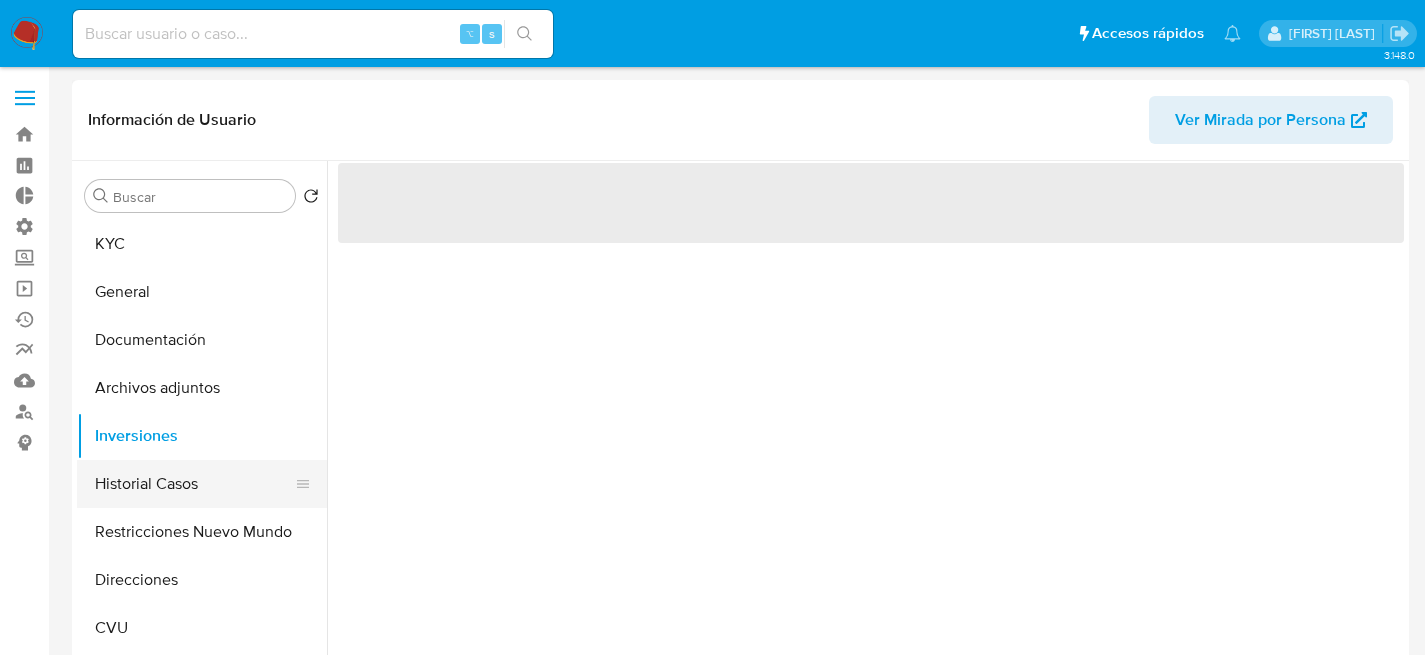 click on "Historial Casos" at bounding box center (194, 484) 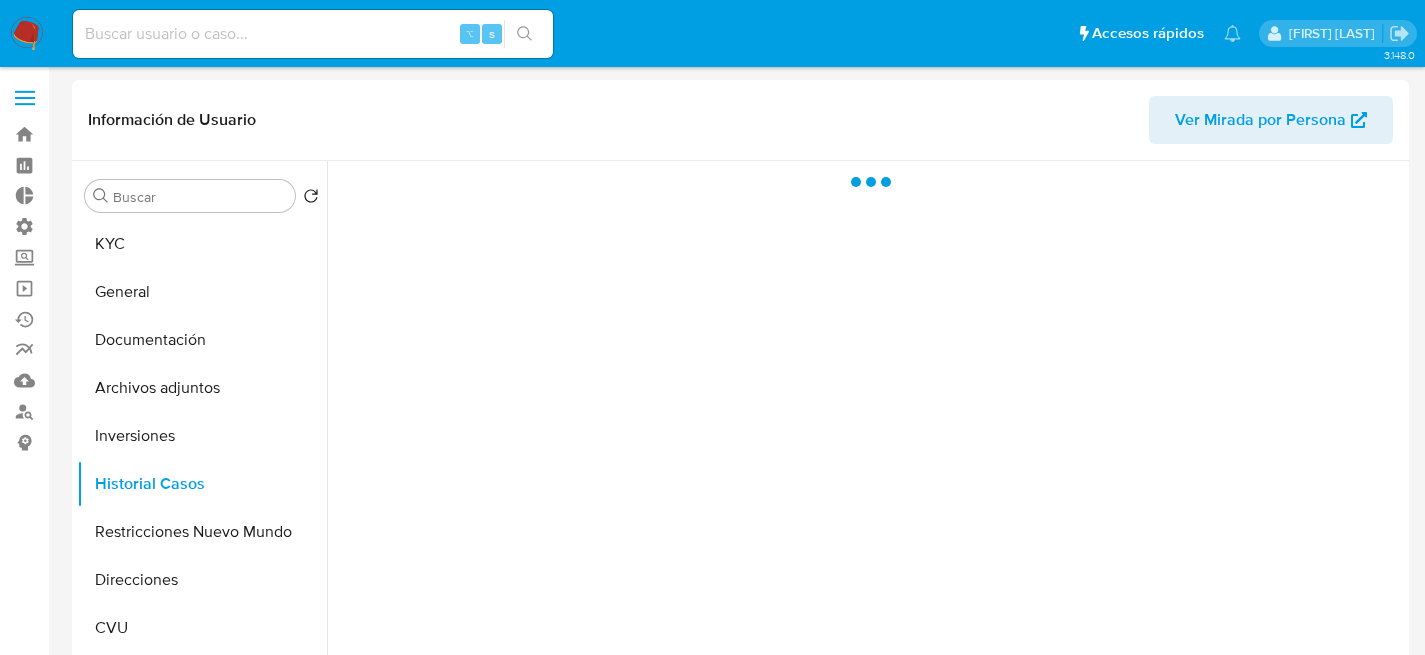 select on "10" 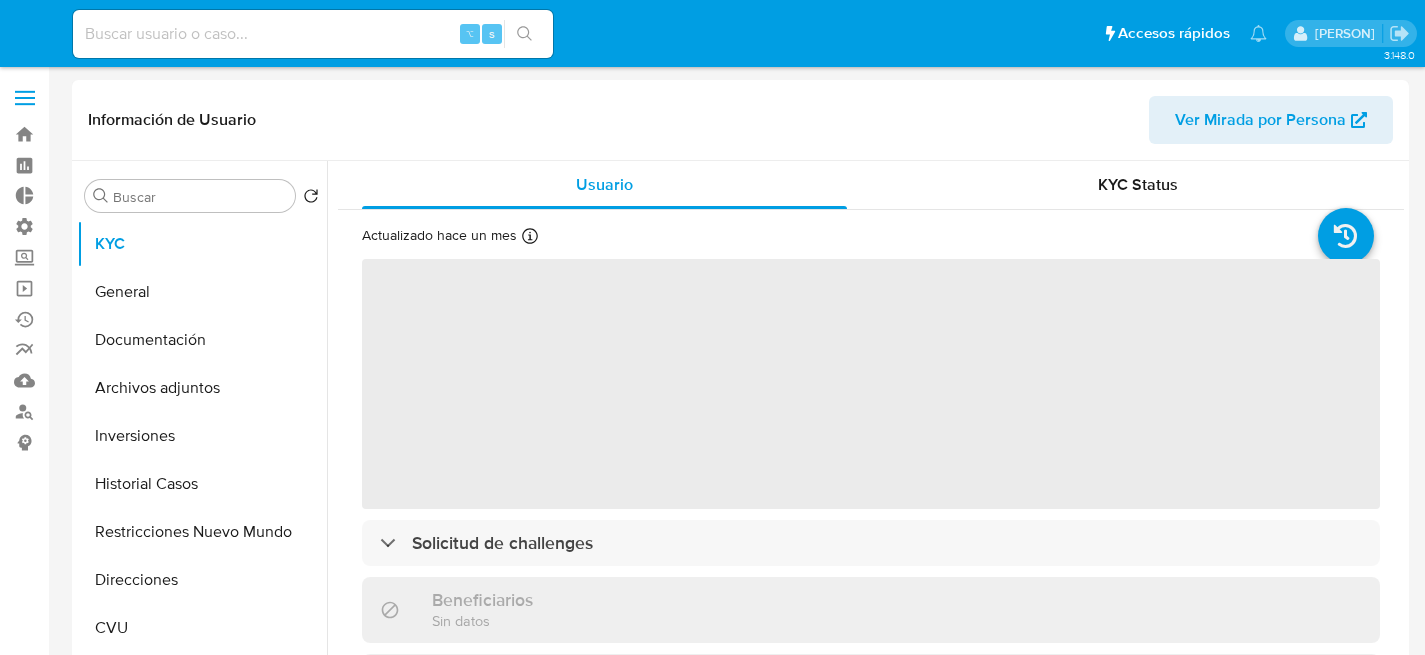 scroll, scrollTop: 0, scrollLeft: 0, axis: both 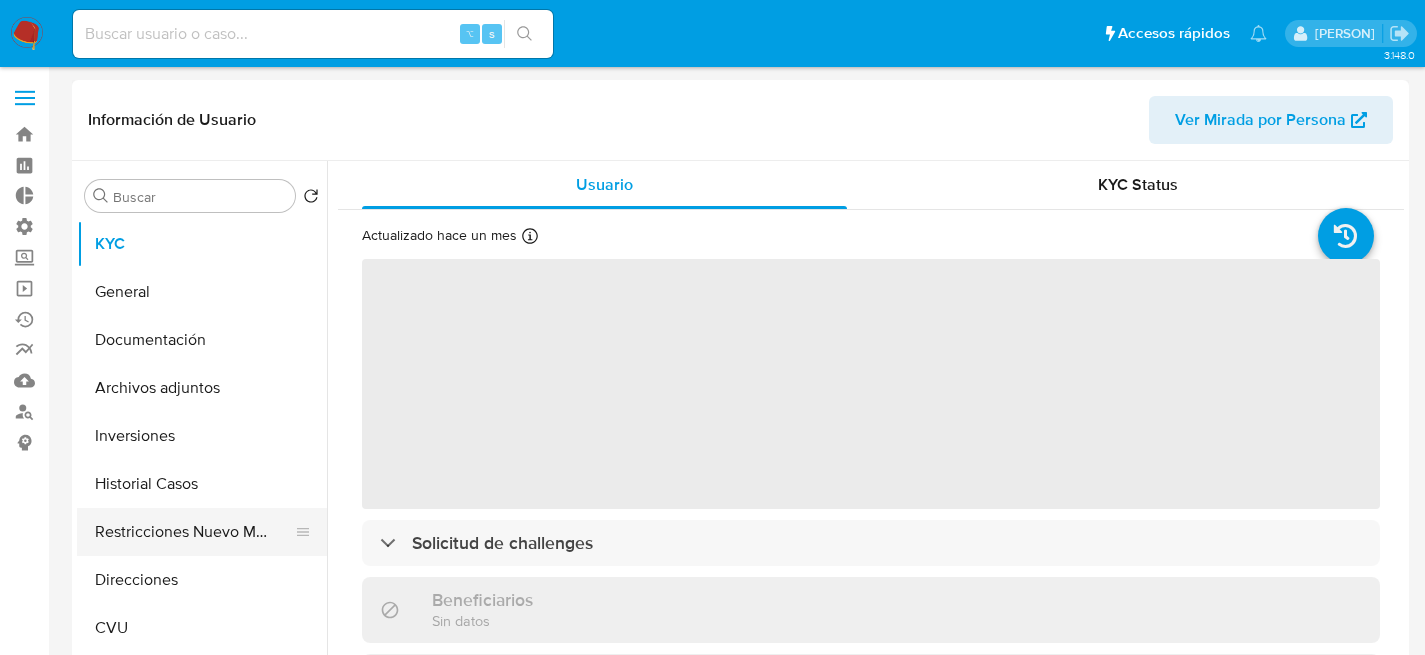 select on "10" 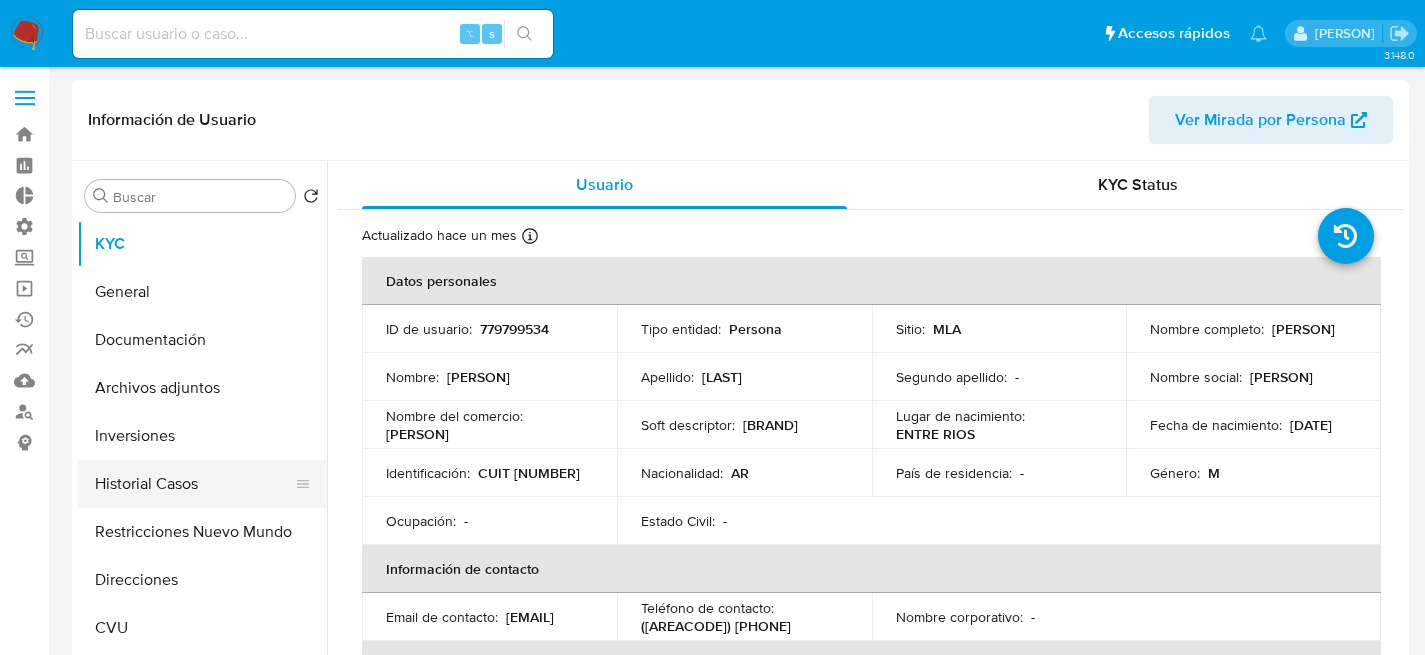 click on "Historial Casos" at bounding box center (194, 484) 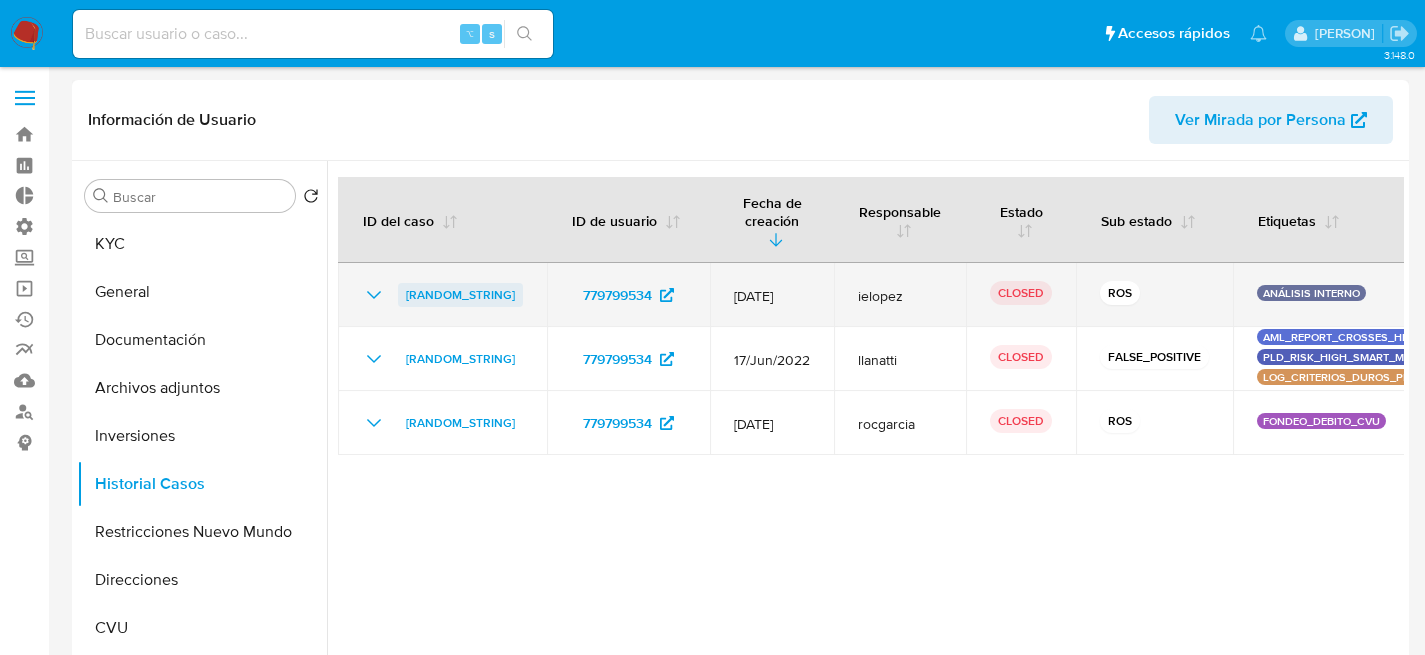 click on "8nt0HYkRI3Ve6jAGyh6VEPm4" at bounding box center (460, 295) 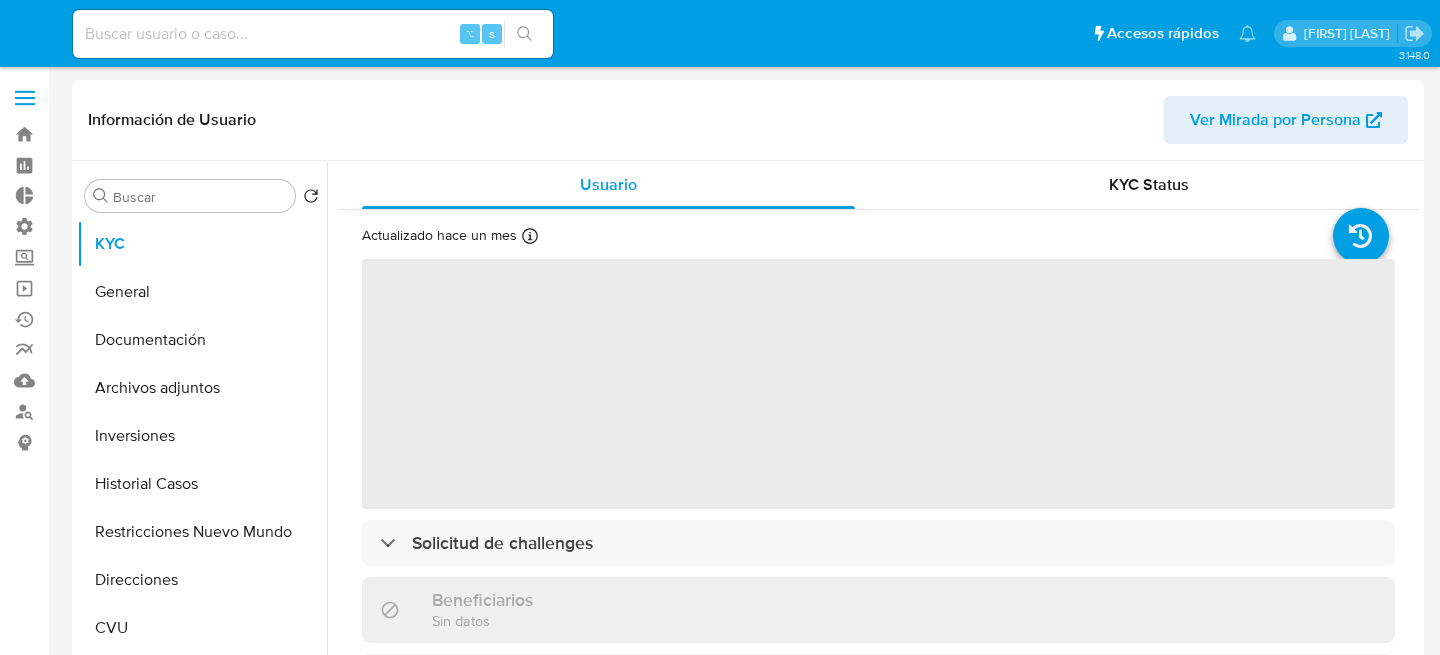 select on "10" 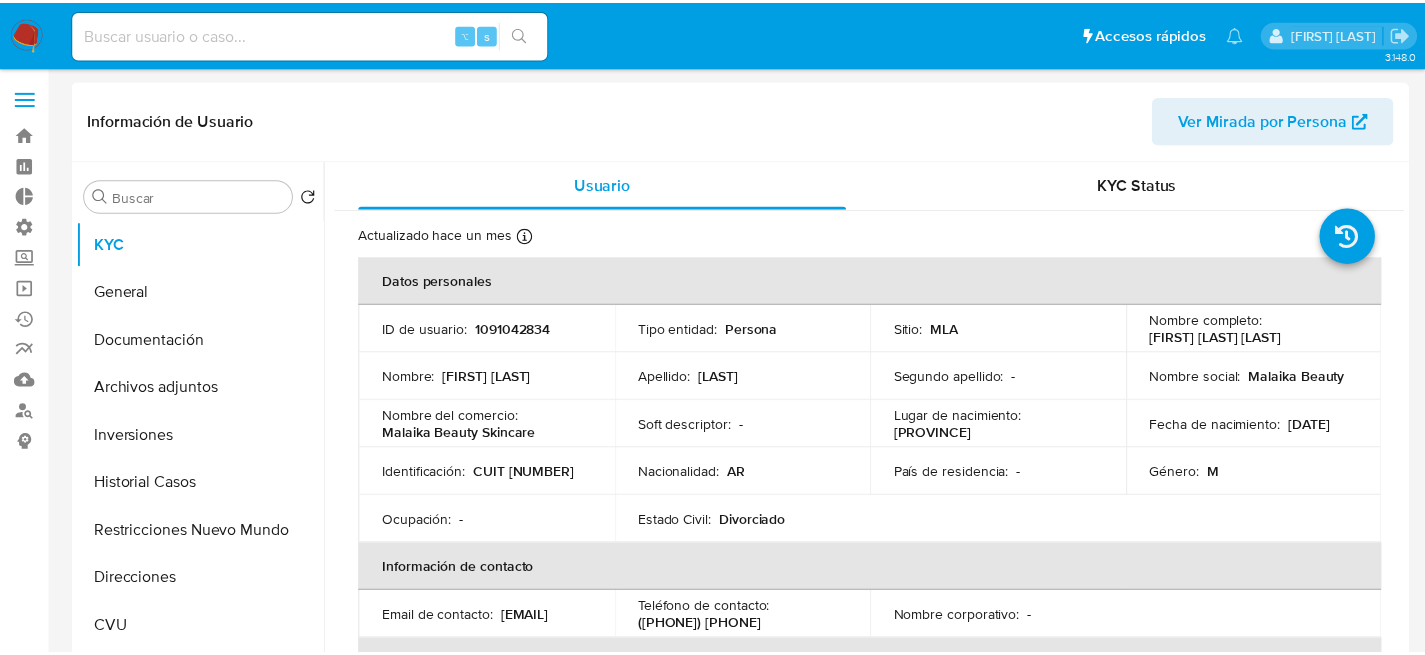 scroll, scrollTop: 0, scrollLeft: 0, axis: both 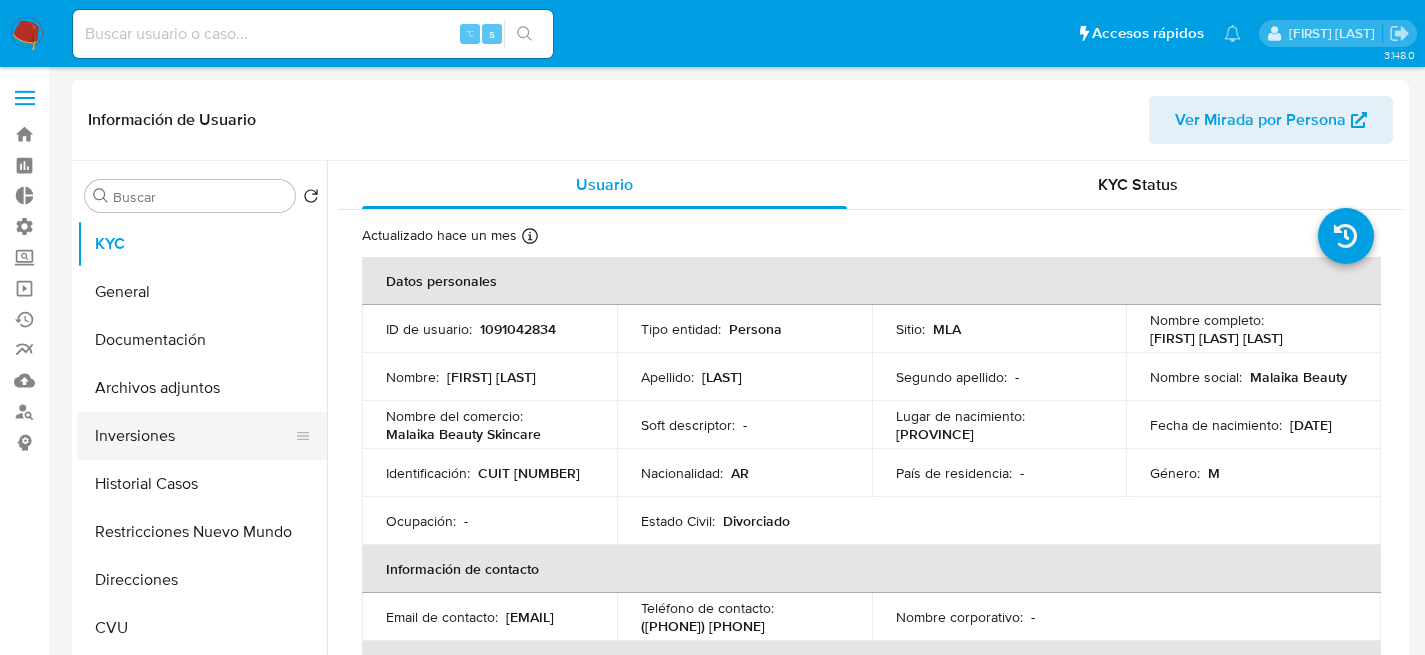 click on "Inversiones" at bounding box center (194, 436) 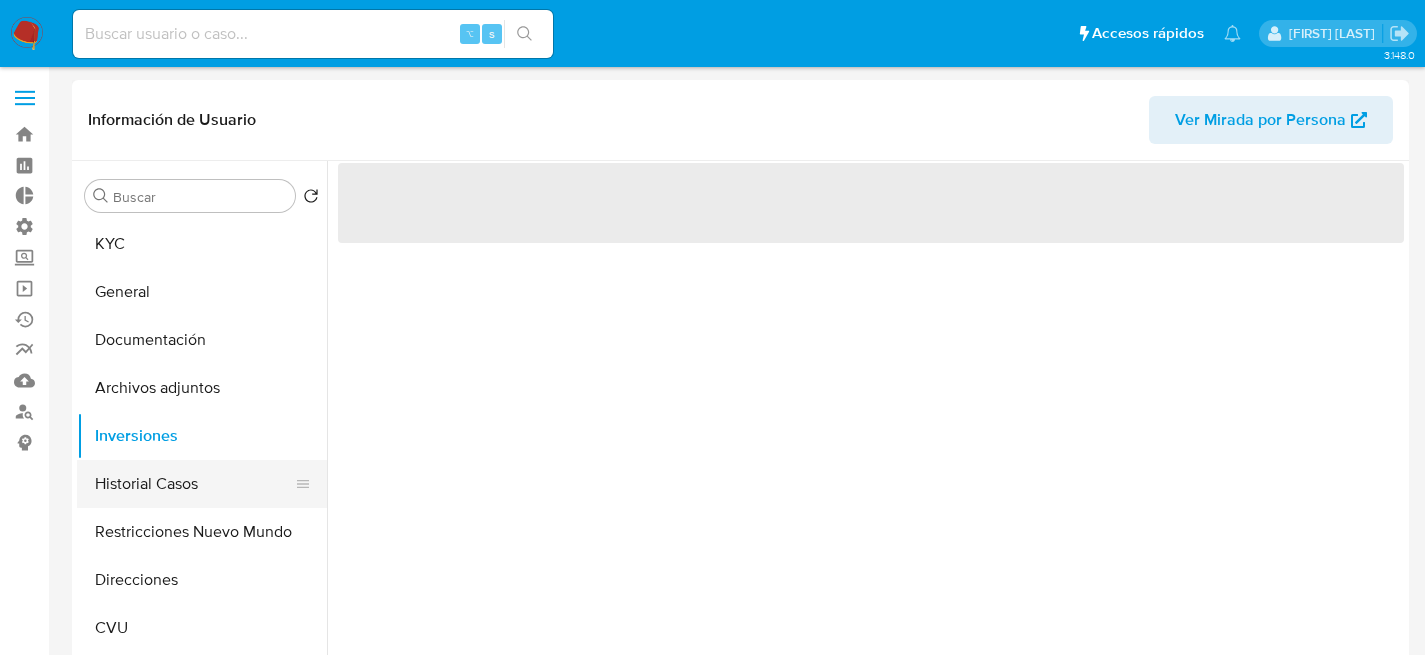 click on "Historial Casos" at bounding box center (194, 484) 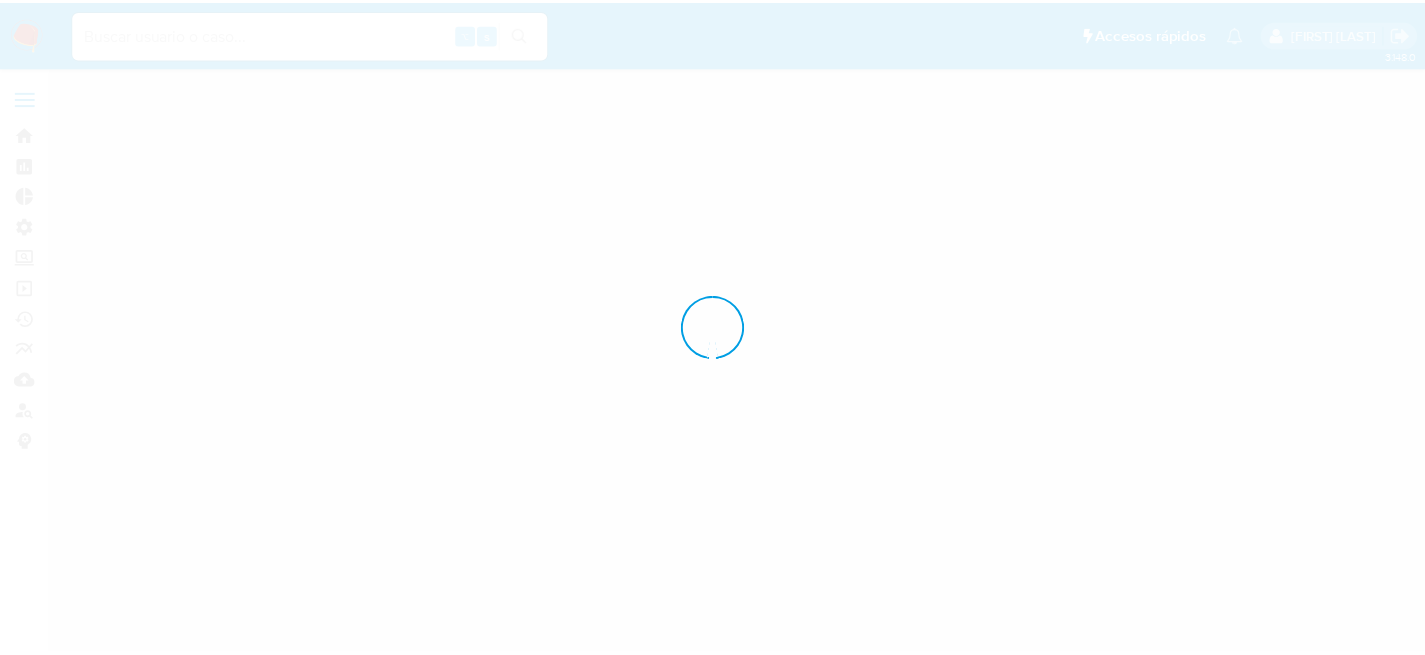 scroll, scrollTop: 0, scrollLeft: 0, axis: both 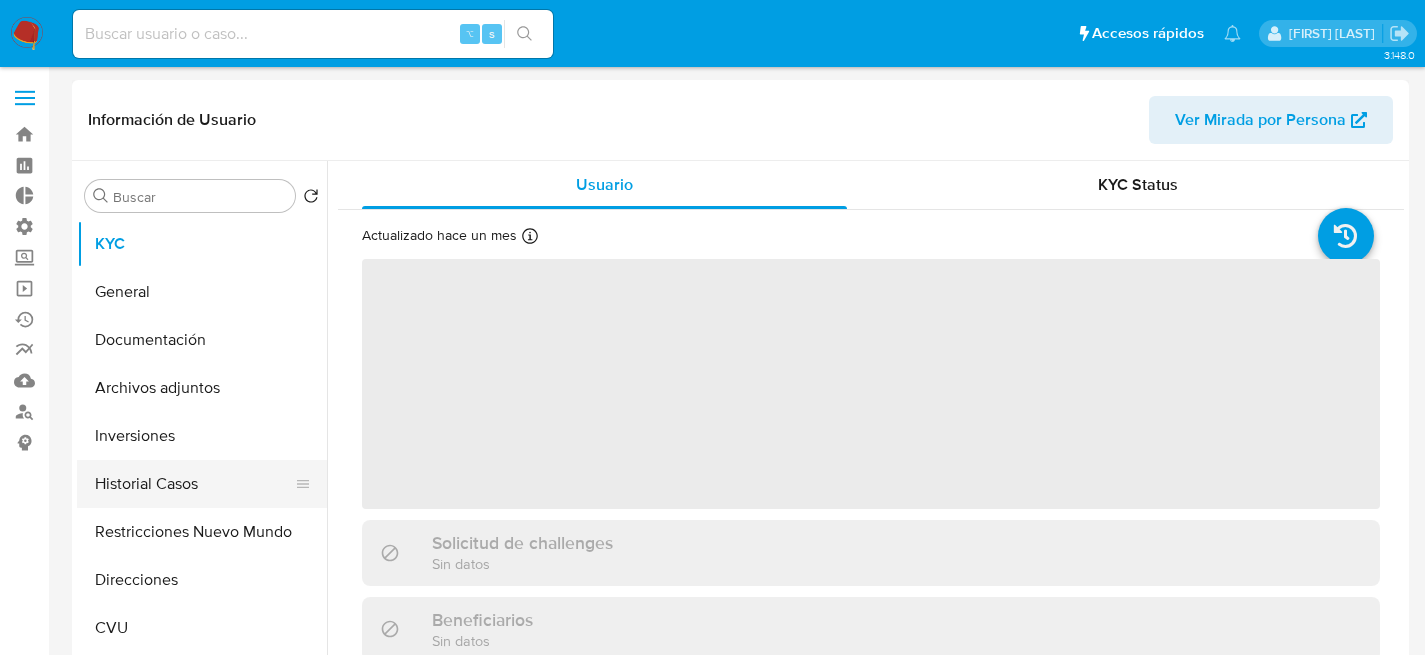 click on "Historial Casos" at bounding box center (194, 484) 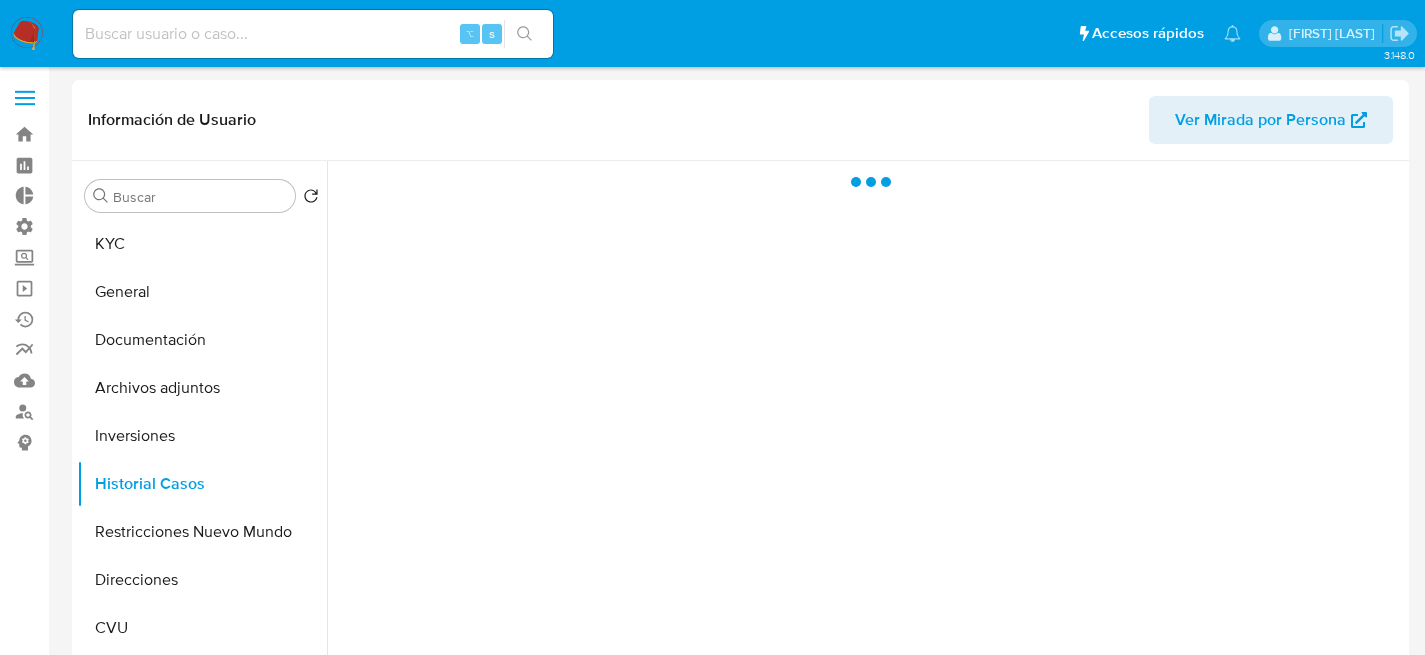 select on "10" 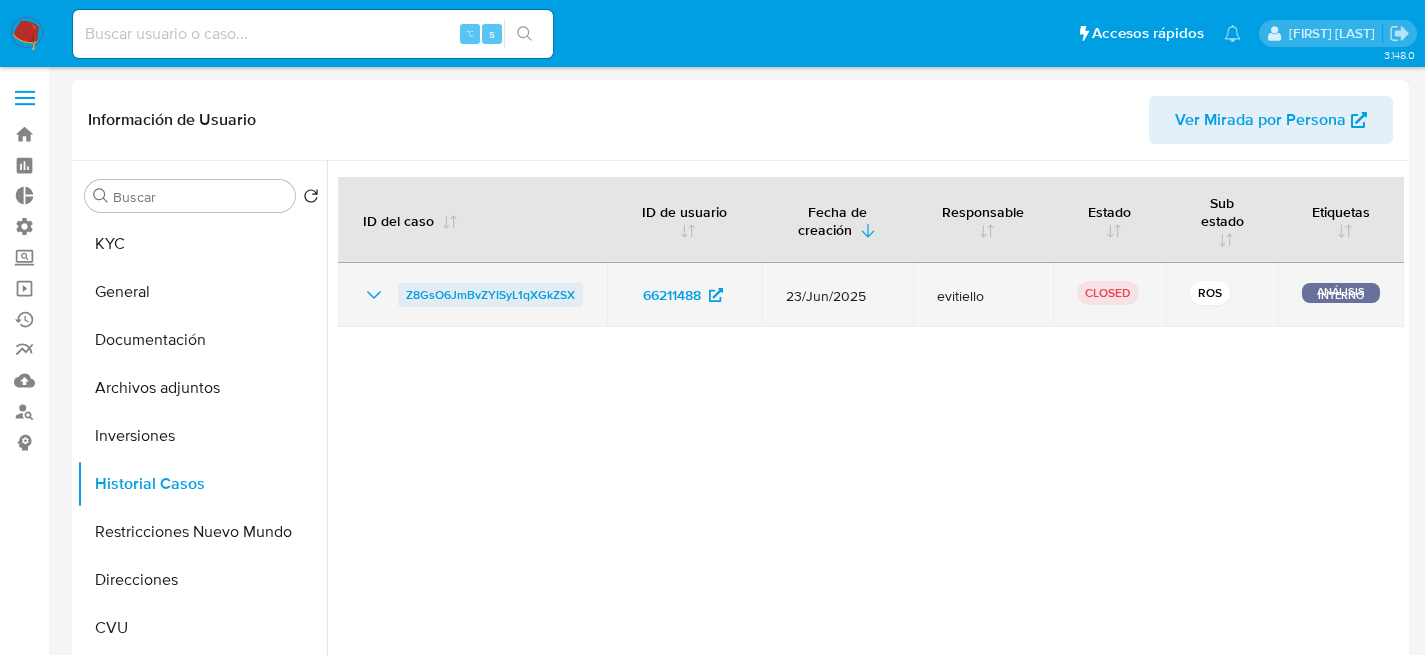 click on "Z8GsO6JmBvZYISyL1qXGkZSX" at bounding box center (490, 295) 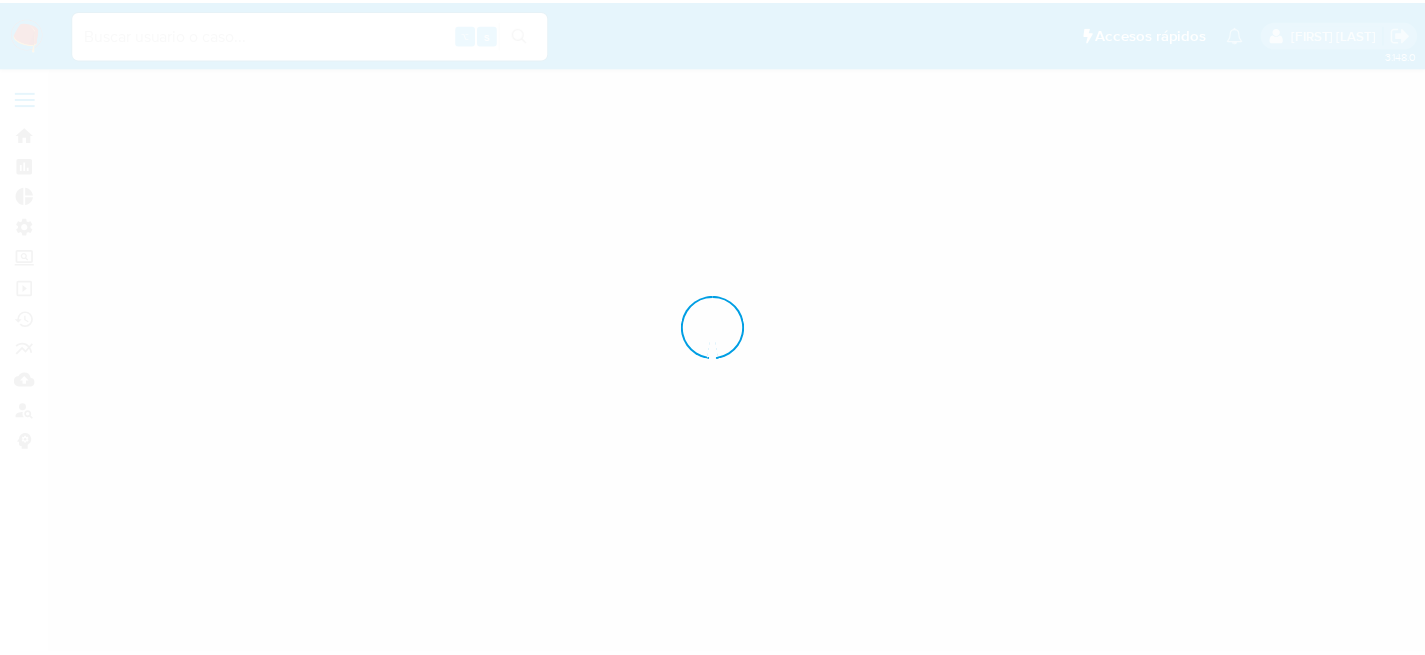 scroll, scrollTop: 0, scrollLeft: 0, axis: both 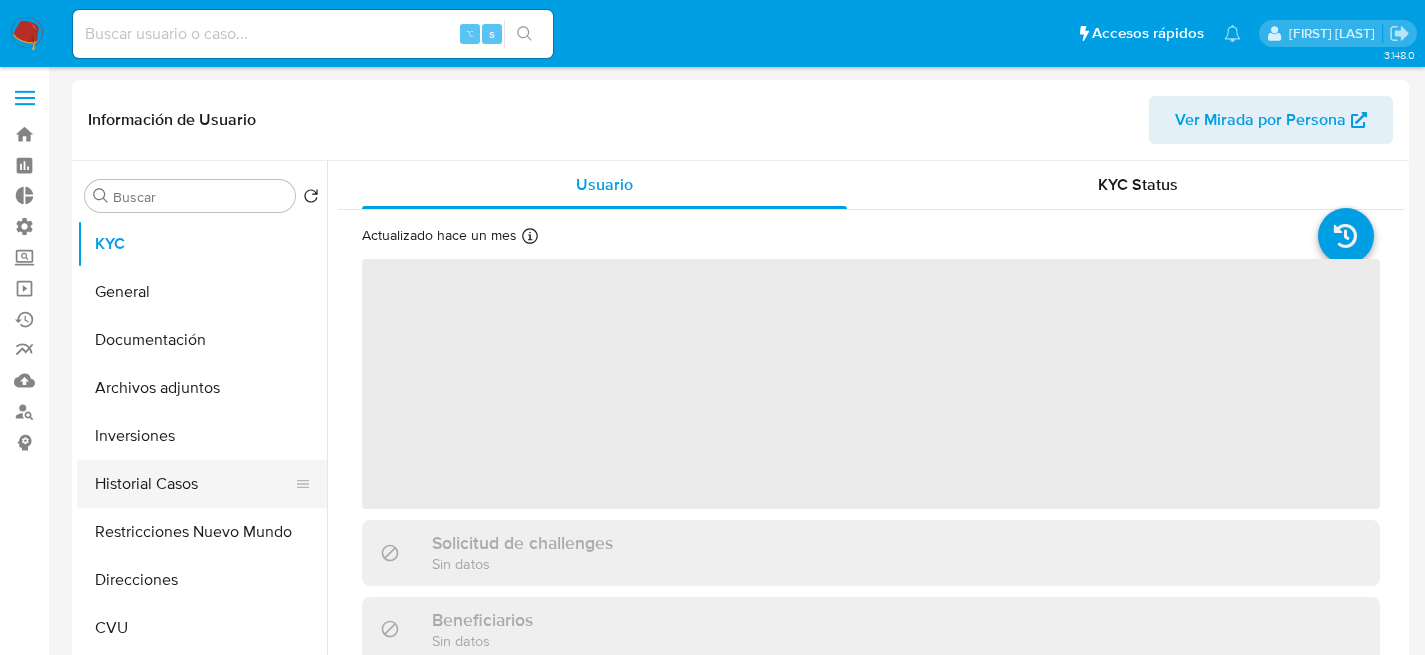 click on "Historial Casos" at bounding box center [194, 484] 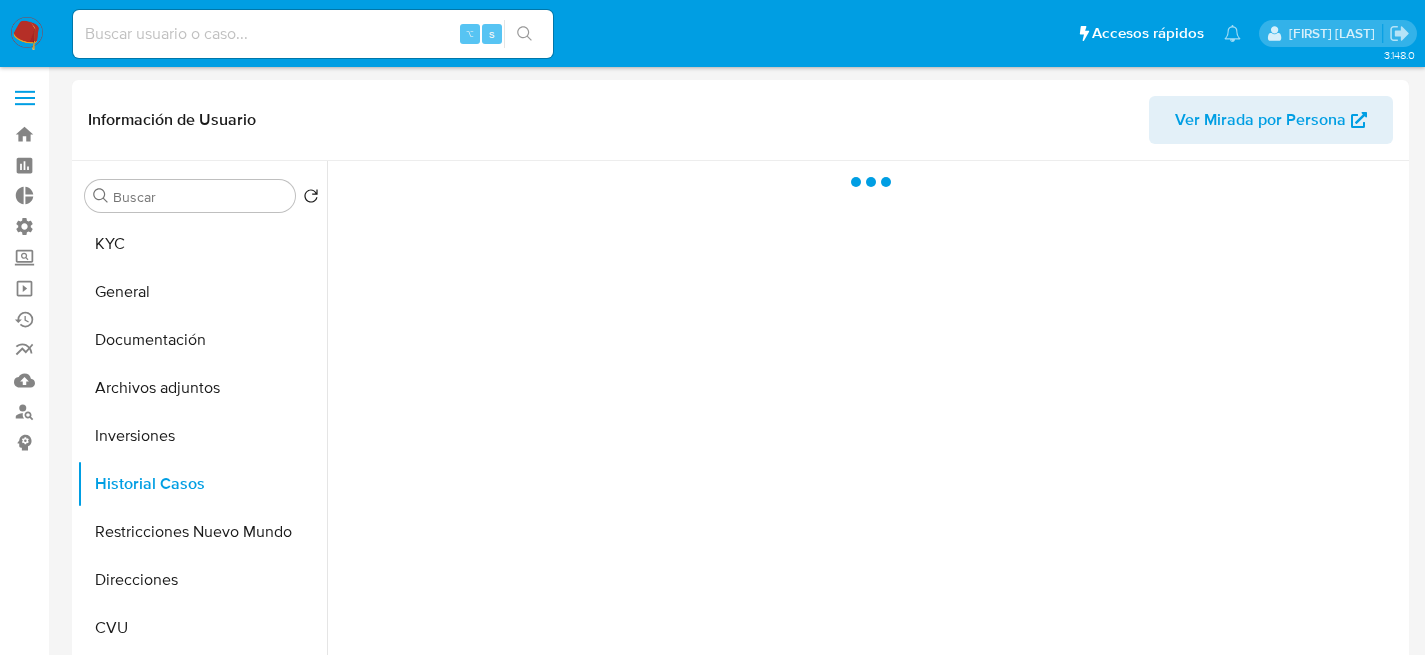 select on "10" 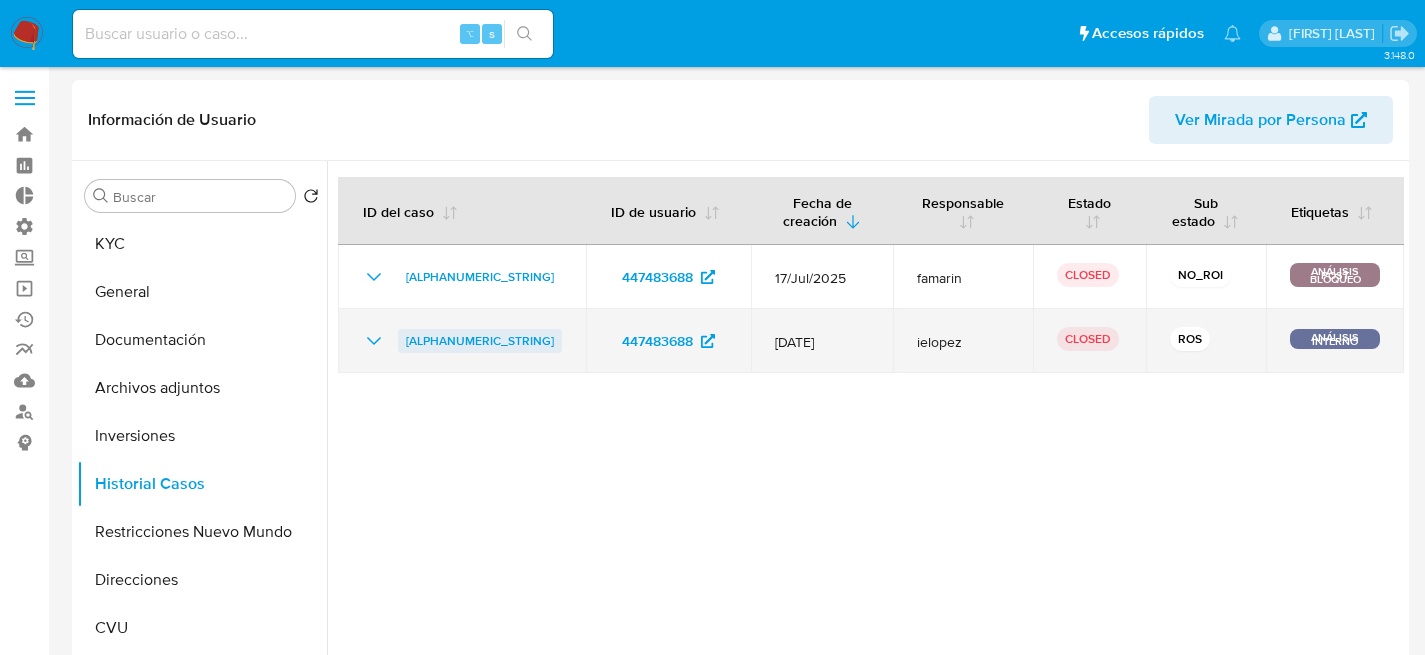 click on "RIHEHi4H89J1K0GmQd9SwkdC" at bounding box center [480, 341] 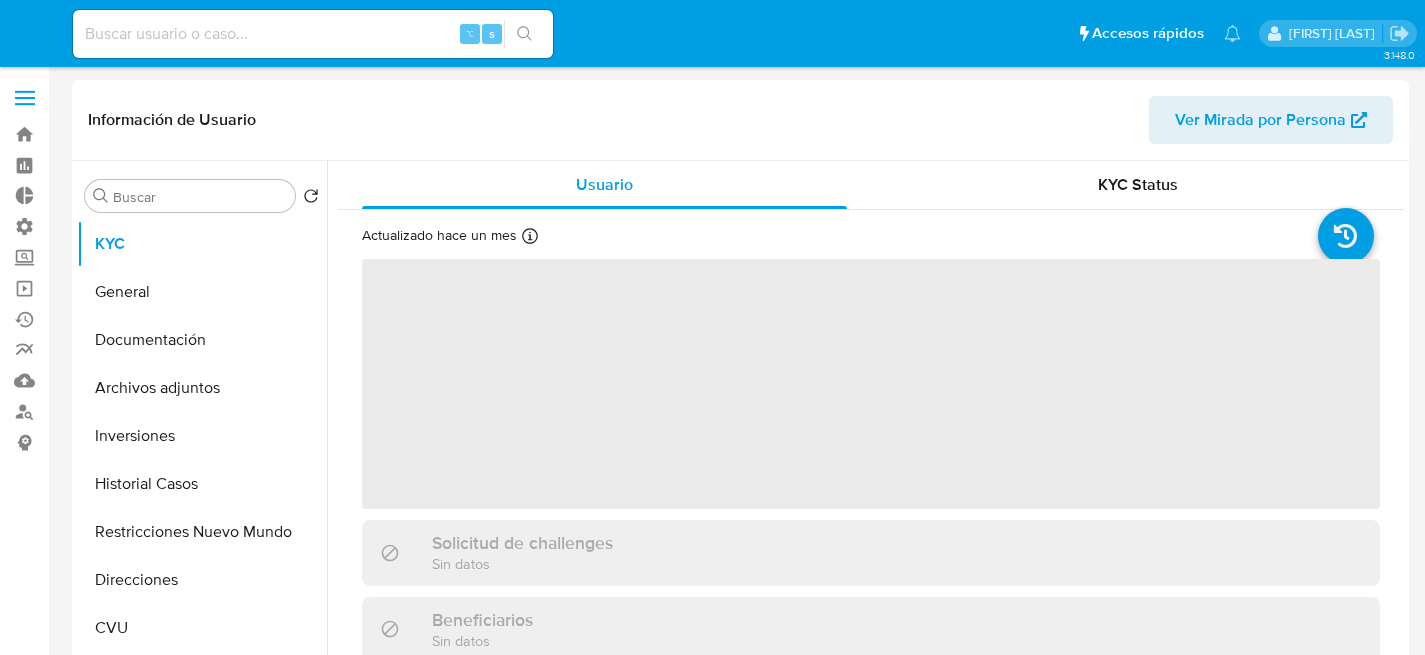 scroll, scrollTop: 0, scrollLeft: 0, axis: both 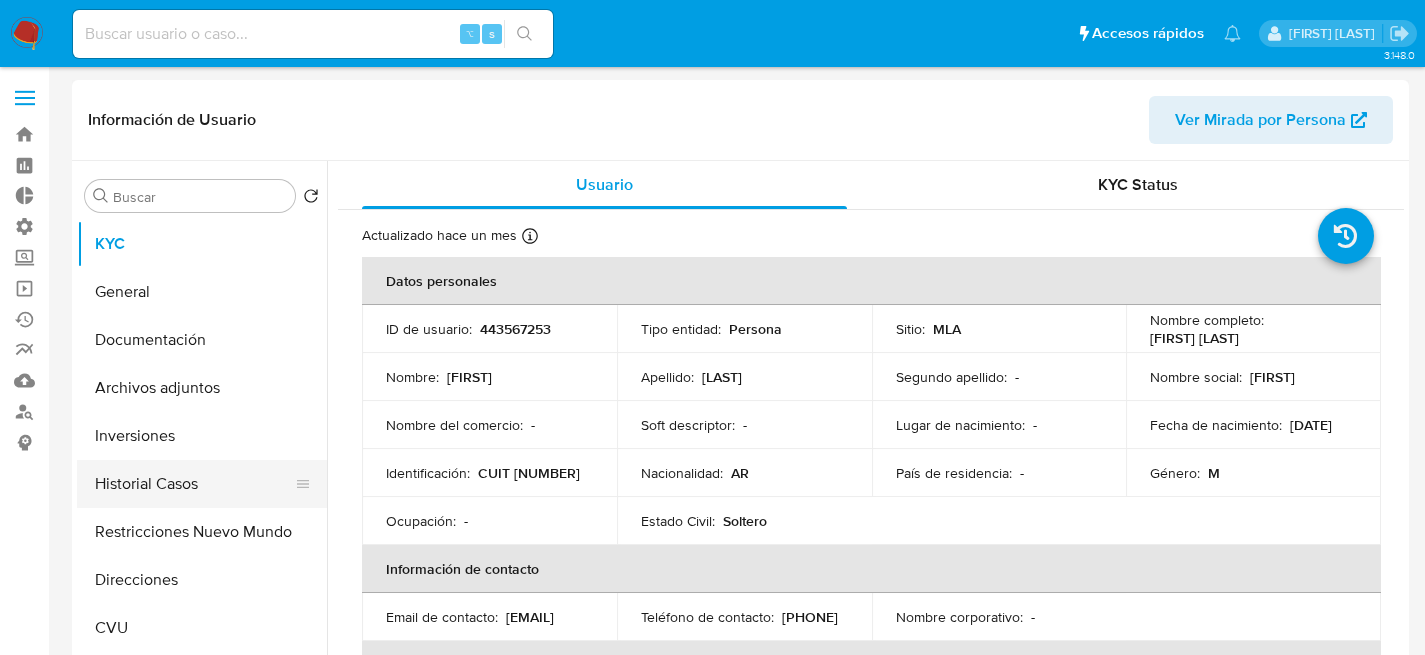 select on "10" 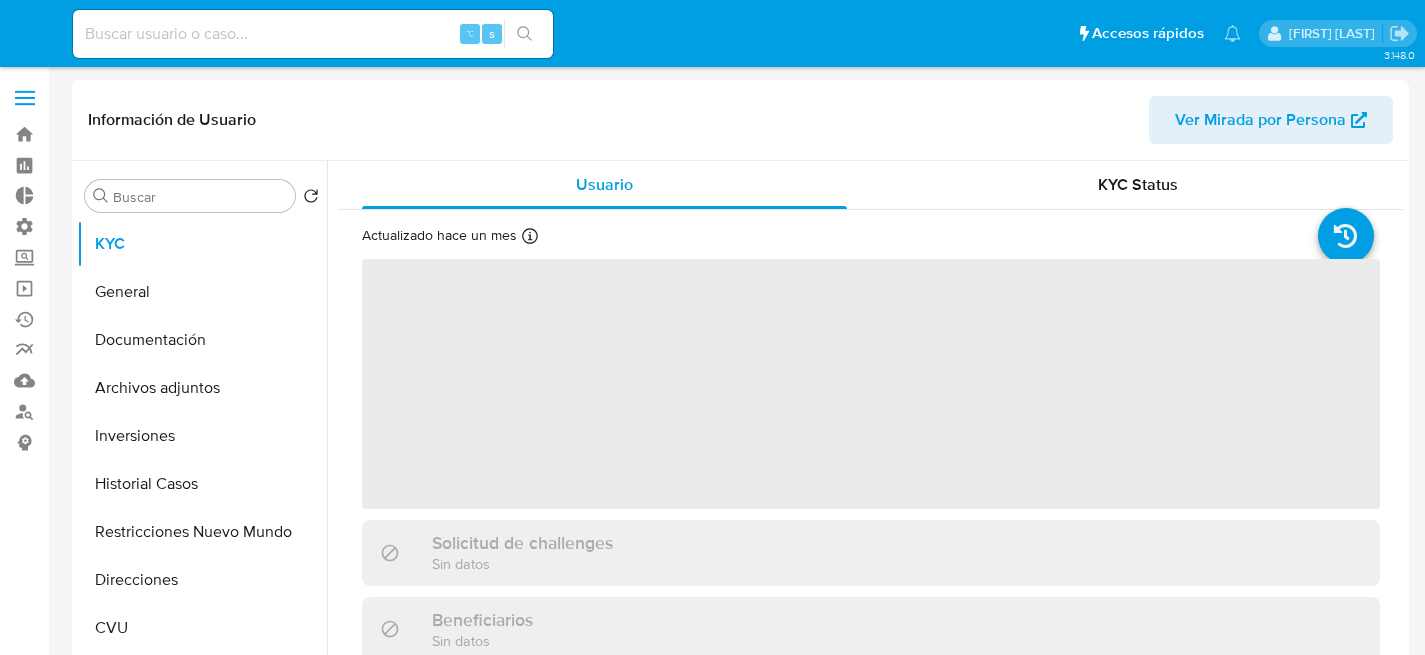 scroll, scrollTop: 0, scrollLeft: 0, axis: both 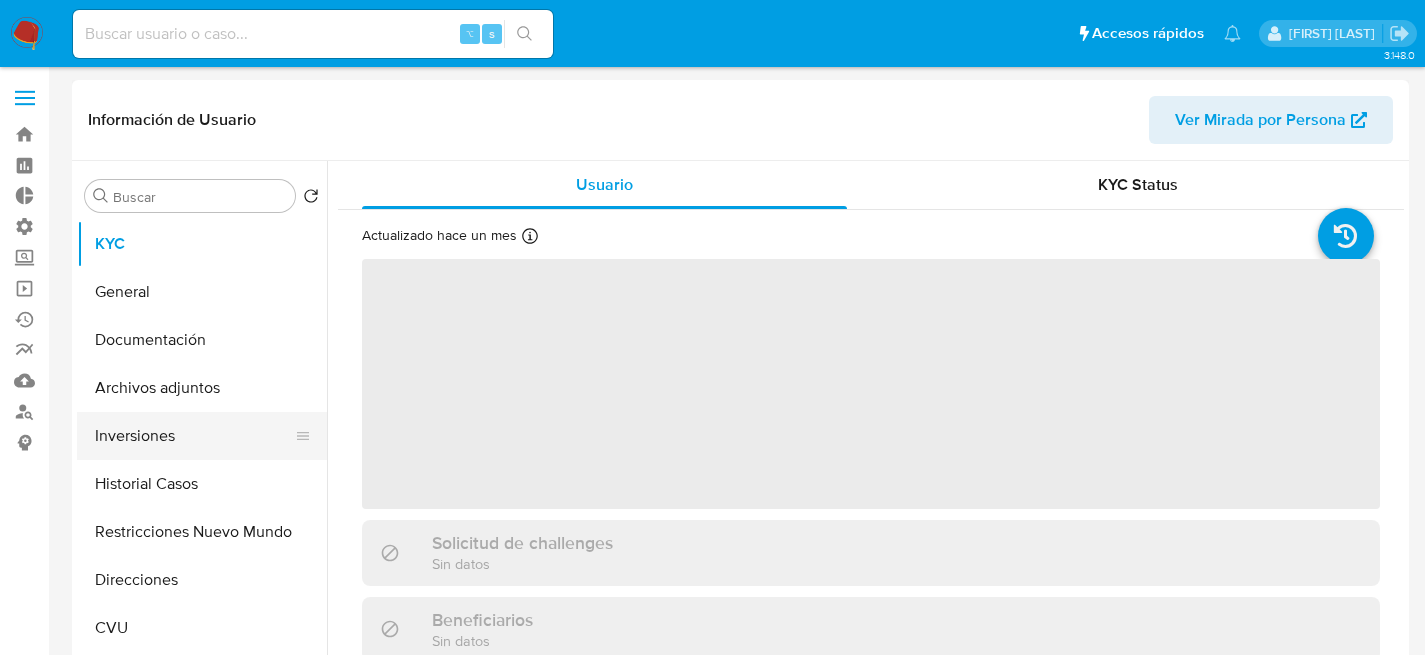 click on "Inversiones" at bounding box center (194, 436) 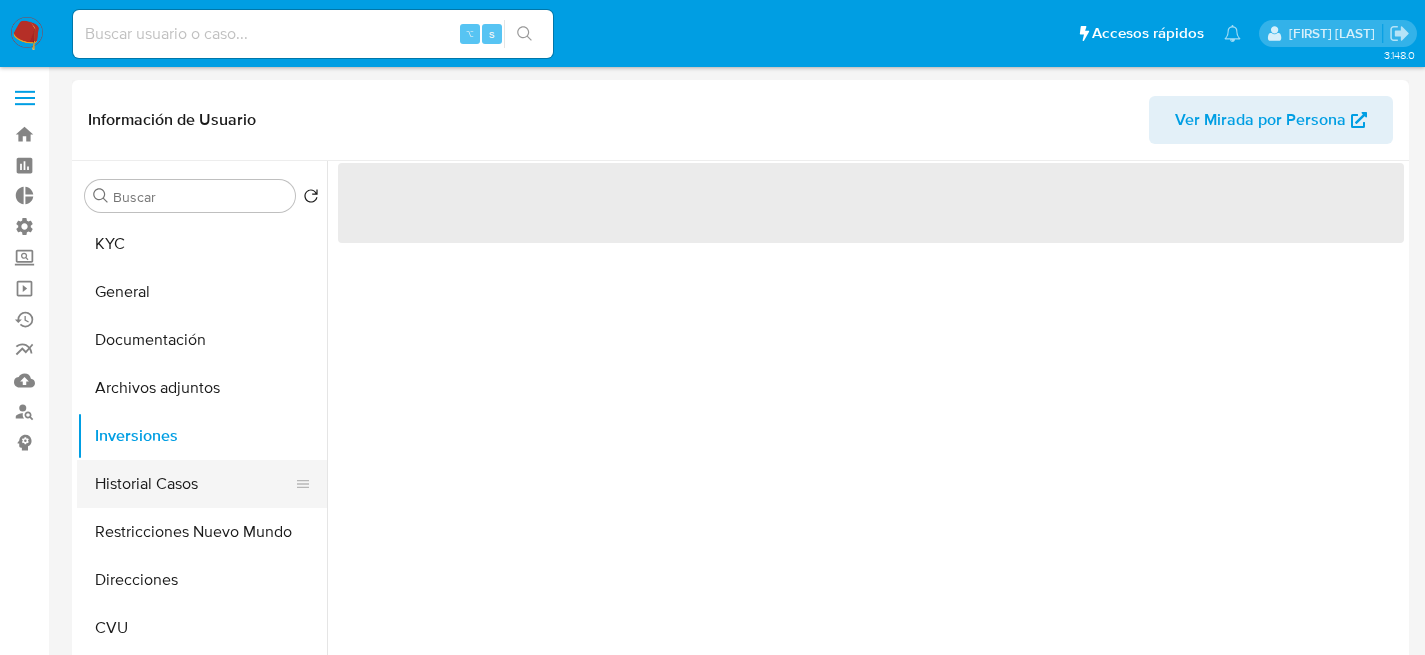 click on "Historial Casos" at bounding box center [194, 484] 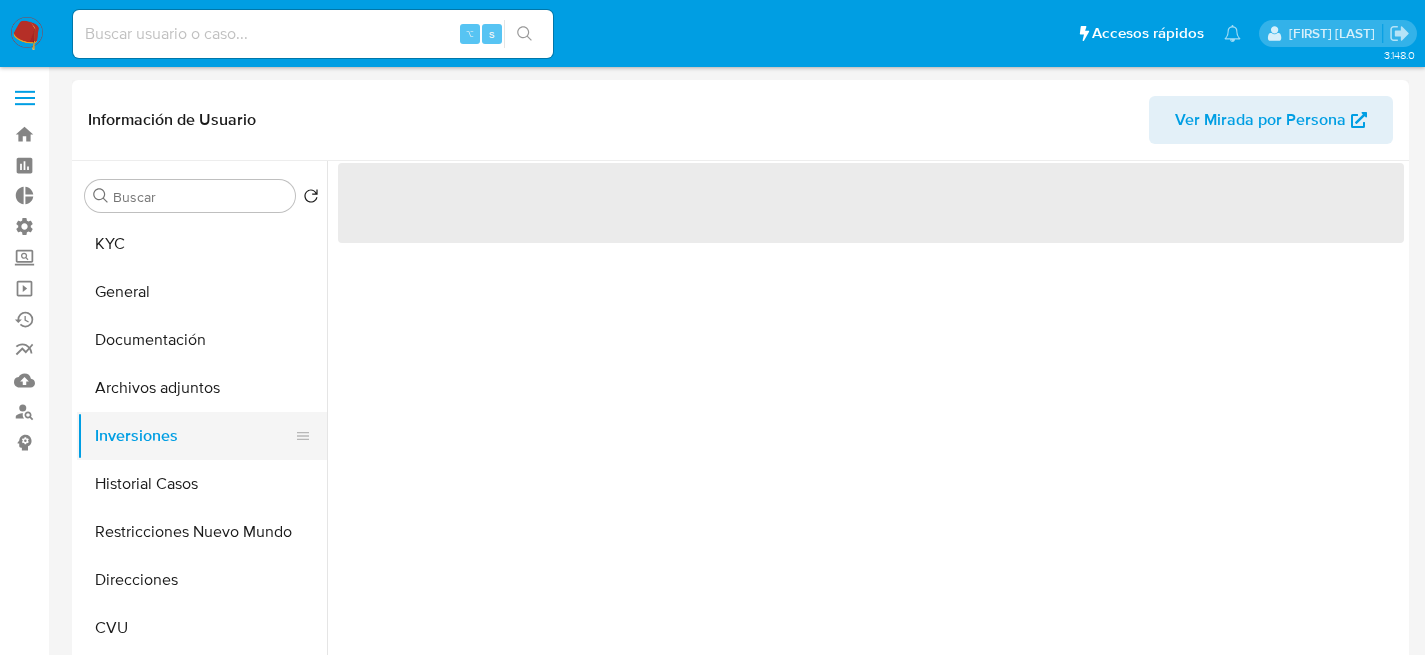 select on "10" 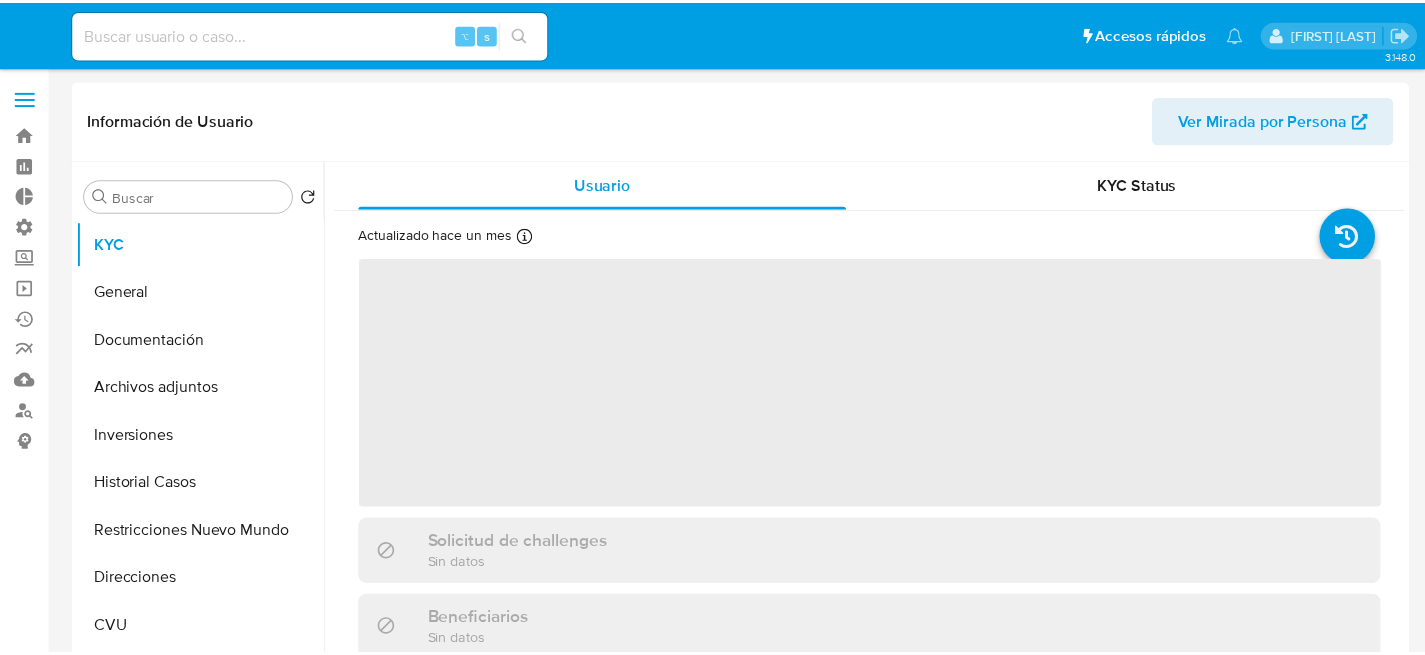 scroll, scrollTop: 0, scrollLeft: 0, axis: both 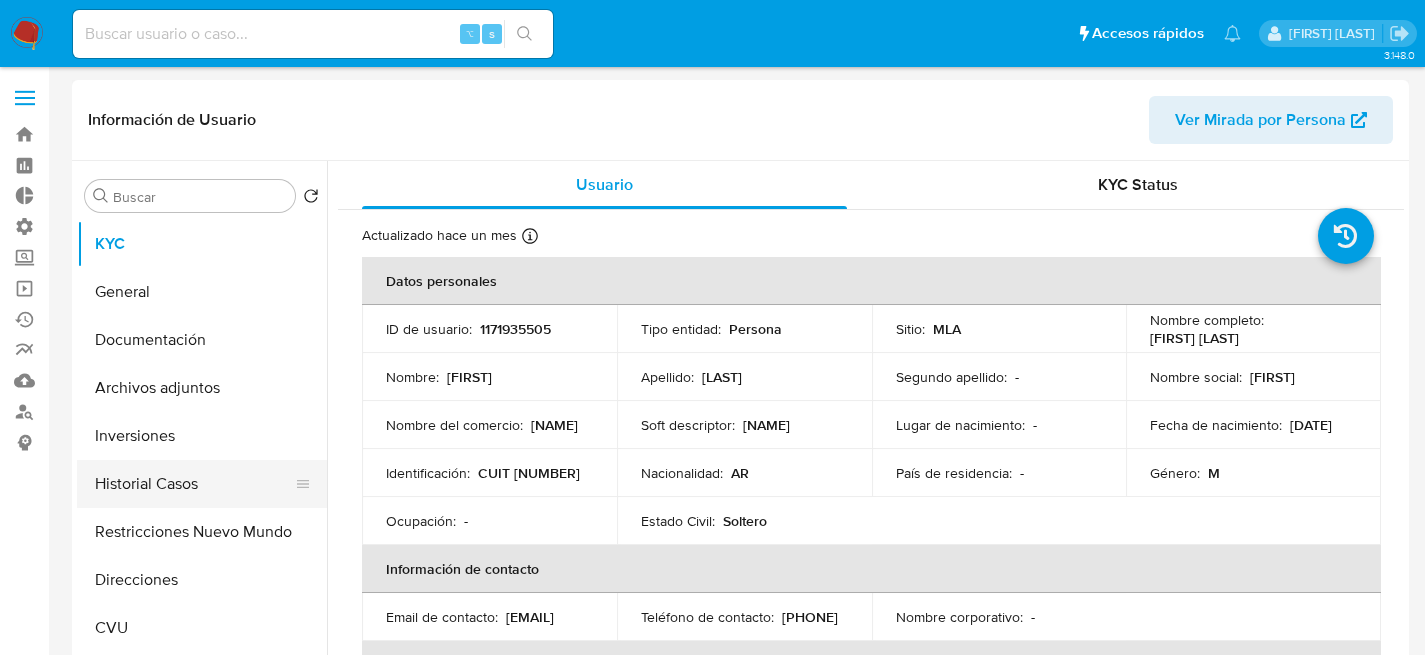 click on "Historial Casos" at bounding box center [194, 484] 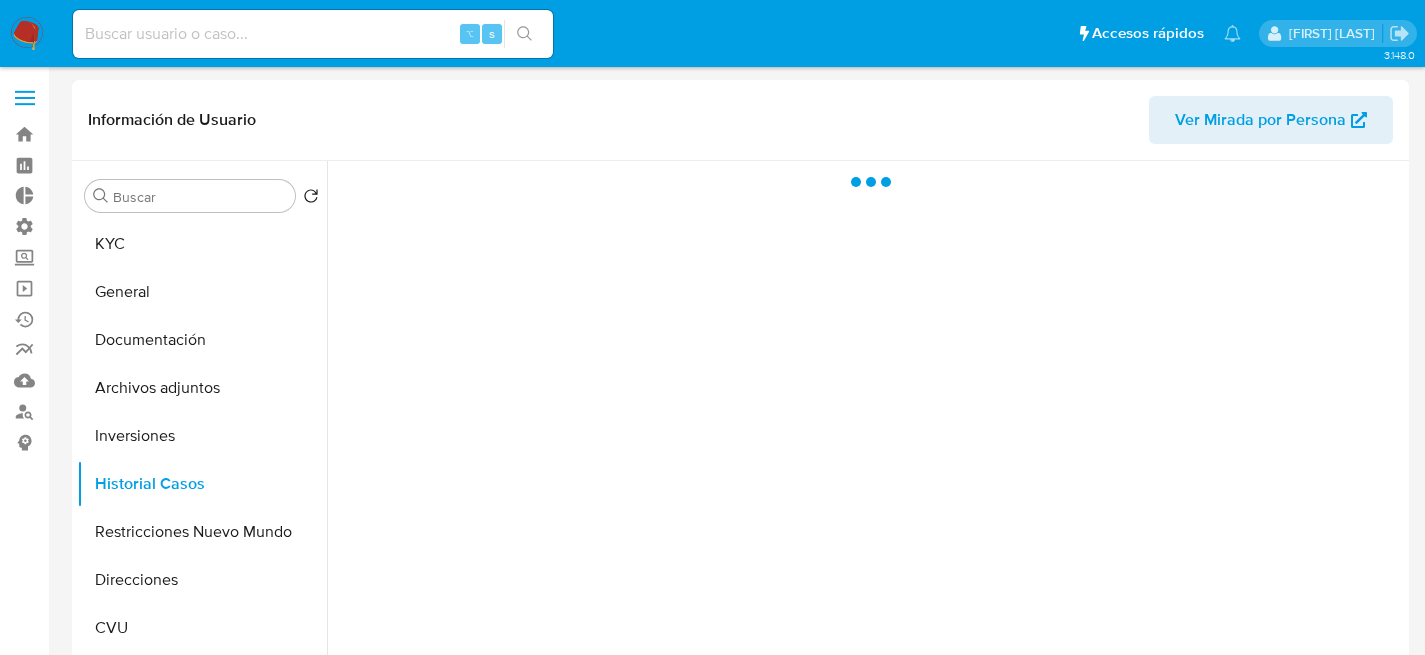 select on "10" 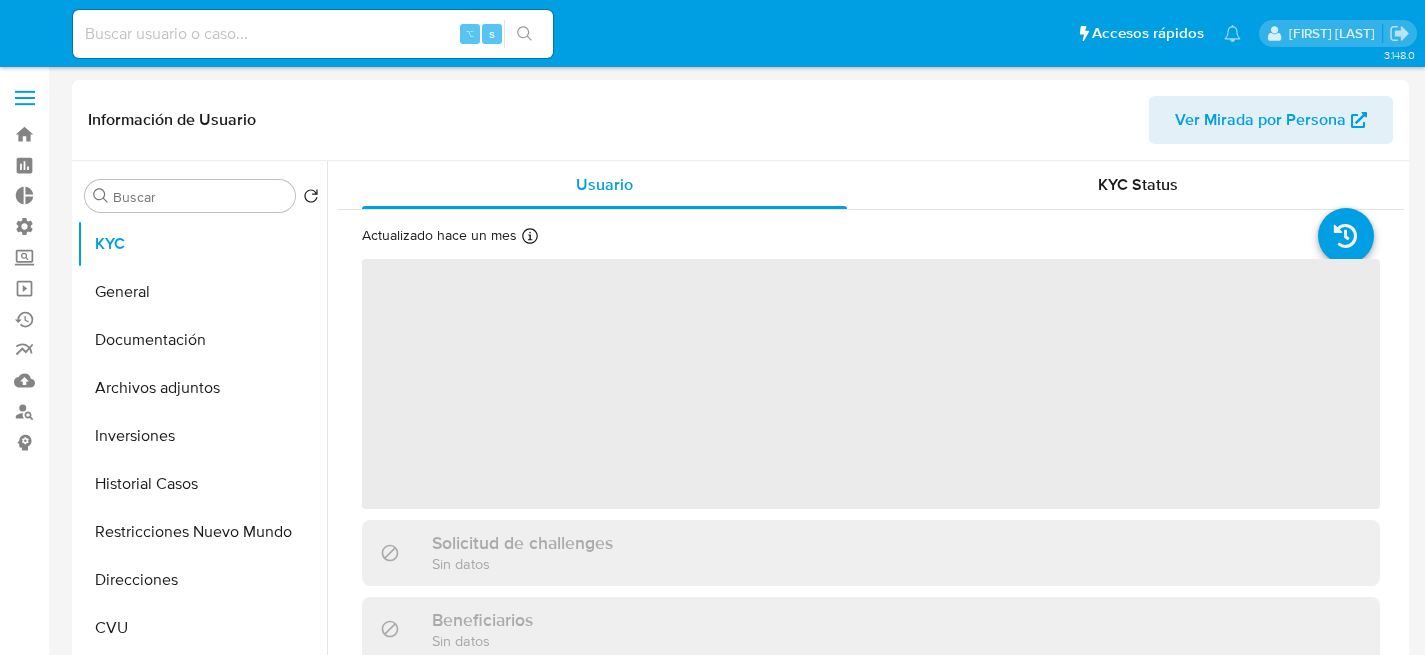 select on "10" 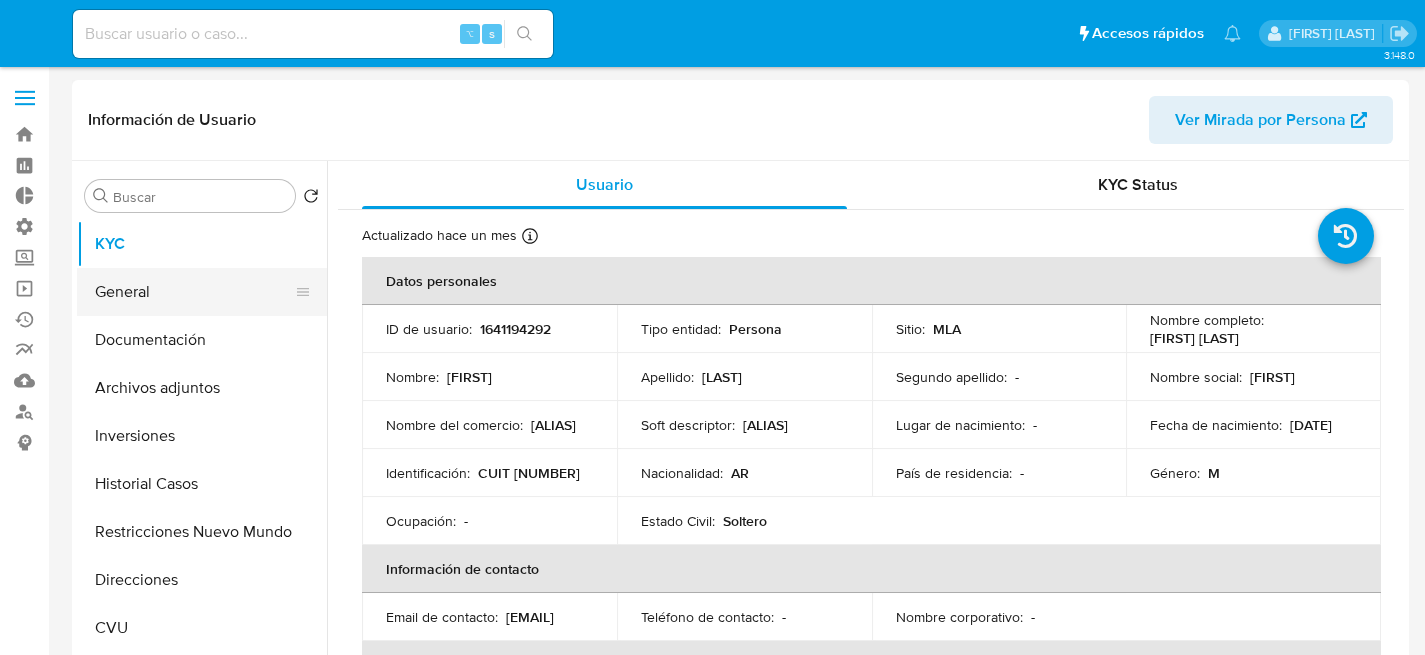 scroll, scrollTop: 0, scrollLeft: 0, axis: both 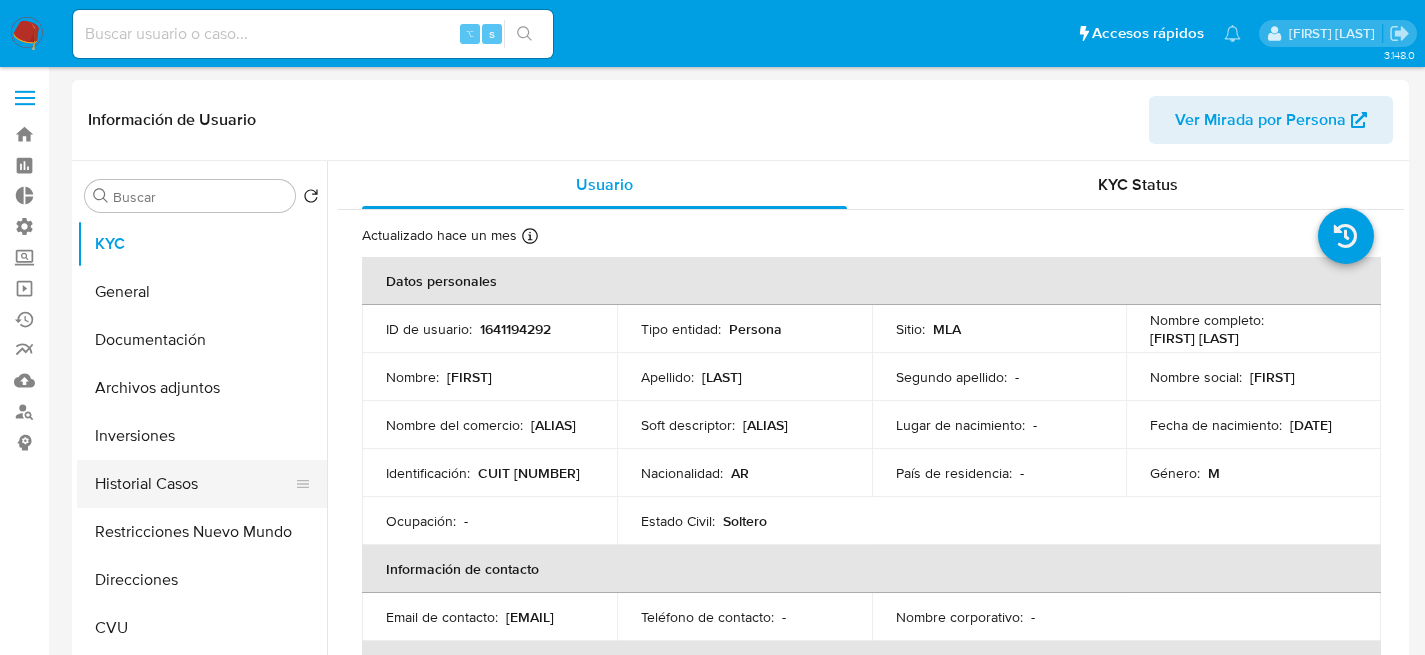 click on "Historial Casos" at bounding box center [194, 484] 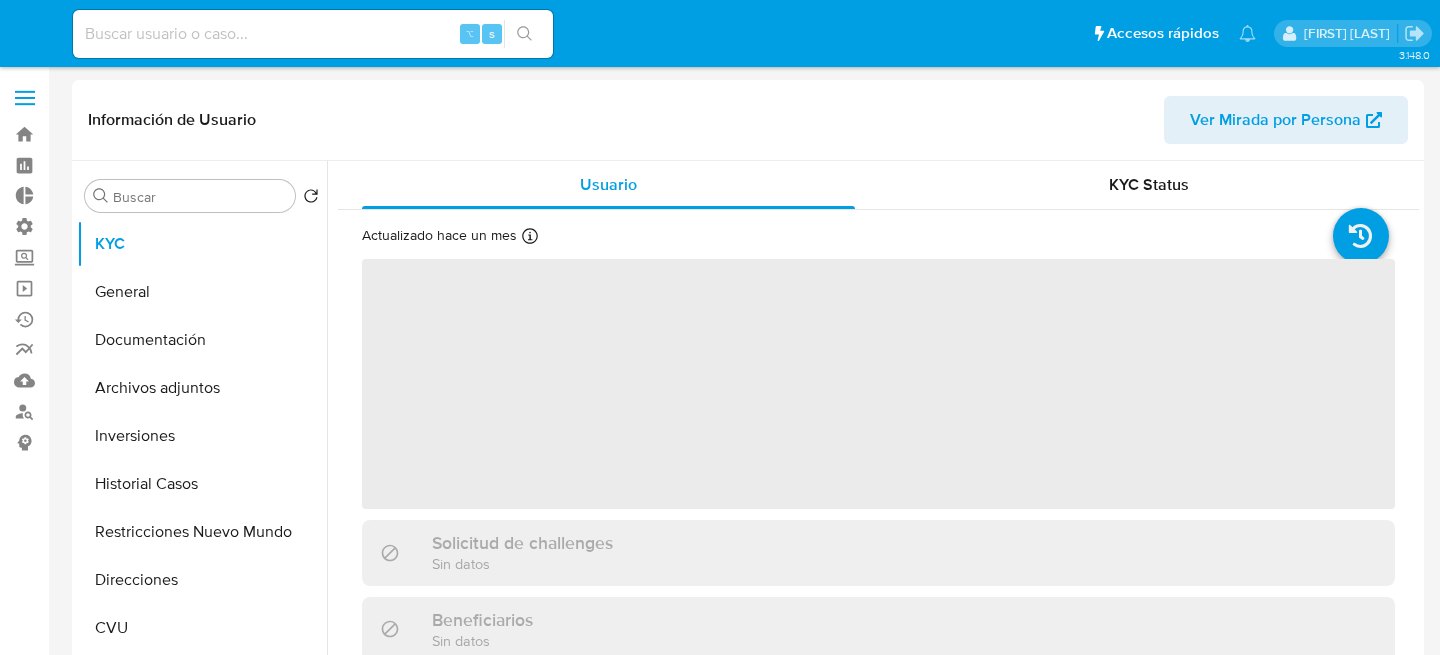 select on "10" 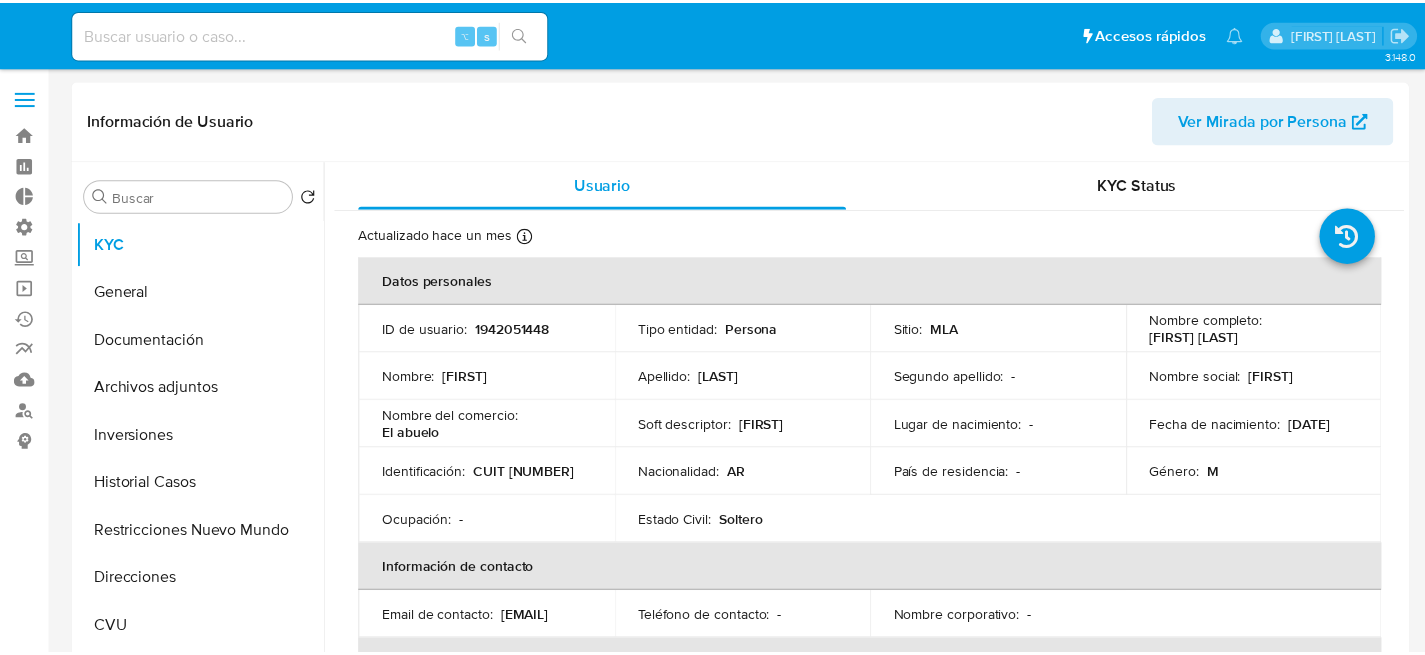 scroll, scrollTop: 0, scrollLeft: 0, axis: both 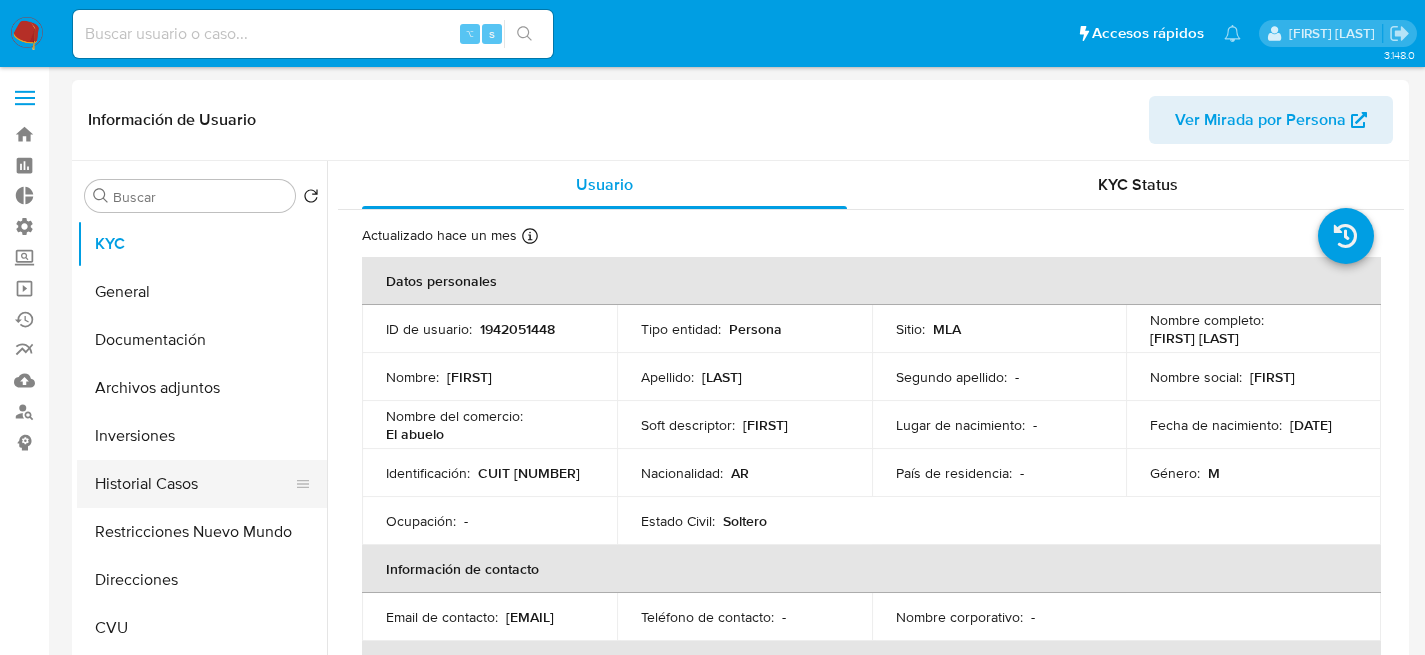 click on "Historial Casos" at bounding box center [194, 484] 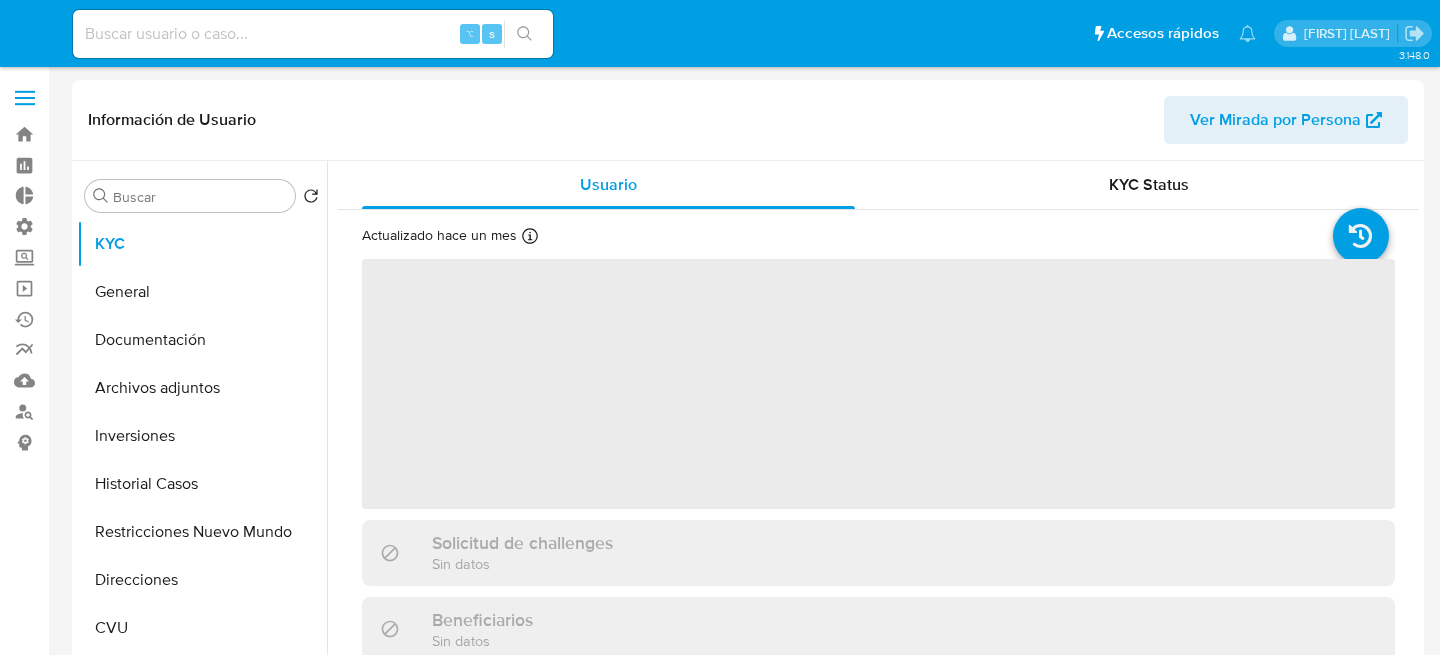 select on "10" 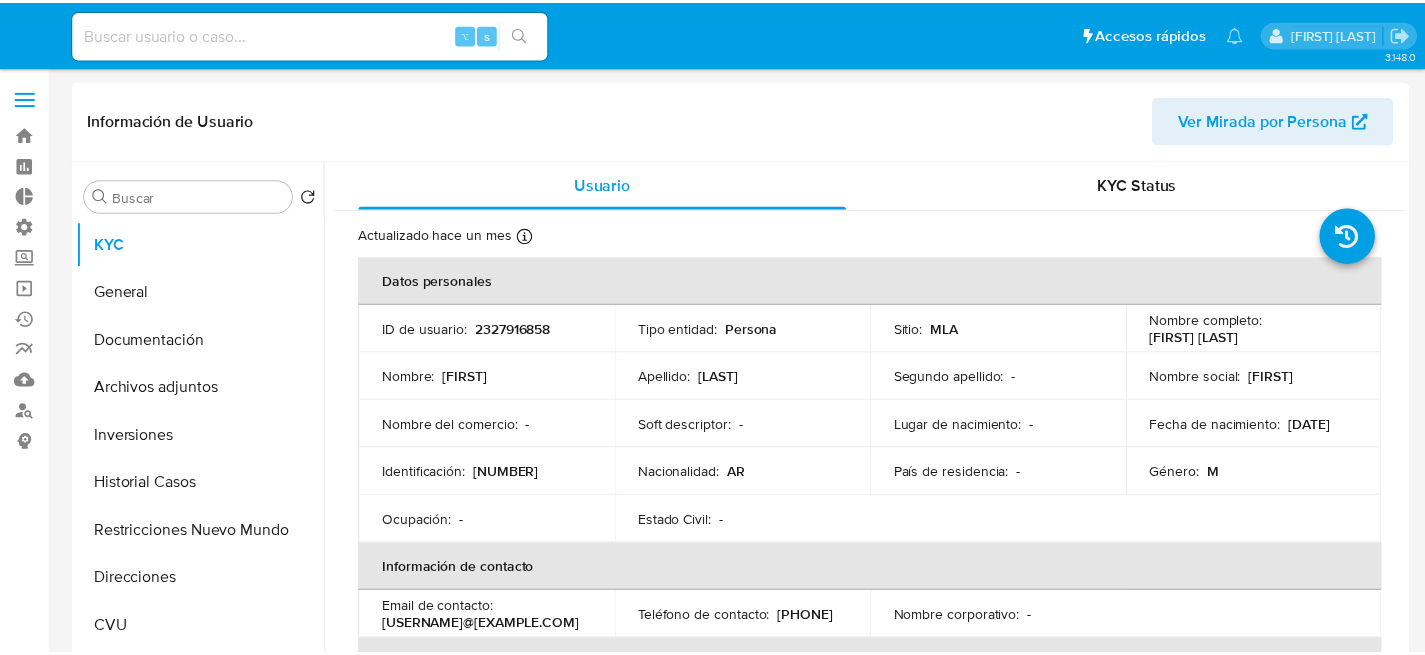 scroll, scrollTop: 0, scrollLeft: 0, axis: both 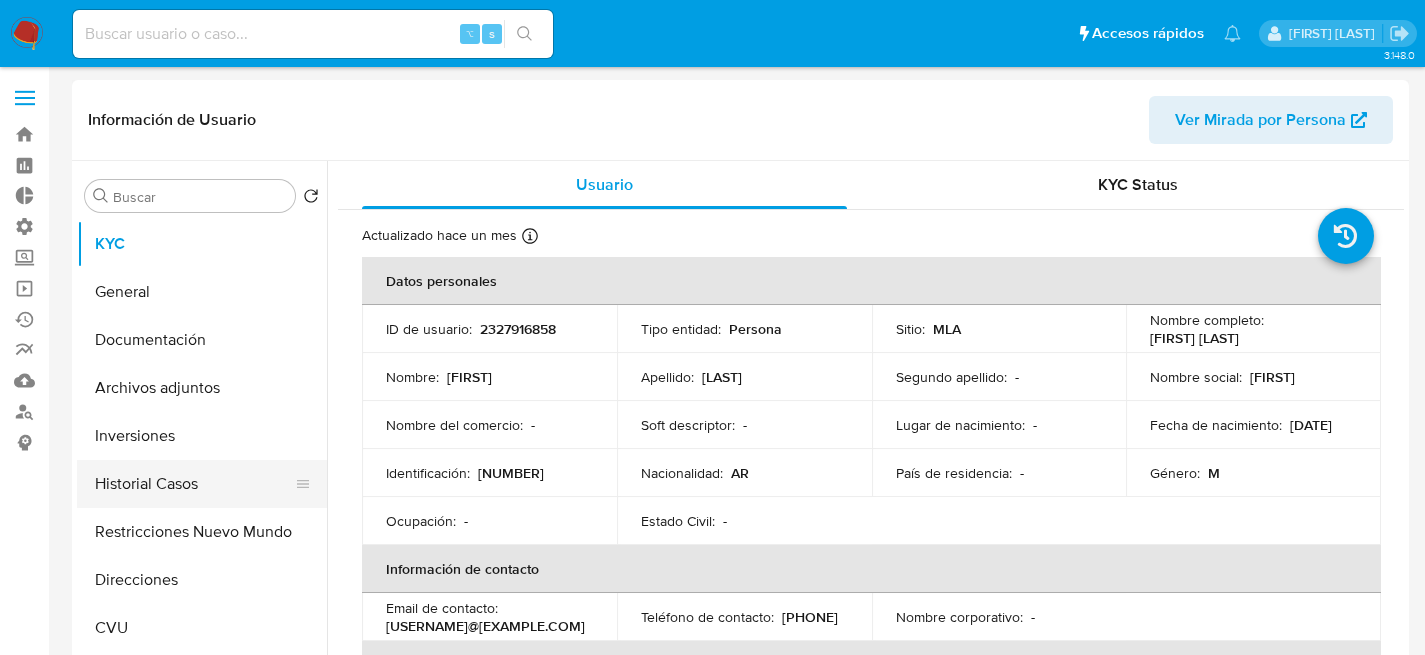 click on "Historial Casos" at bounding box center (194, 484) 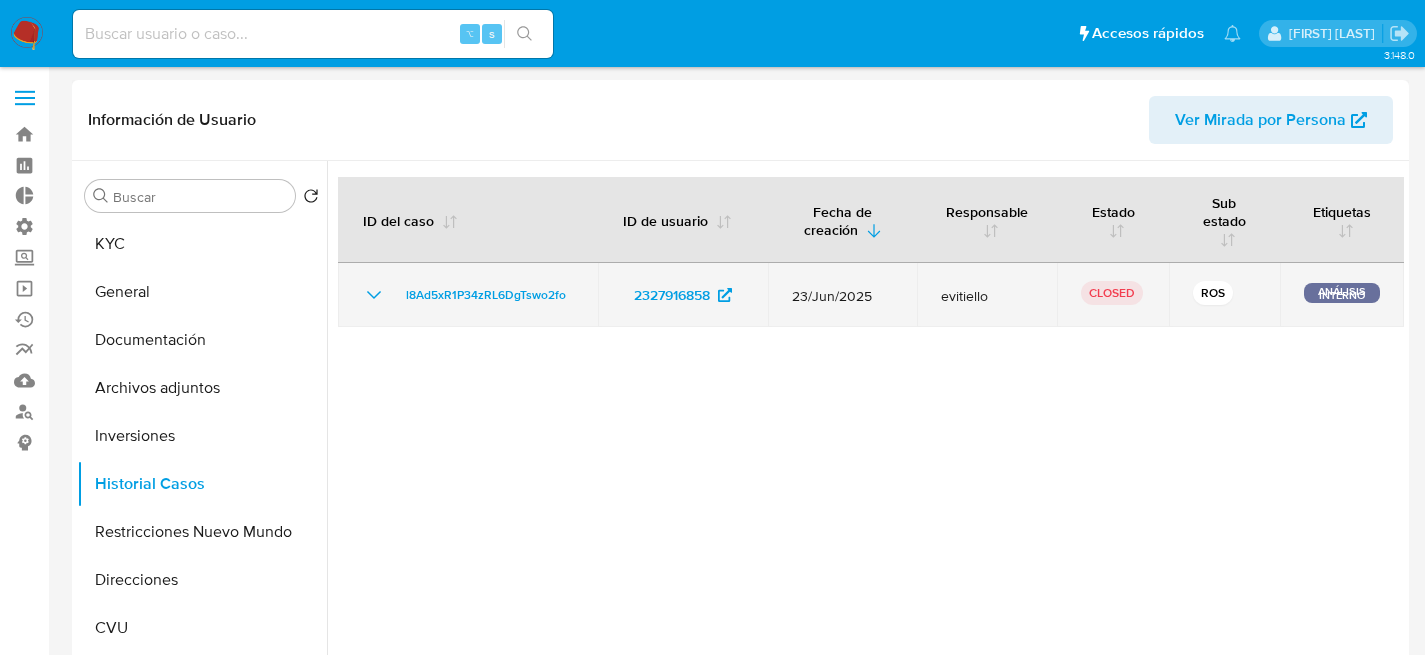 click on "l8Ad5xR1P34zRL6DgTswo2fo" at bounding box center (468, 295) 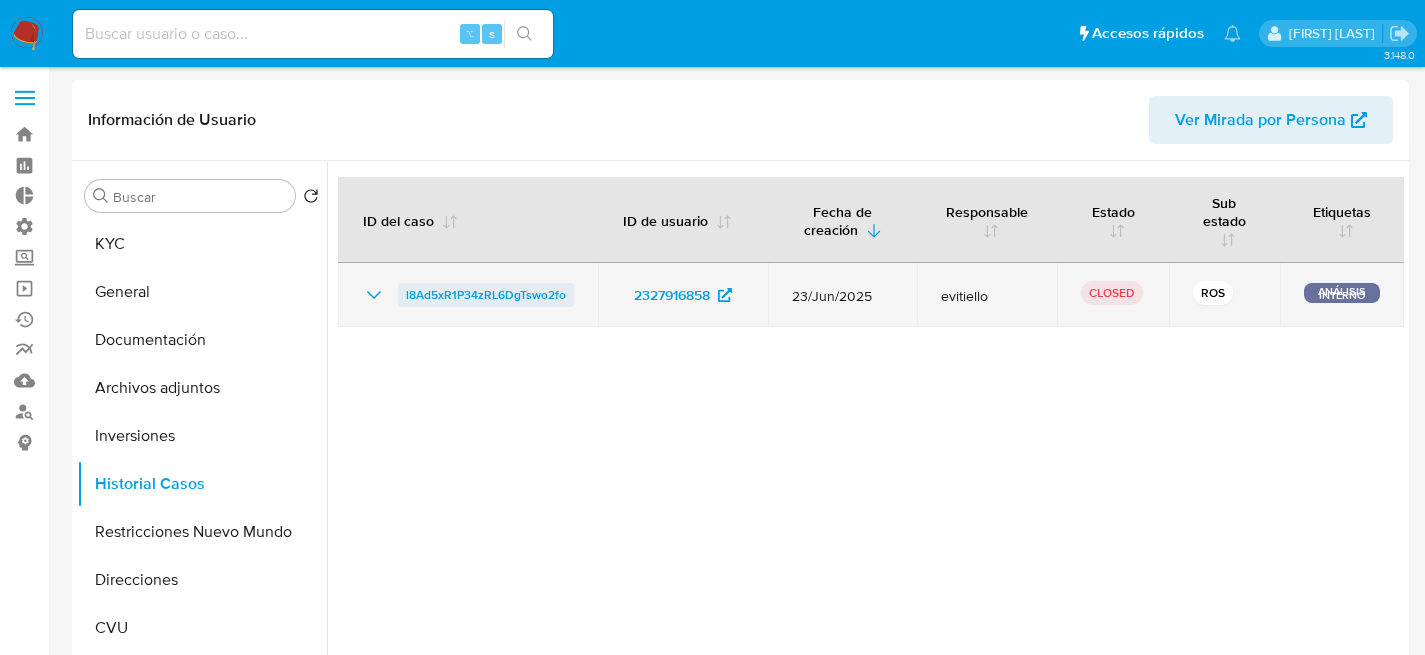 click on "l8Ad5xR1P34zRL6DgTswo2fo" at bounding box center (486, 295) 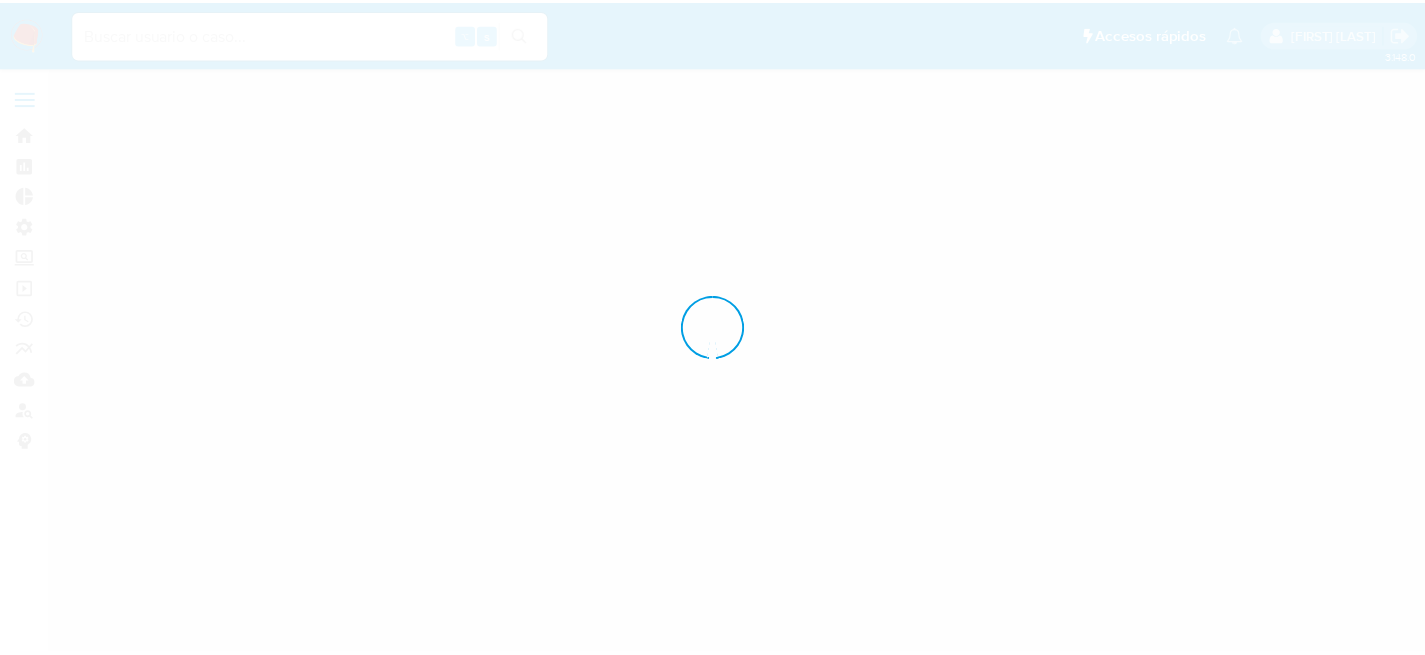 scroll, scrollTop: 0, scrollLeft: 0, axis: both 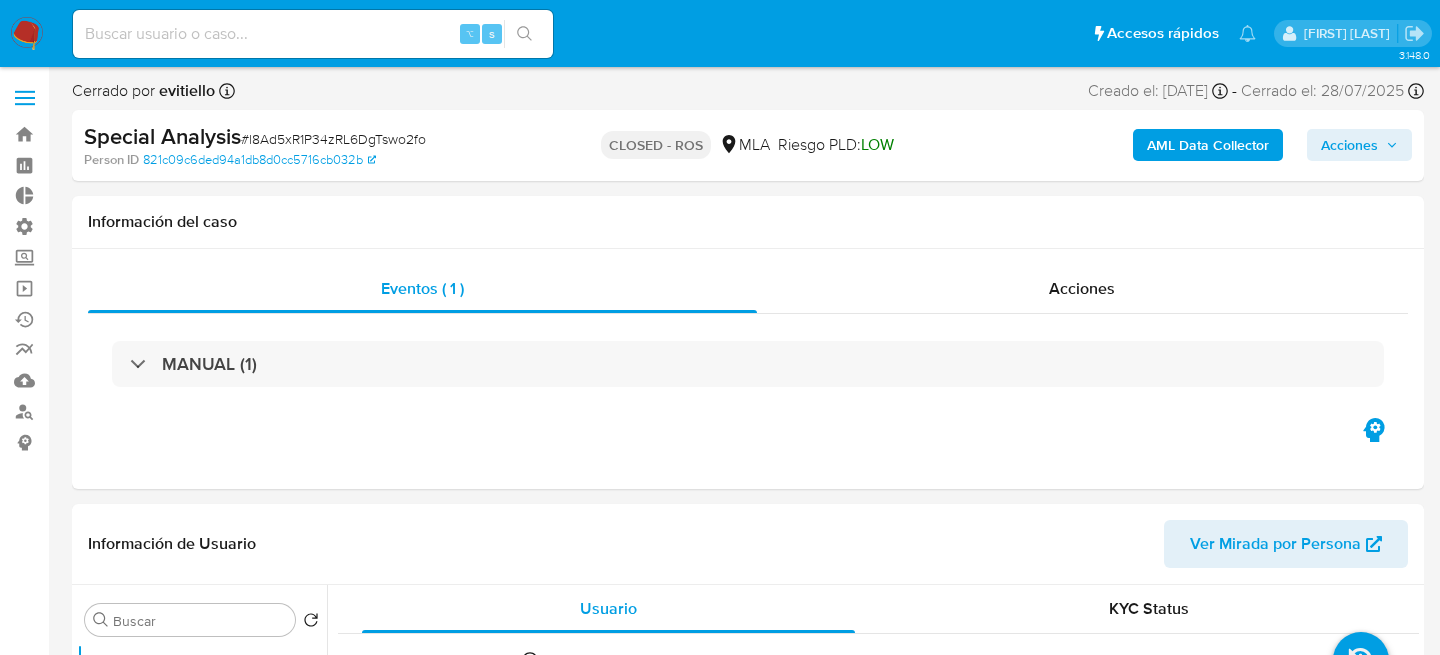 select on "10" 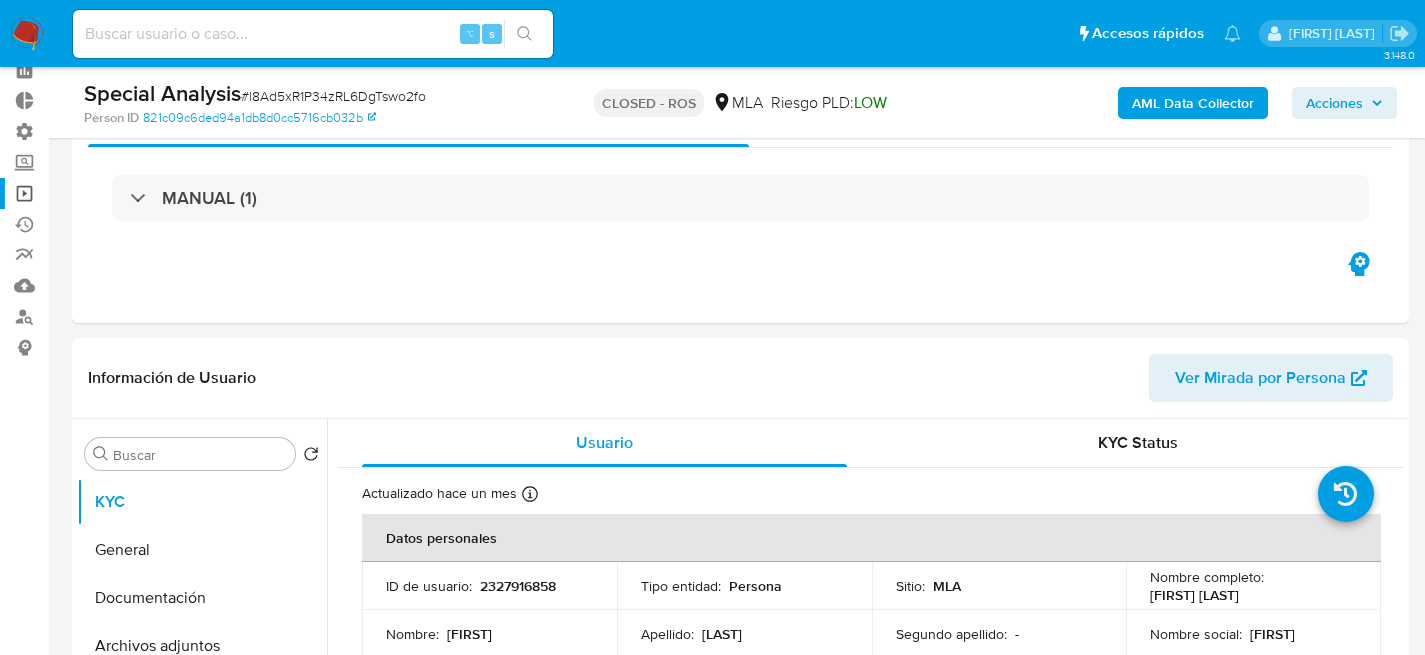 scroll, scrollTop: 337, scrollLeft: 0, axis: vertical 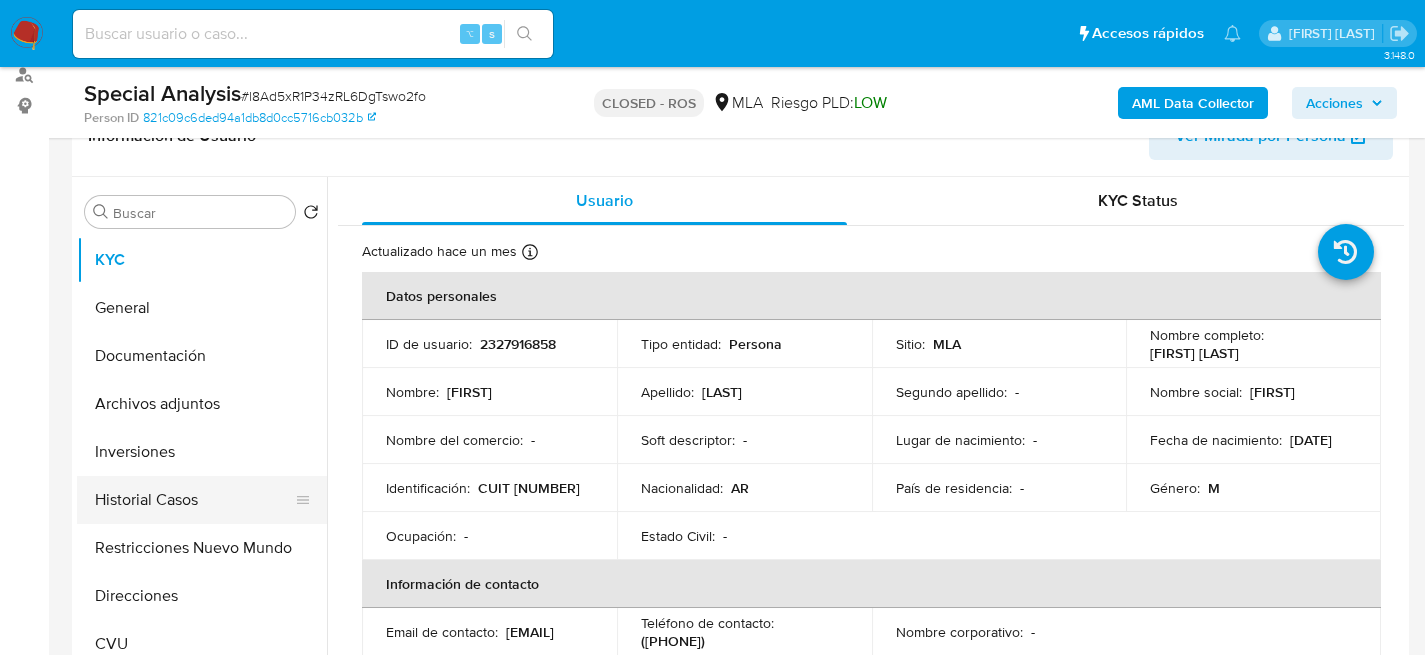 click on "Historial Casos" at bounding box center (194, 500) 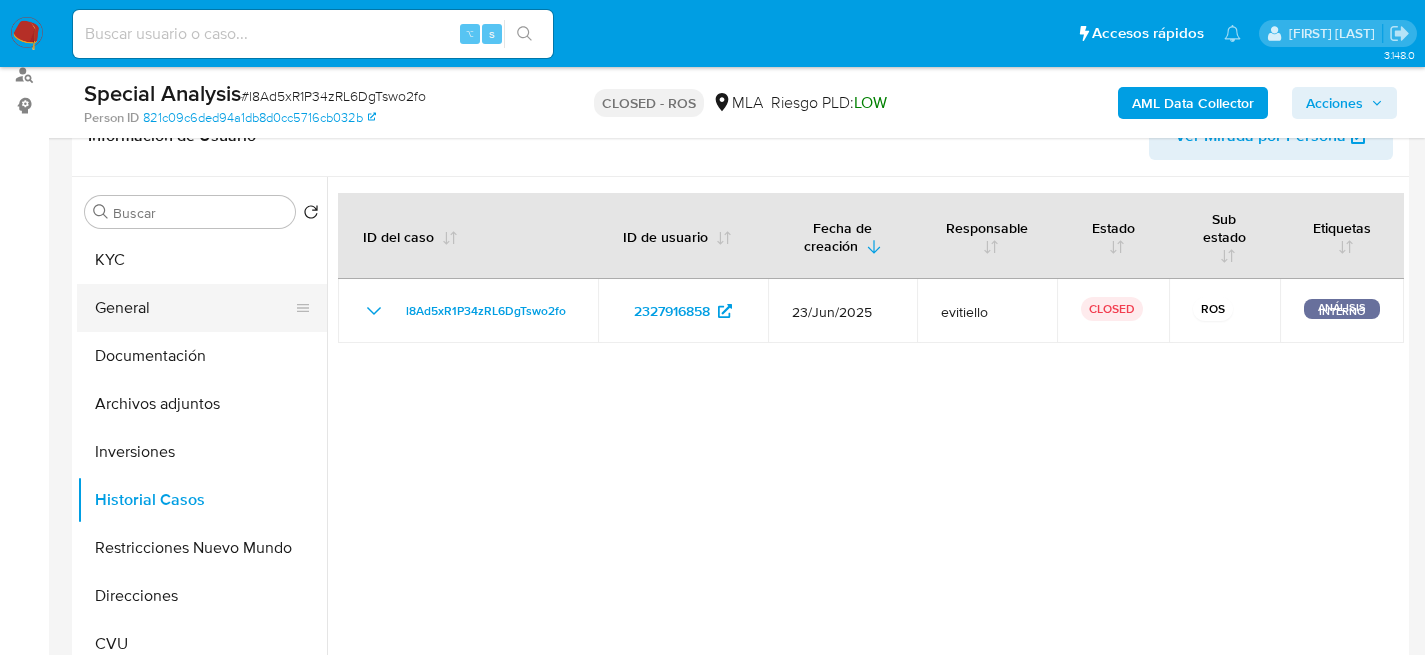 click on "General" at bounding box center (194, 308) 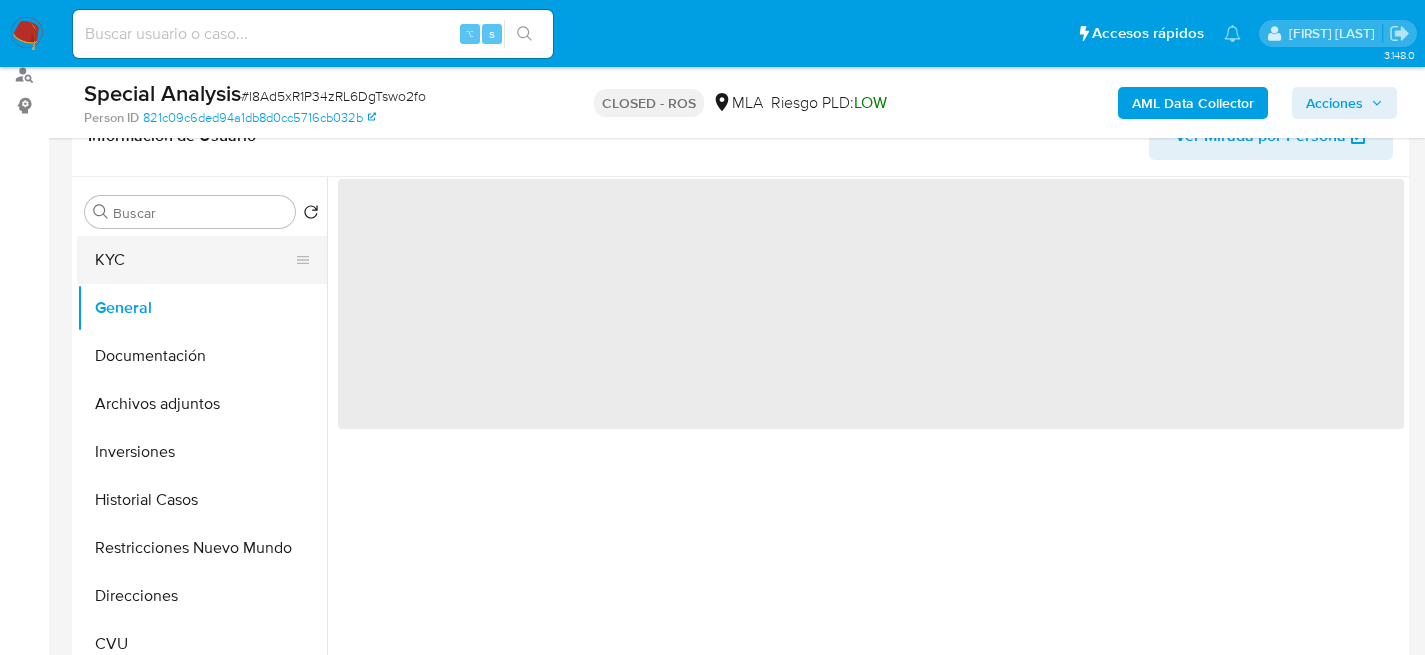 click on "KYC" at bounding box center (194, 260) 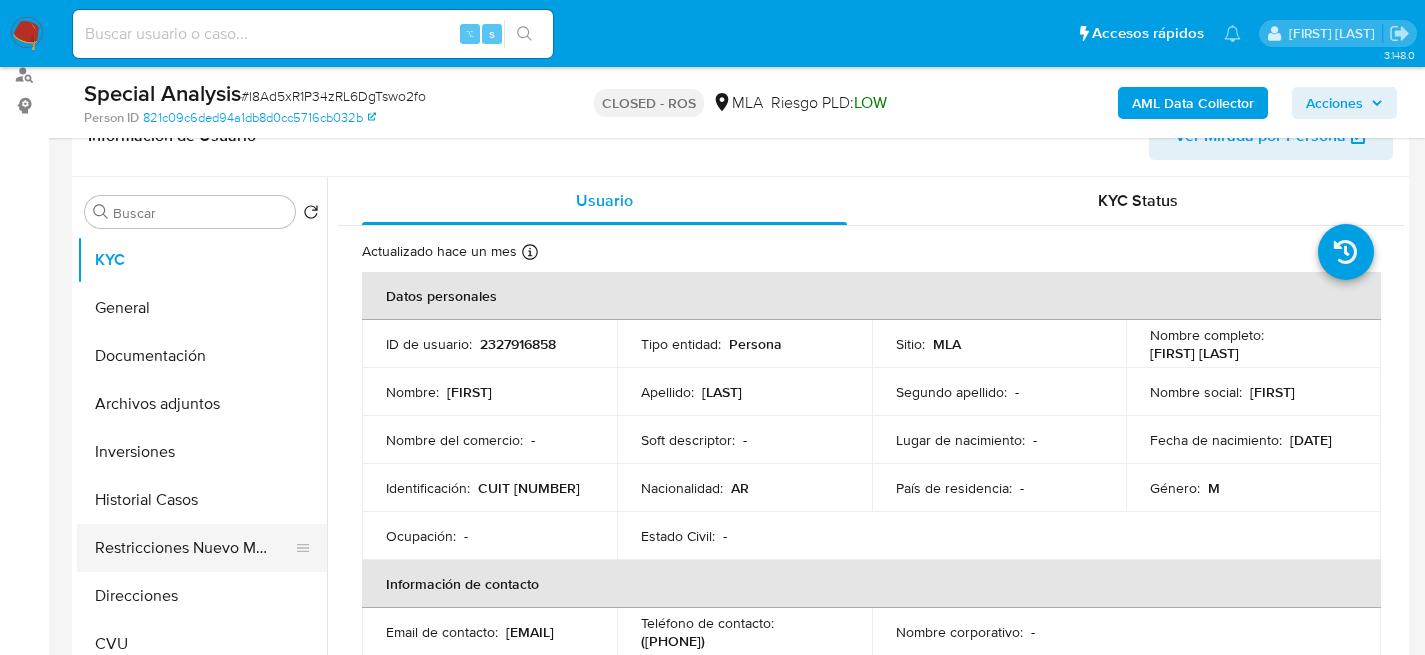 click on "Restricciones Nuevo Mundo" at bounding box center [194, 548] 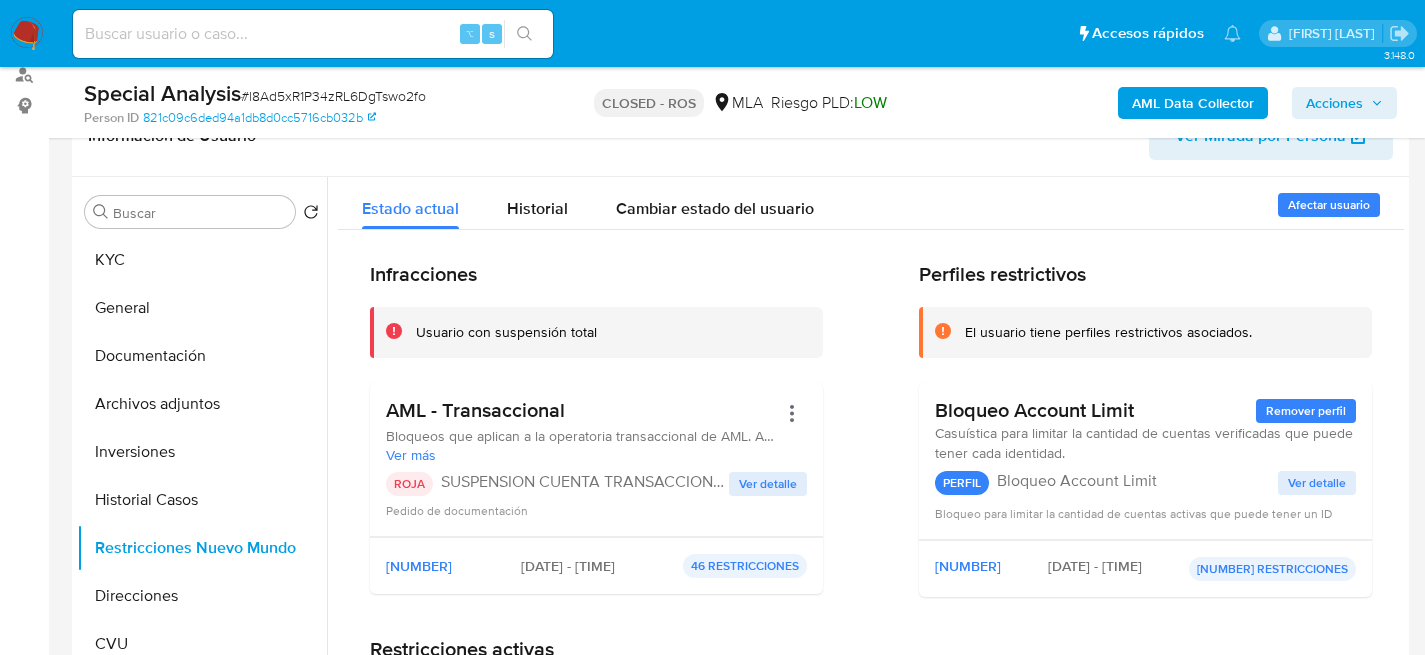 click on "# l8Ad5xR1P34zRL6DgTswo2fo" at bounding box center [333, 96] 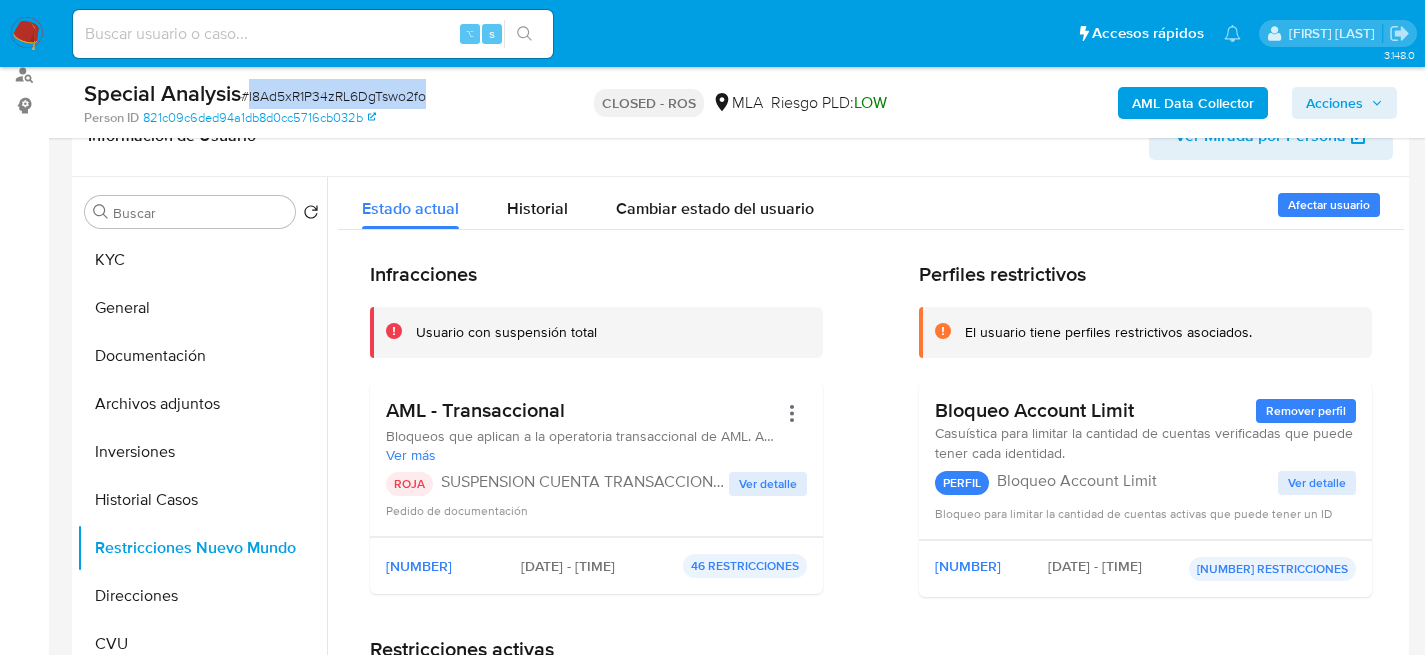 click on "# l8Ad5xR1P34zRL6DgTswo2fo" at bounding box center (333, 96) 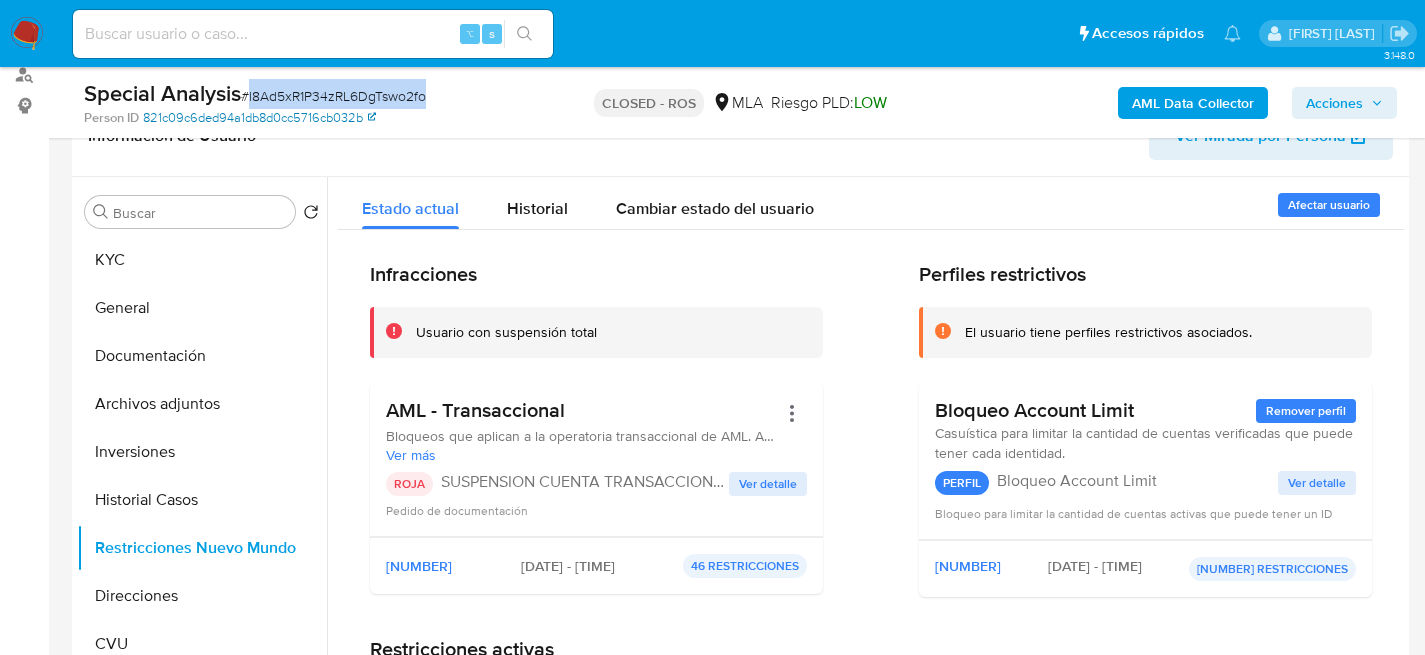copy on "l8Ad5xR1P34zRL6DgTswo2fo" 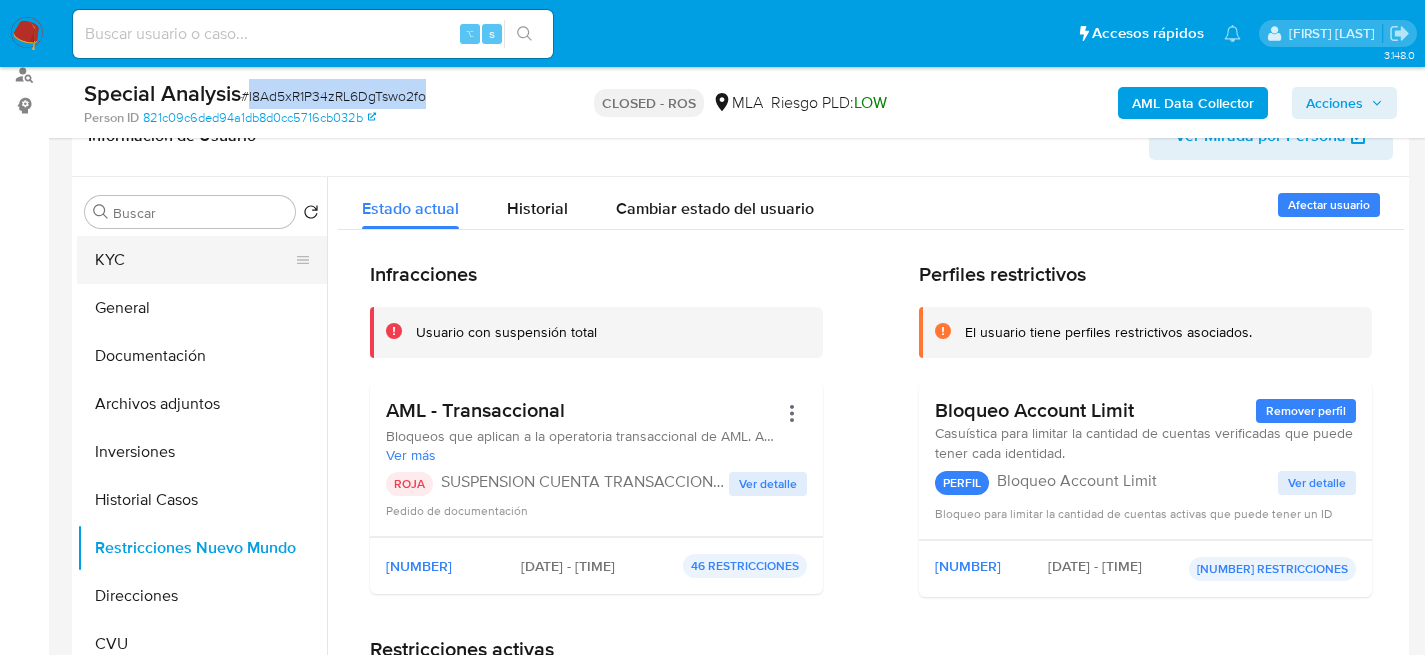 click on "KYC" at bounding box center (194, 260) 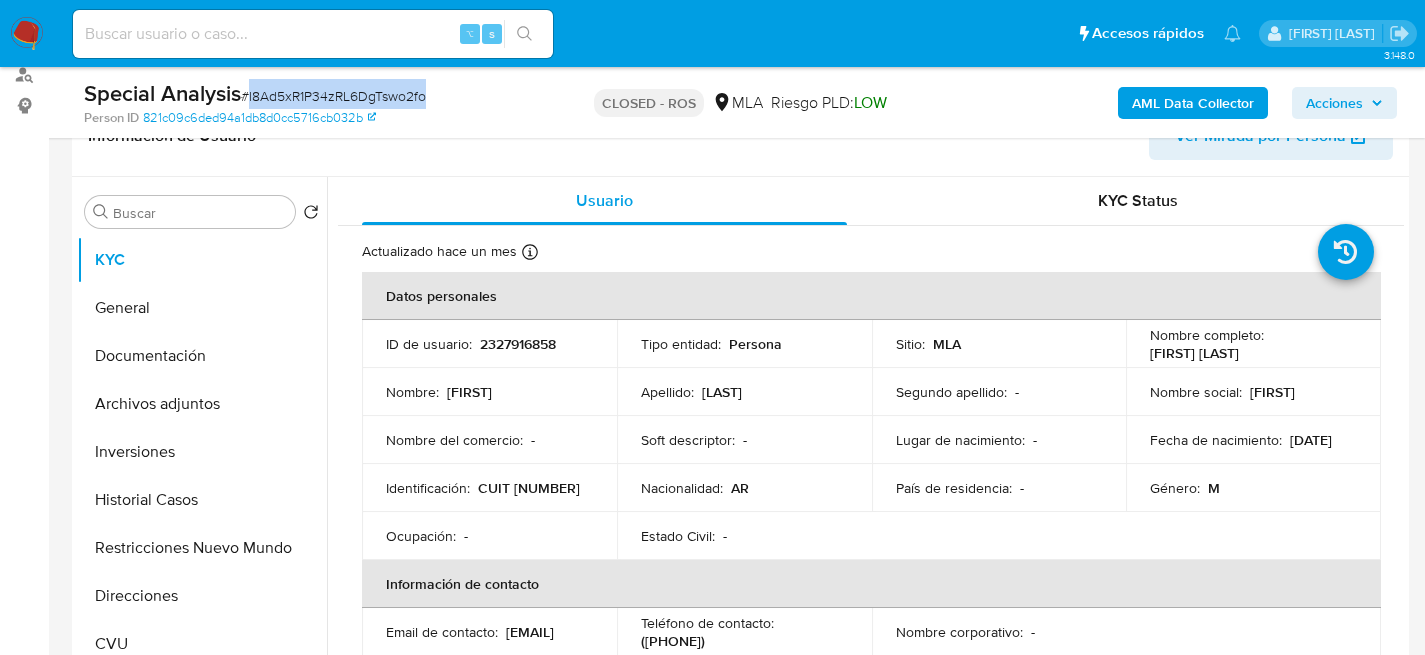 type 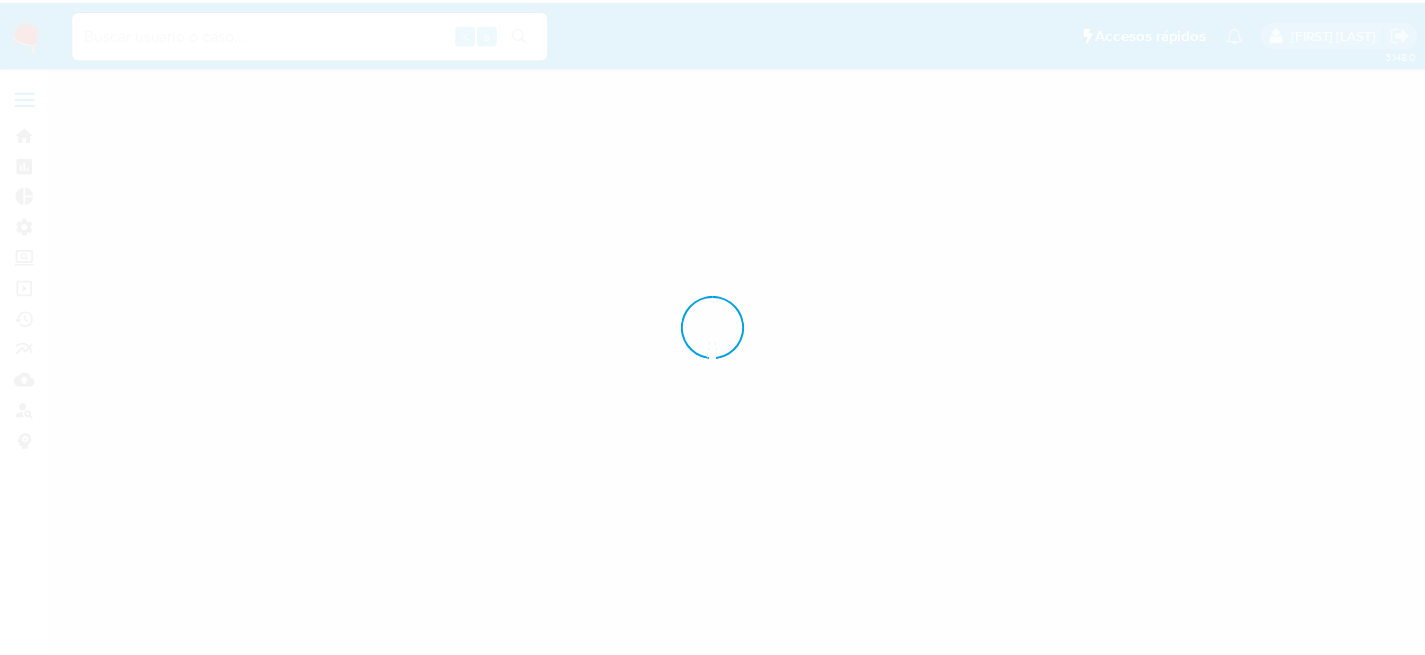 scroll, scrollTop: 0, scrollLeft: 0, axis: both 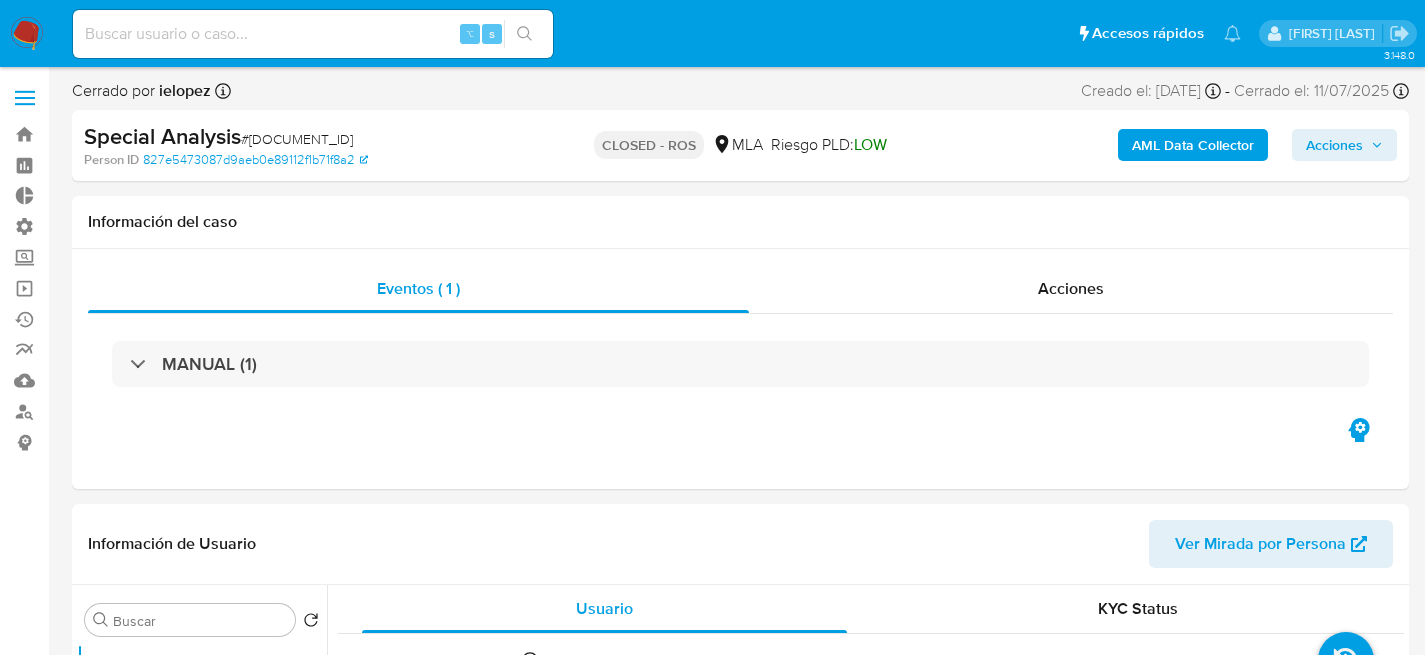 select on "10" 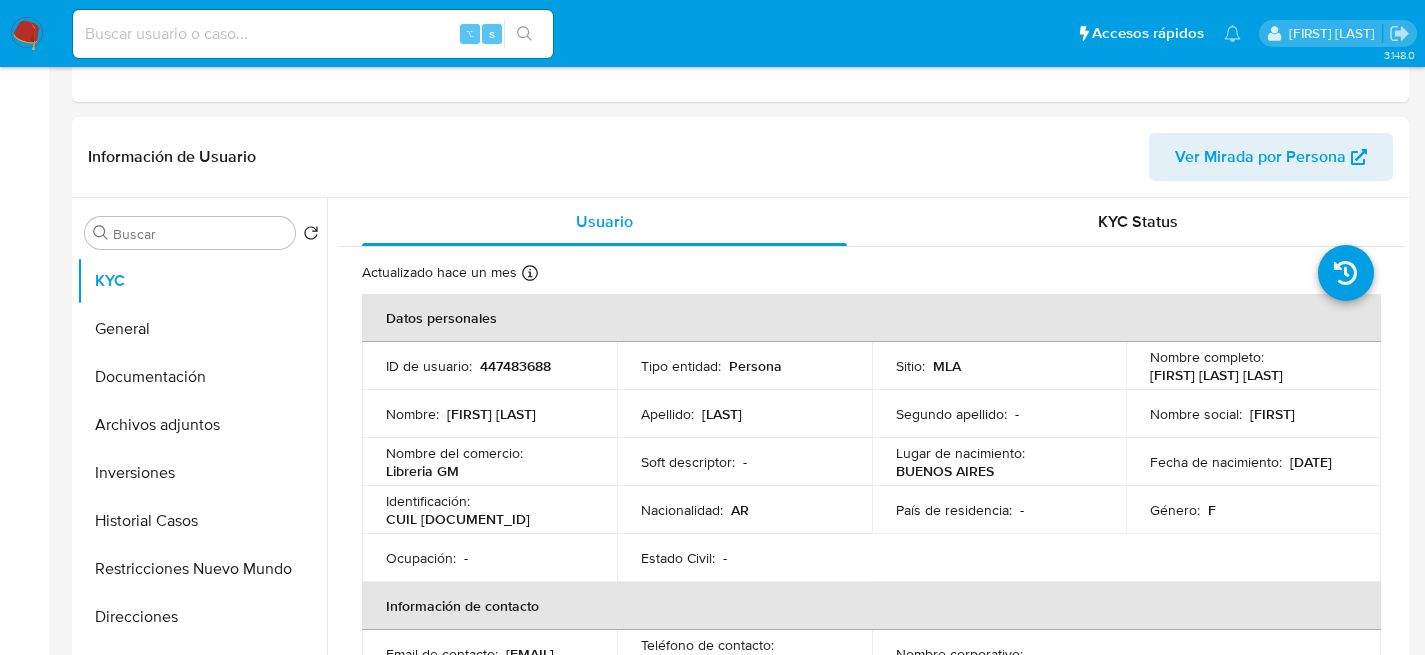 scroll, scrollTop: 656, scrollLeft: 0, axis: vertical 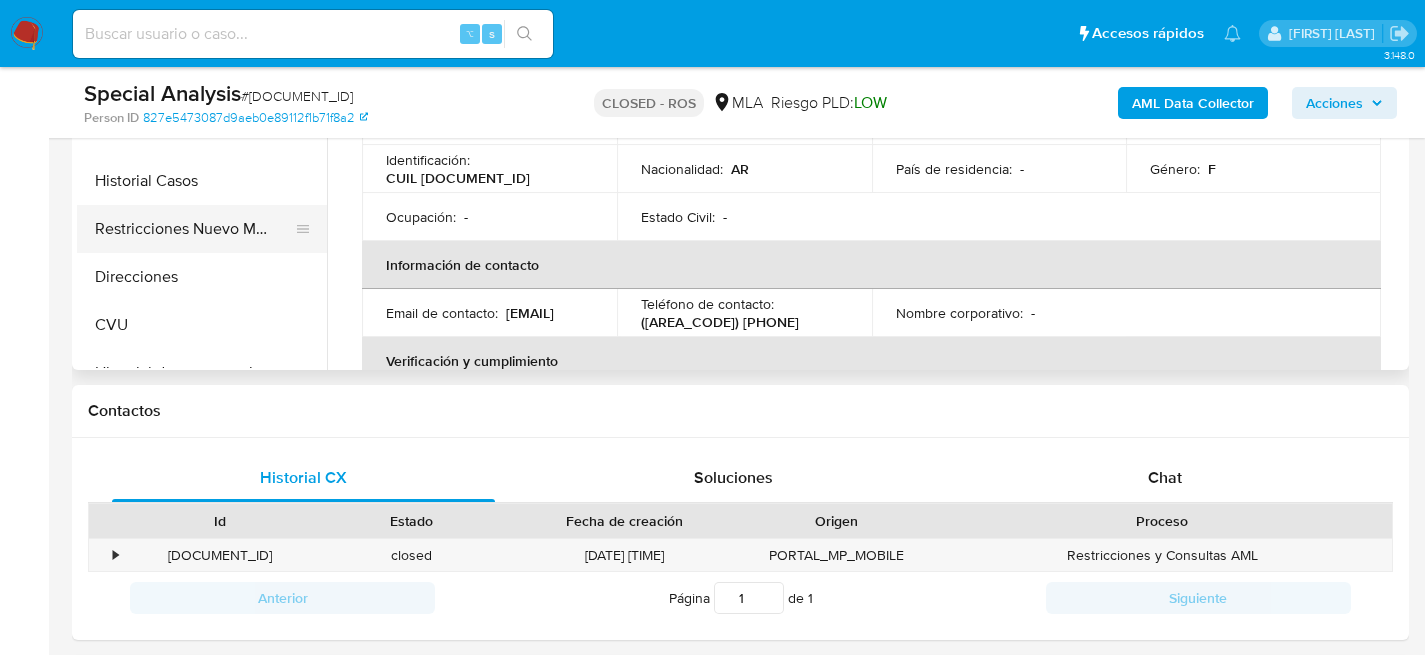 click on "Restricciones Nuevo Mundo" at bounding box center [194, 229] 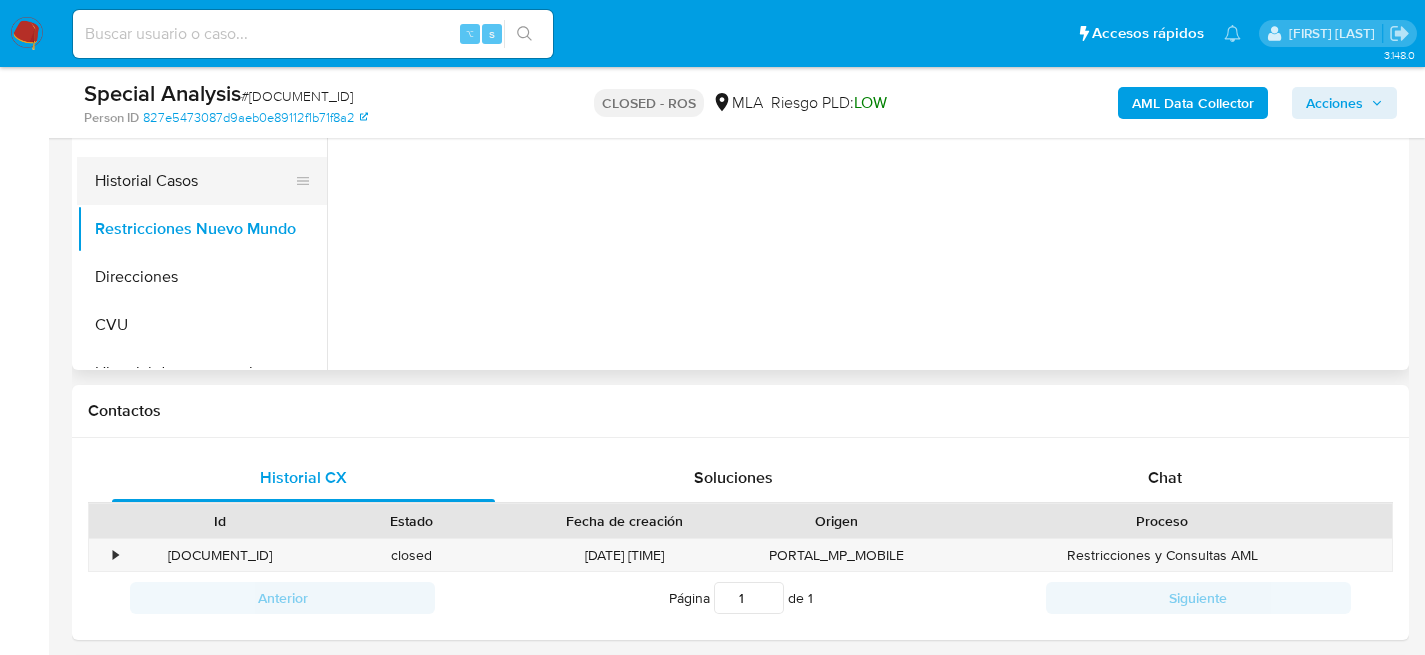 click on "Historial Casos" at bounding box center (194, 181) 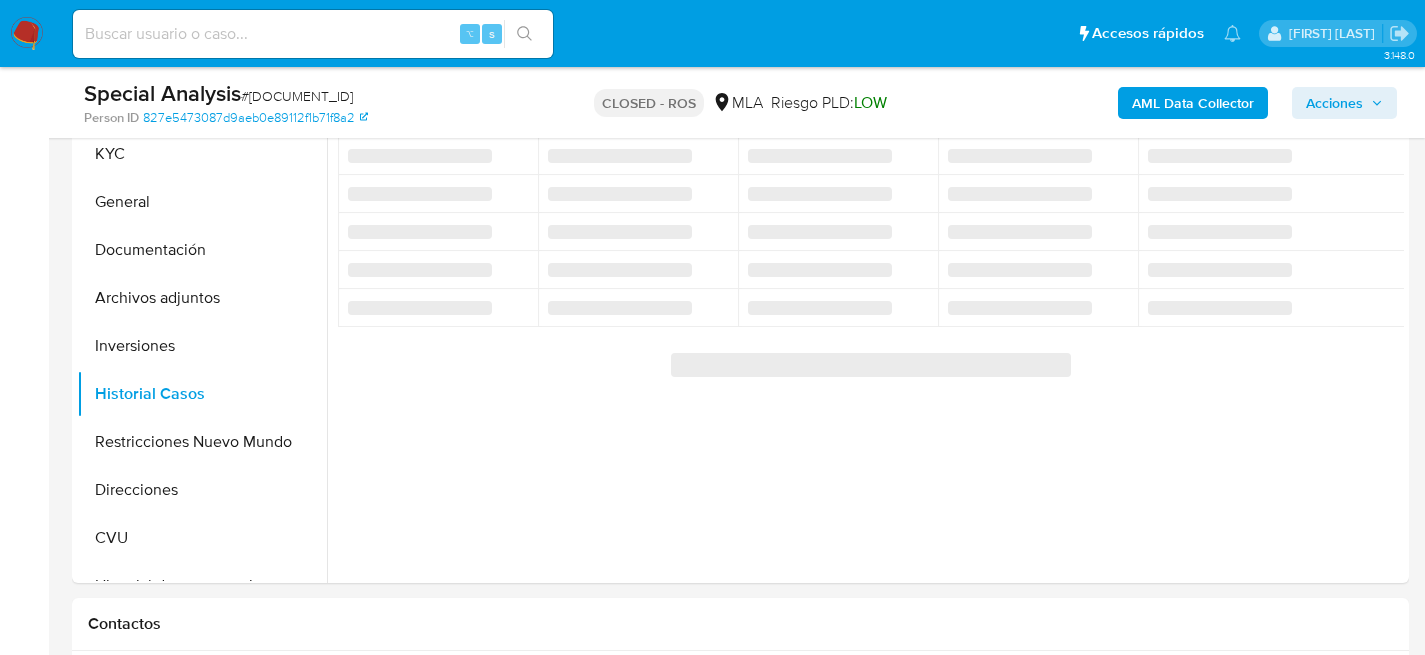 scroll, scrollTop: 431, scrollLeft: 0, axis: vertical 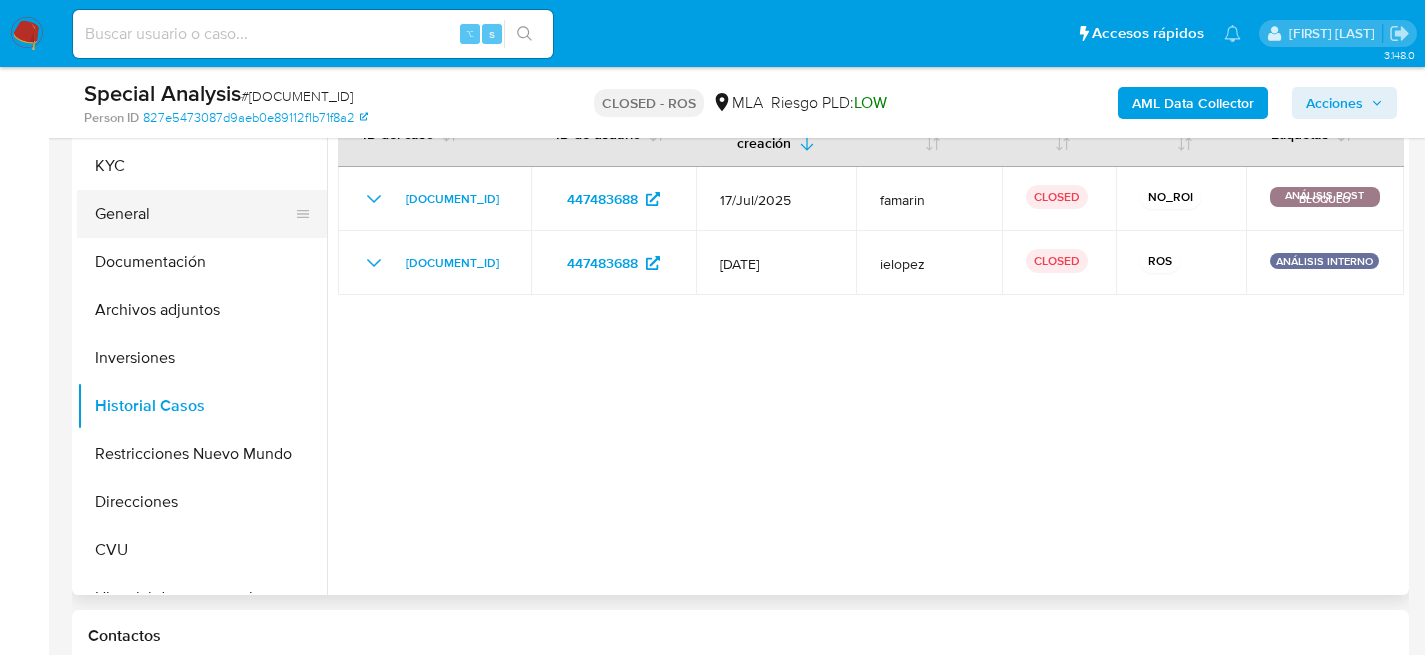 click on "General" at bounding box center (194, 214) 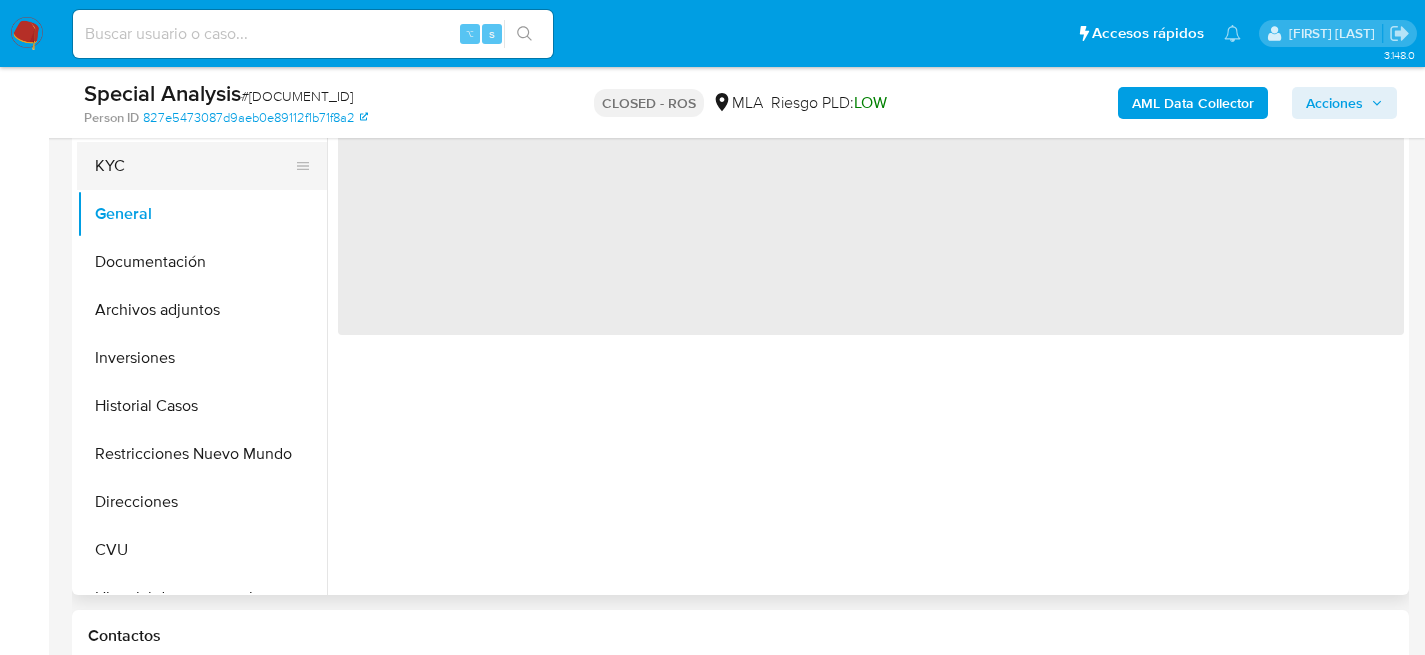 click on "KYC" at bounding box center [194, 166] 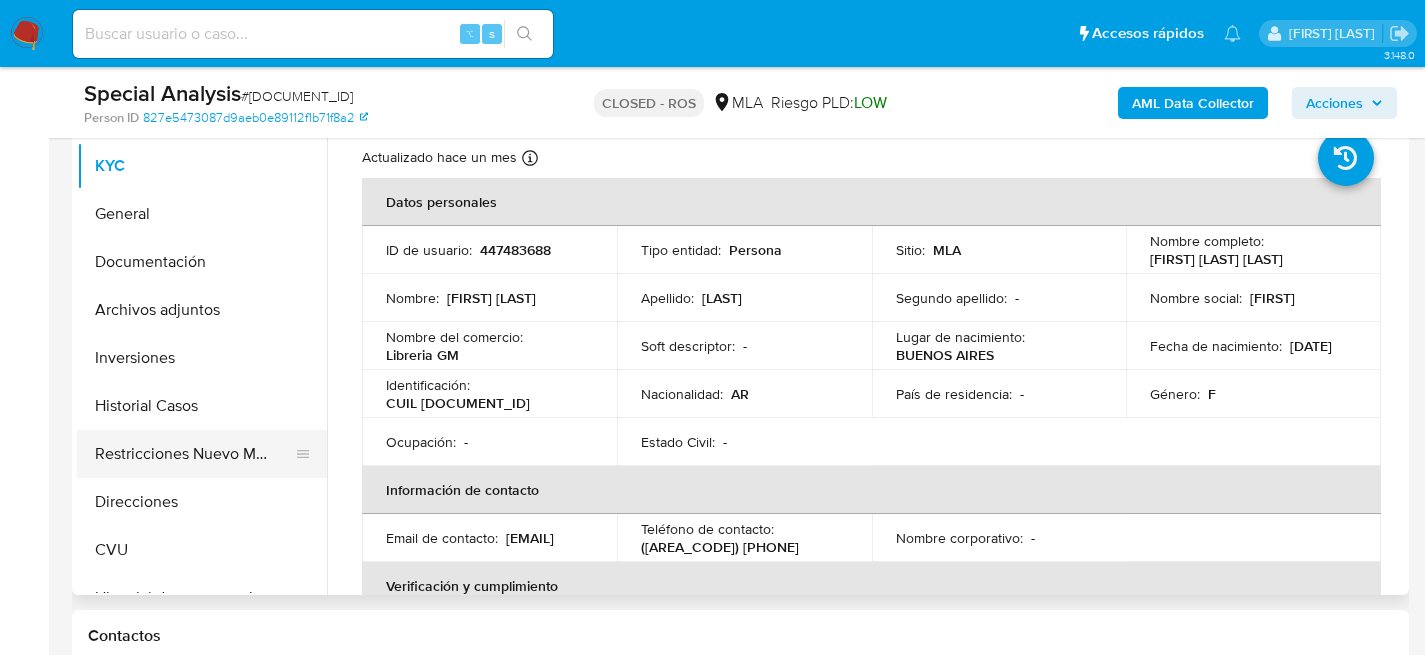 click on "Restricciones Nuevo Mundo" at bounding box center (194, 454) 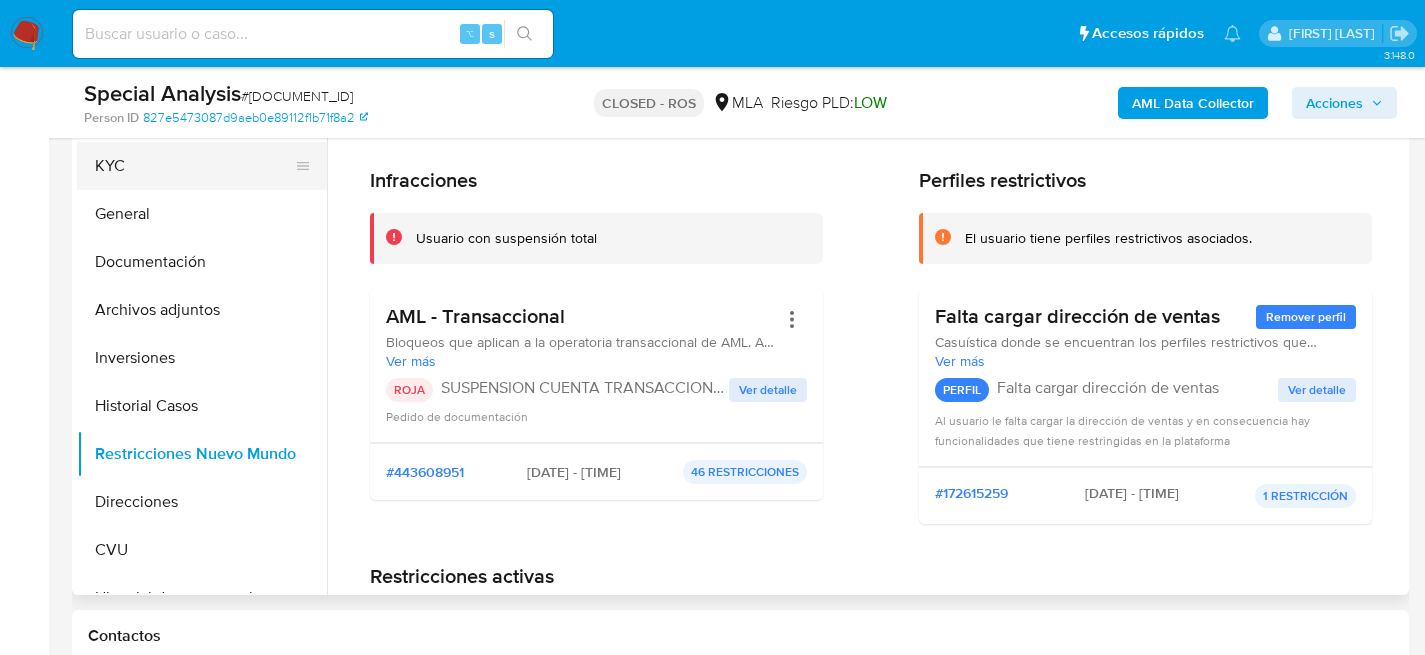 click on "KYC" at bounding box center (194, 166) 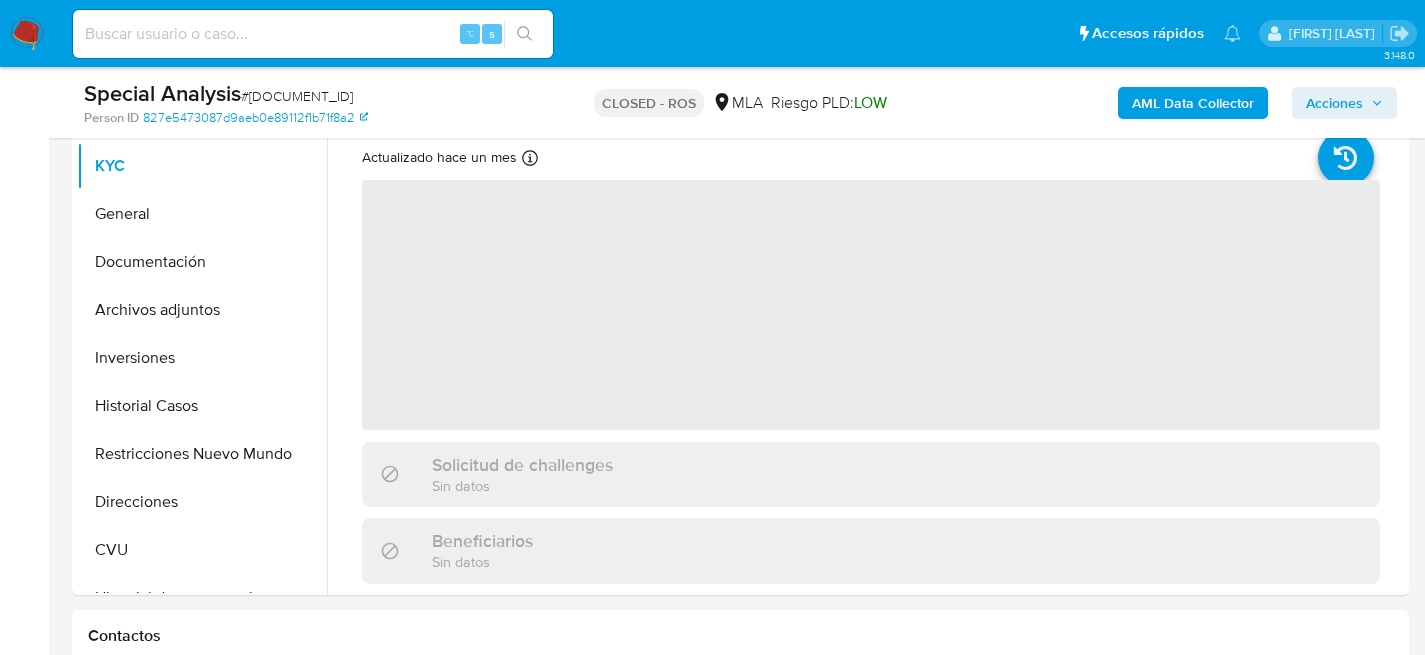 click on "# RIHEHi4H89J1K0GmQd9SwkdC" at bounding box center [297, 96] 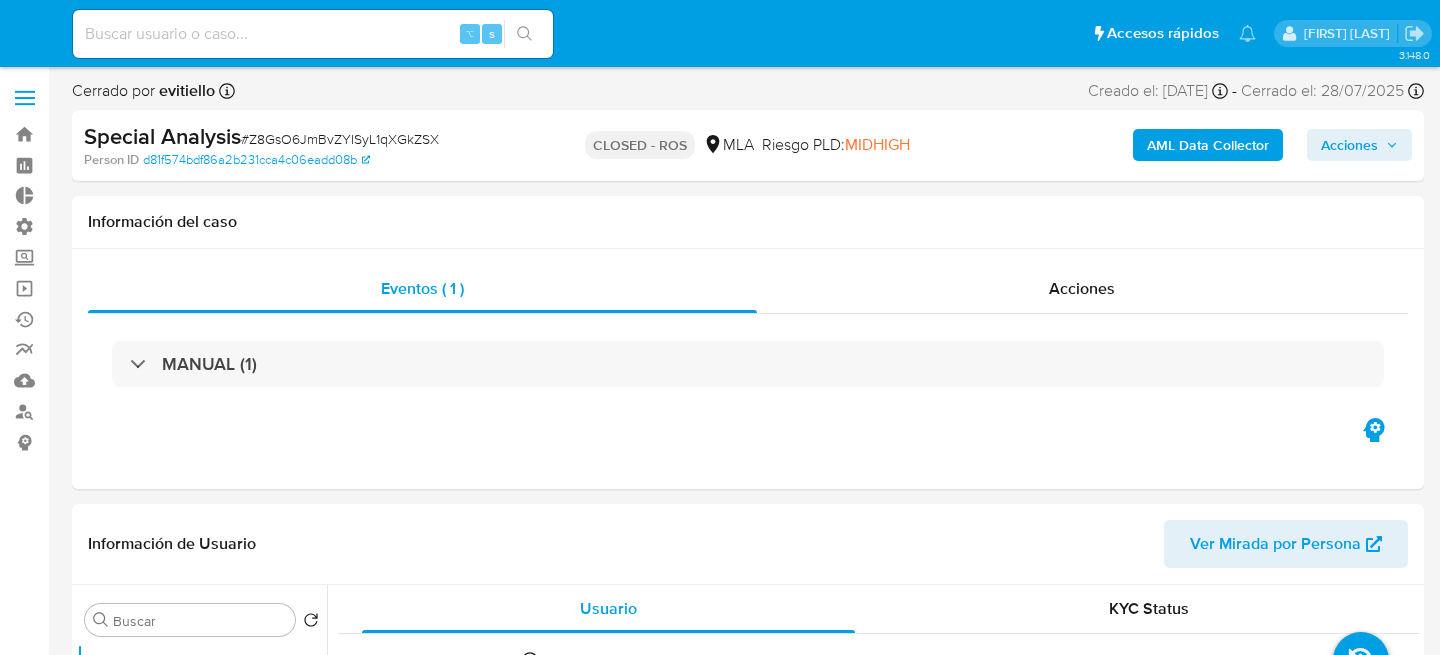 select on "10" 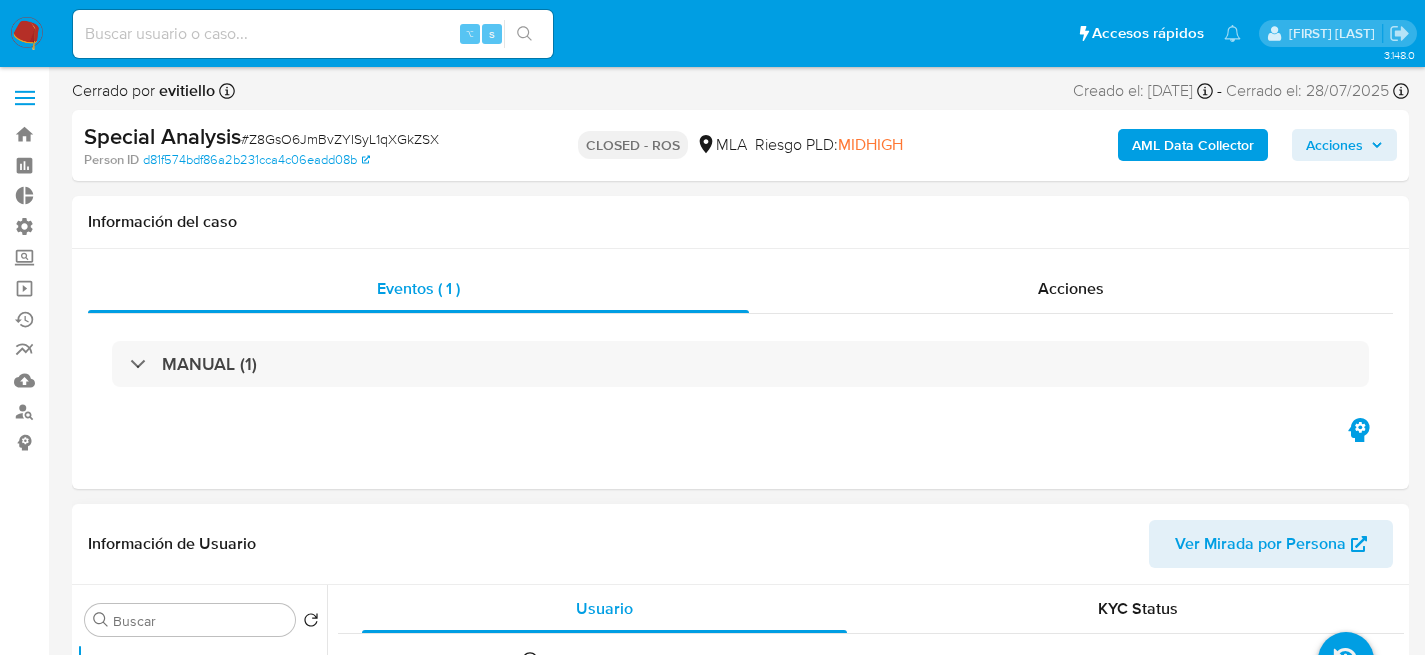 scroll, scrollTop: 369, scrollLeft: 0, axis: vertical 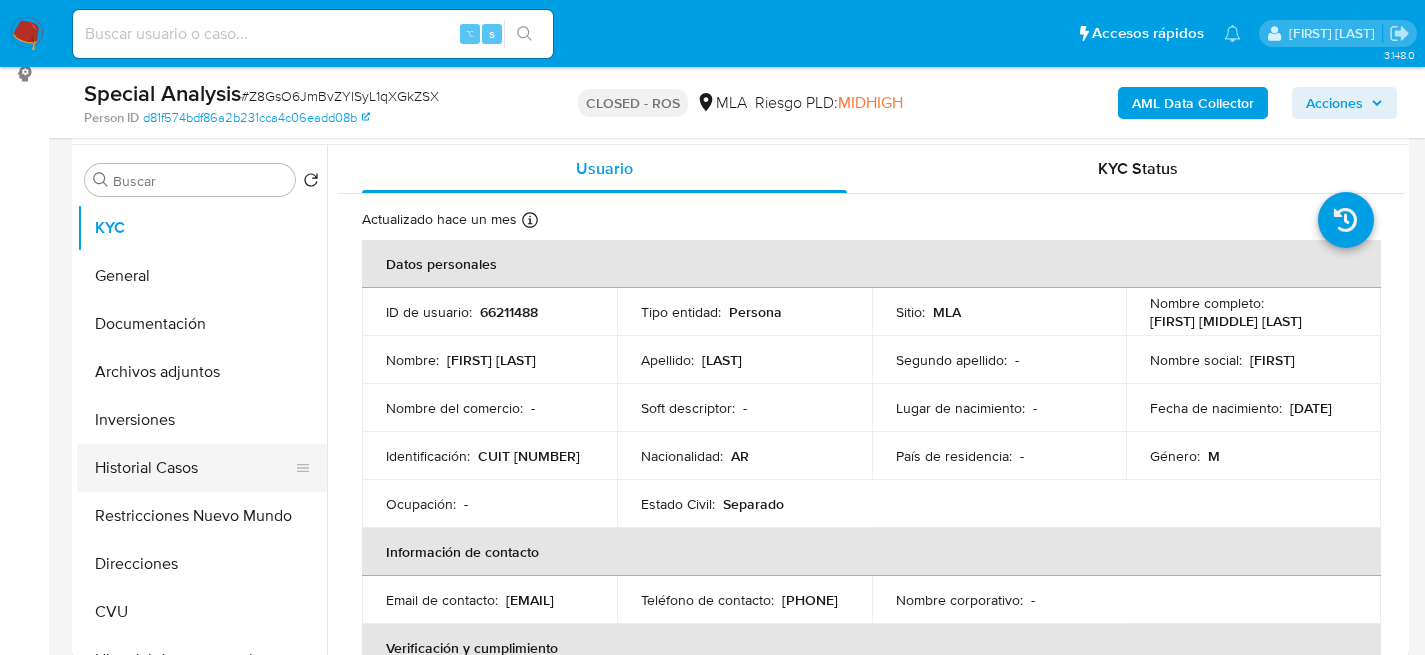 click on "Historial Casos" at bounding box center (194, 468) 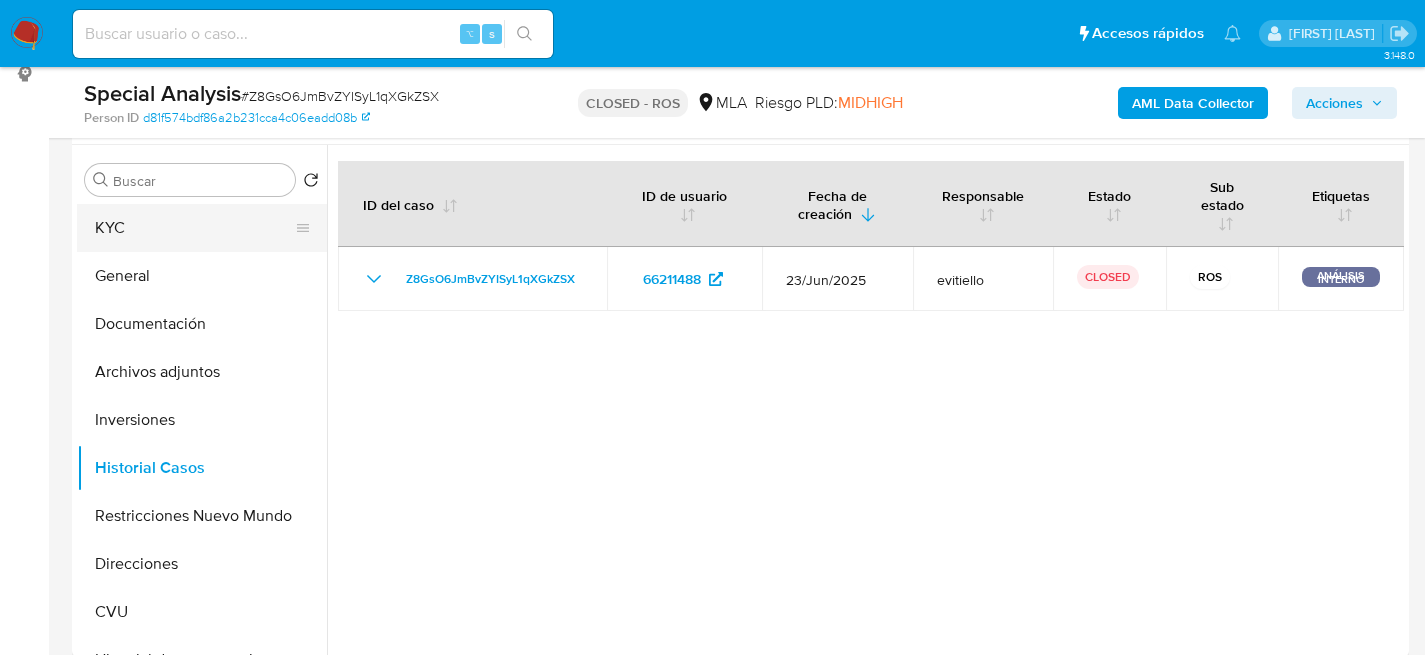 click on "KYC" at bounding box center [194, 228] 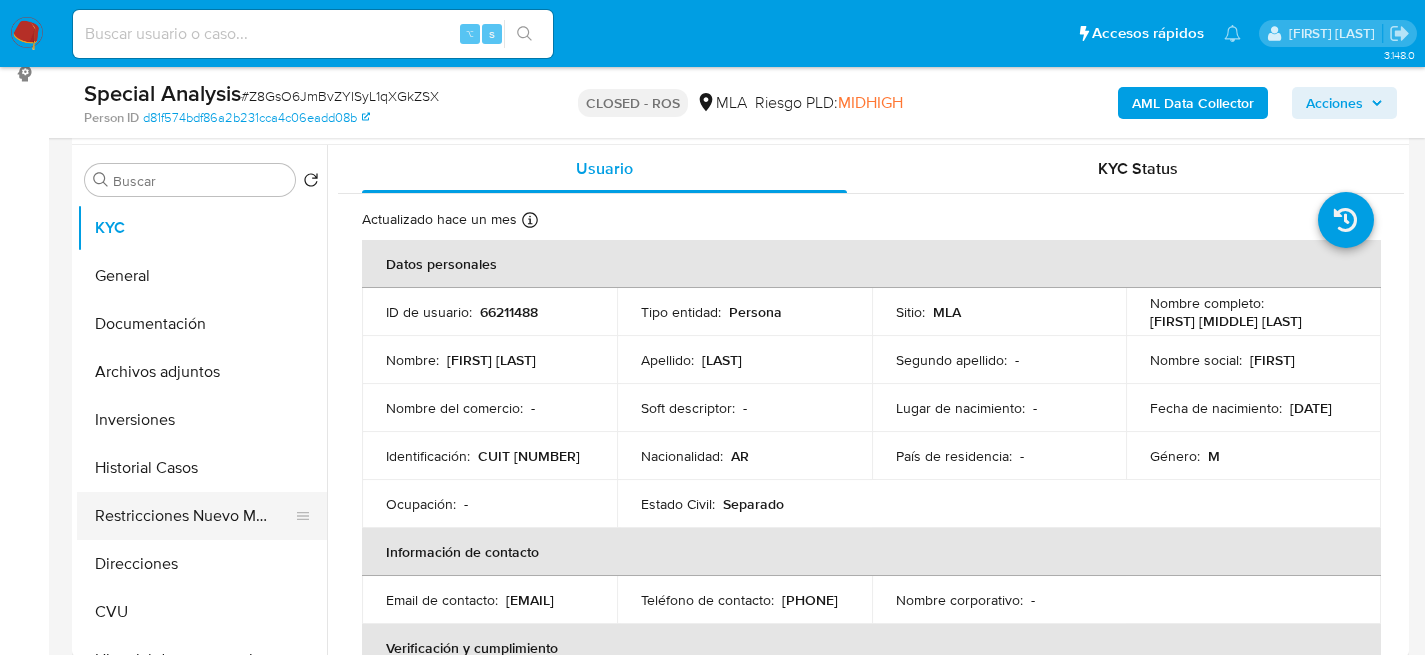 click on "Restricciones Nuevo Mundo" at bounding box center [194, 516] 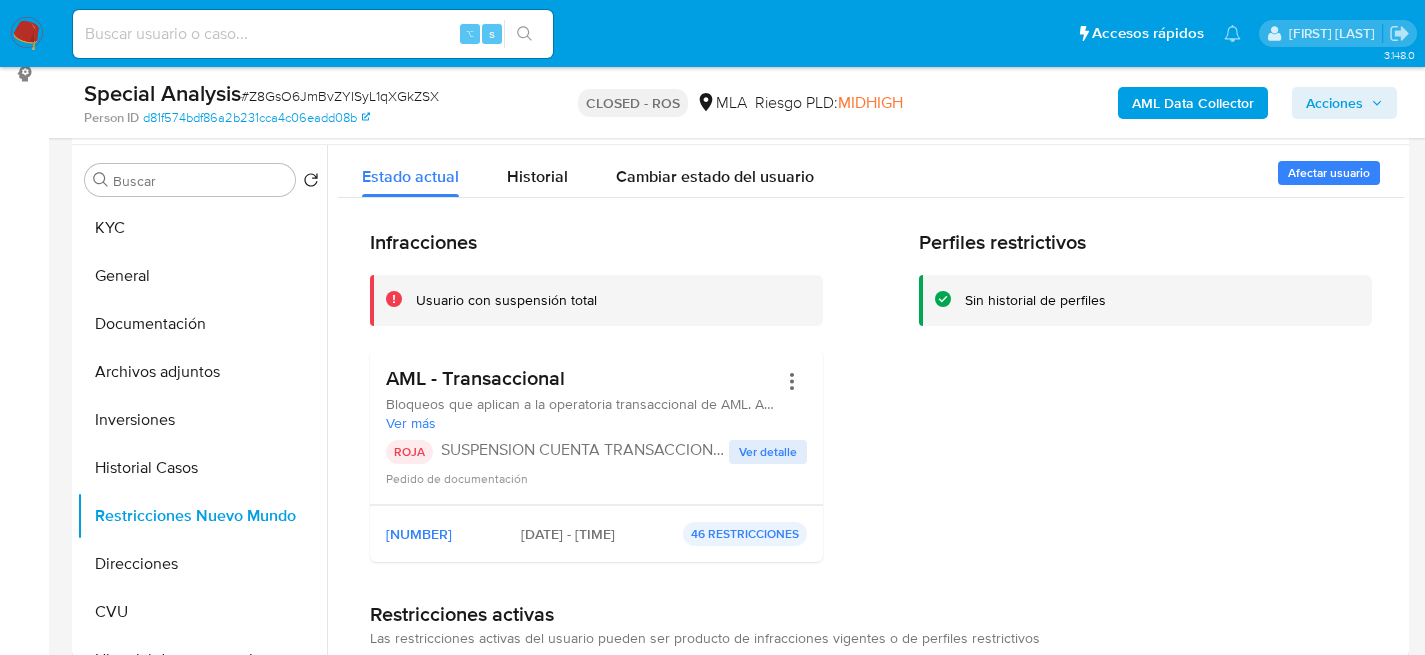 click on "[ID]" at bounding box center [340, 96] 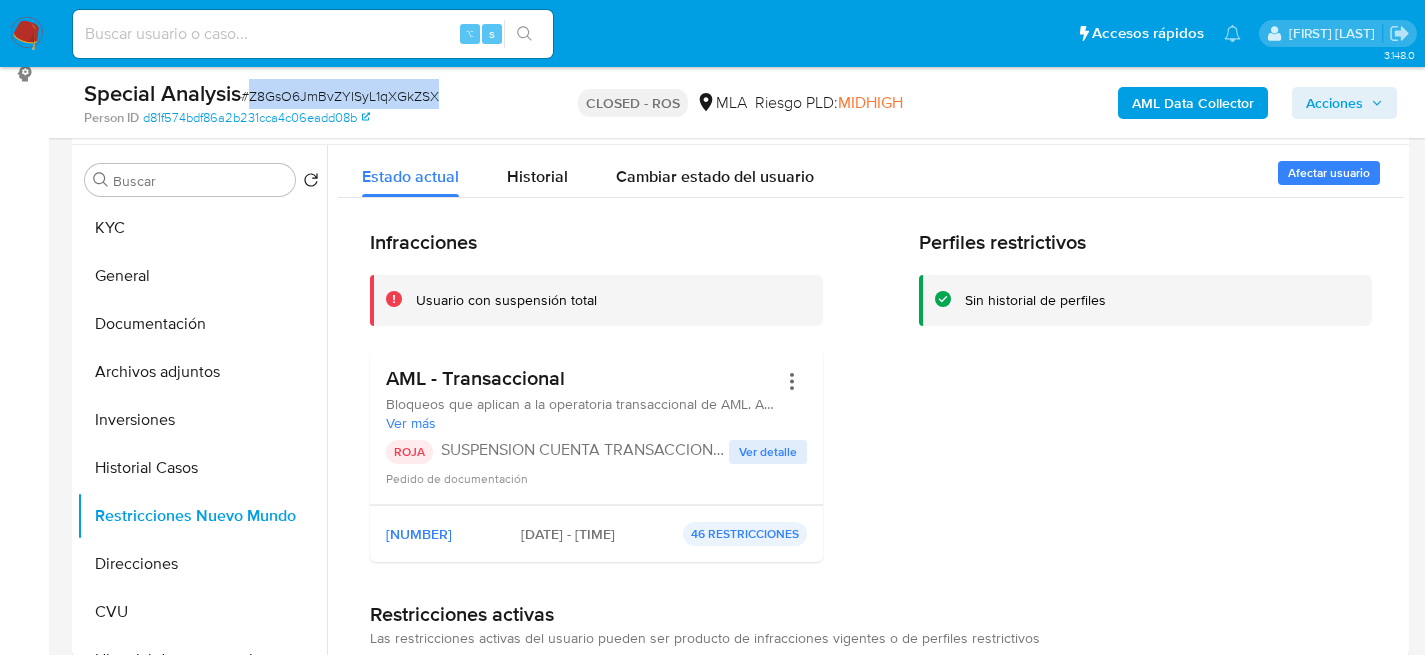 click on "[ID]" at bounding box center (340, 96) 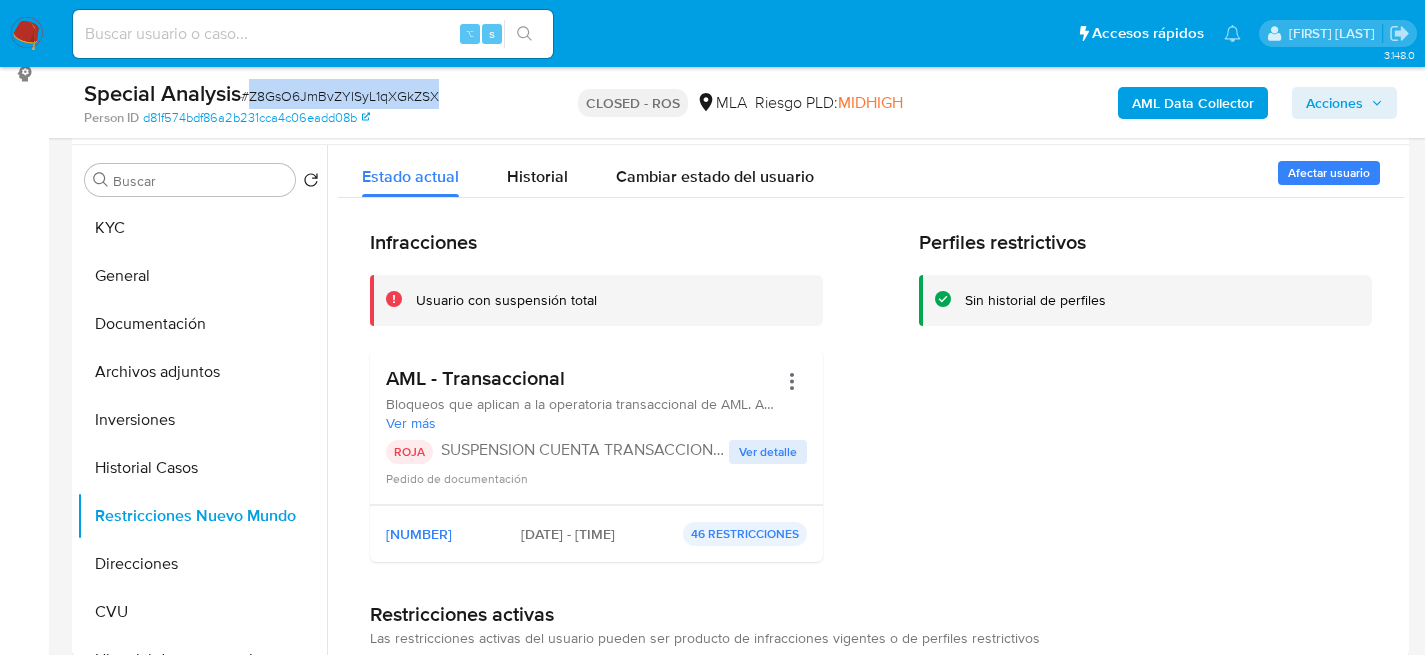 copy on "Z8GsO6JmBvZYISyL1qXGkZSX" 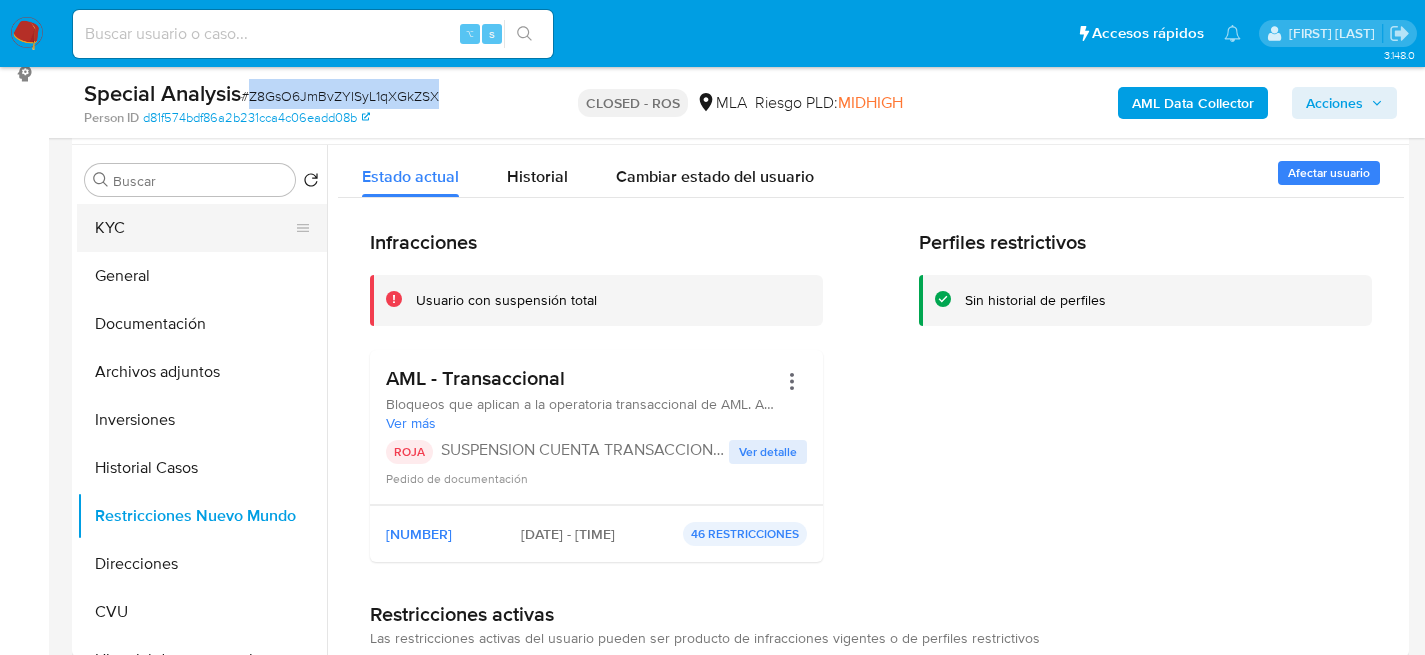 click on "KYC" at bounding box center (194, 228) 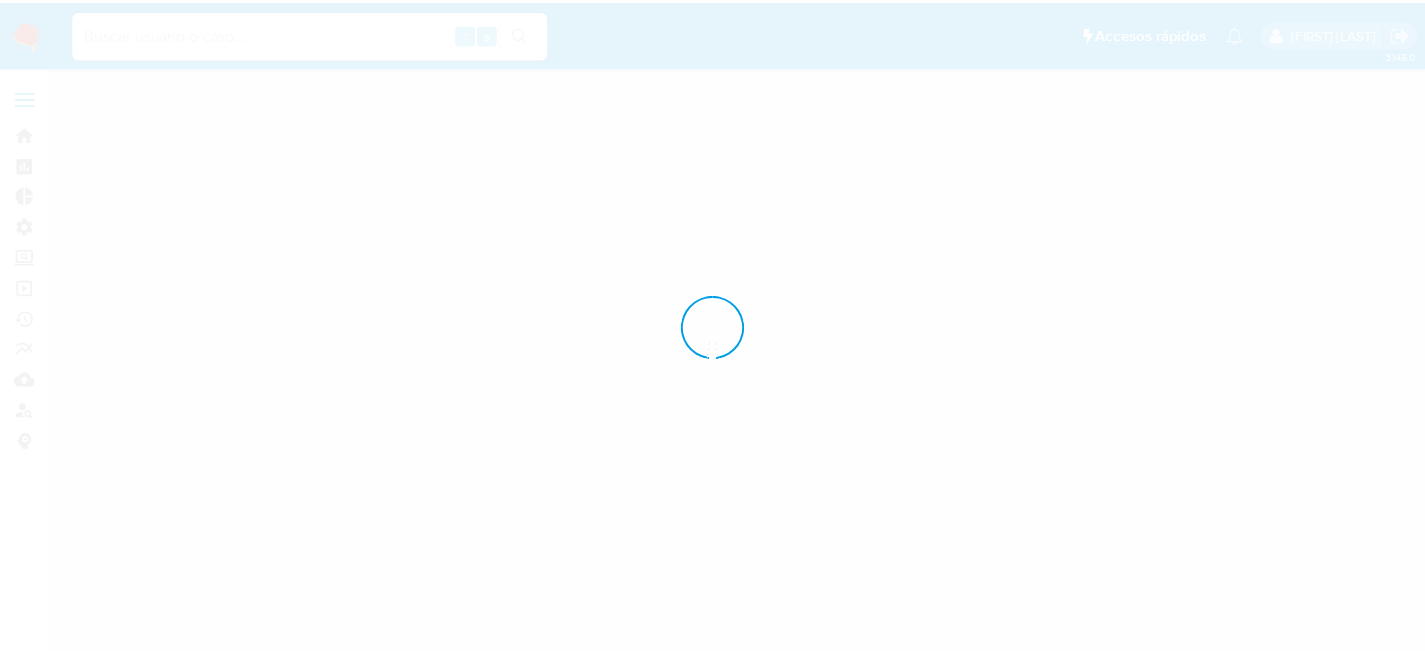 scroll, scrollTop: 0, scrollLeft: 0, axis: both 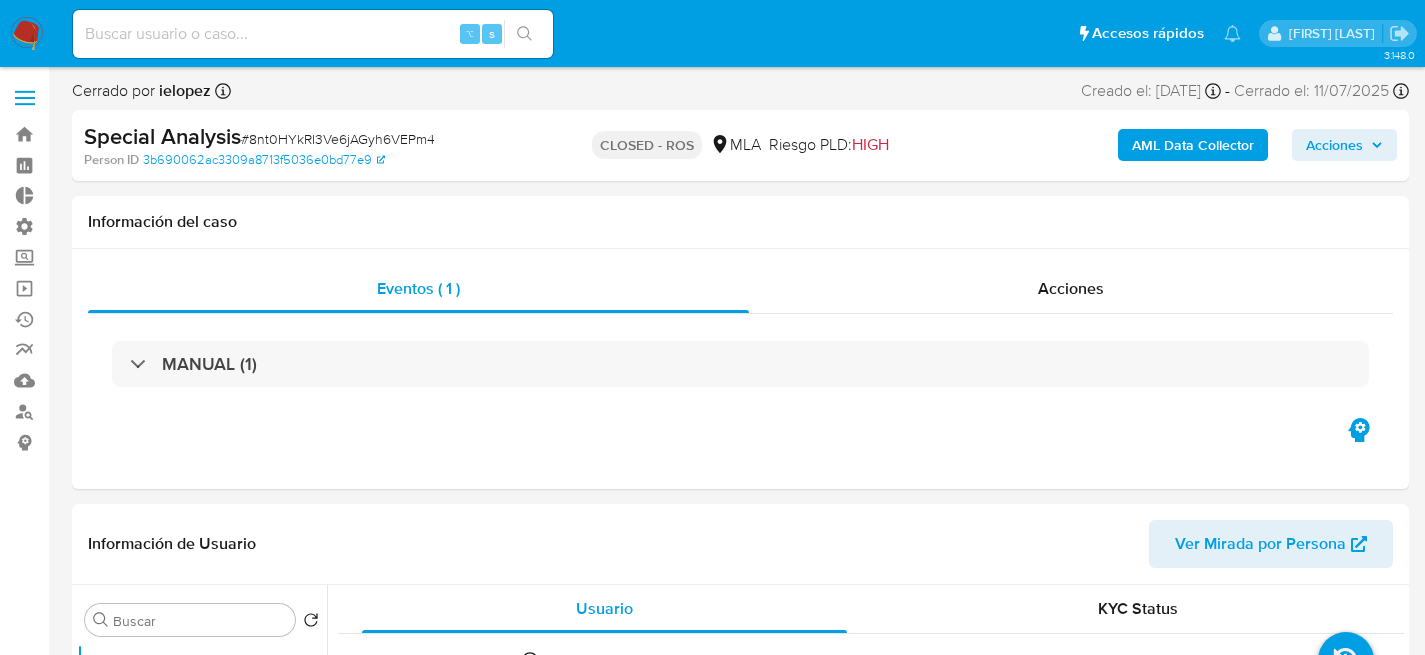 select on "10" 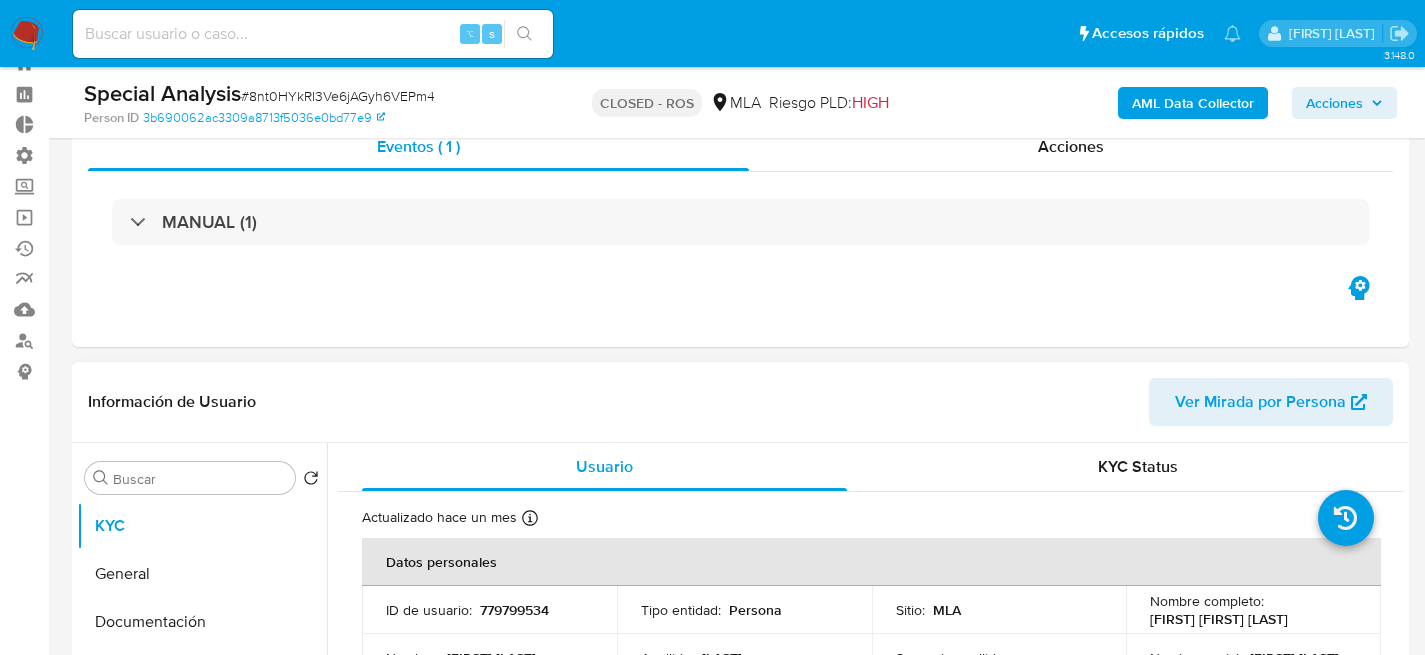 scroll, scrollTop: 372, scrollLeft: 0, axis: vertical 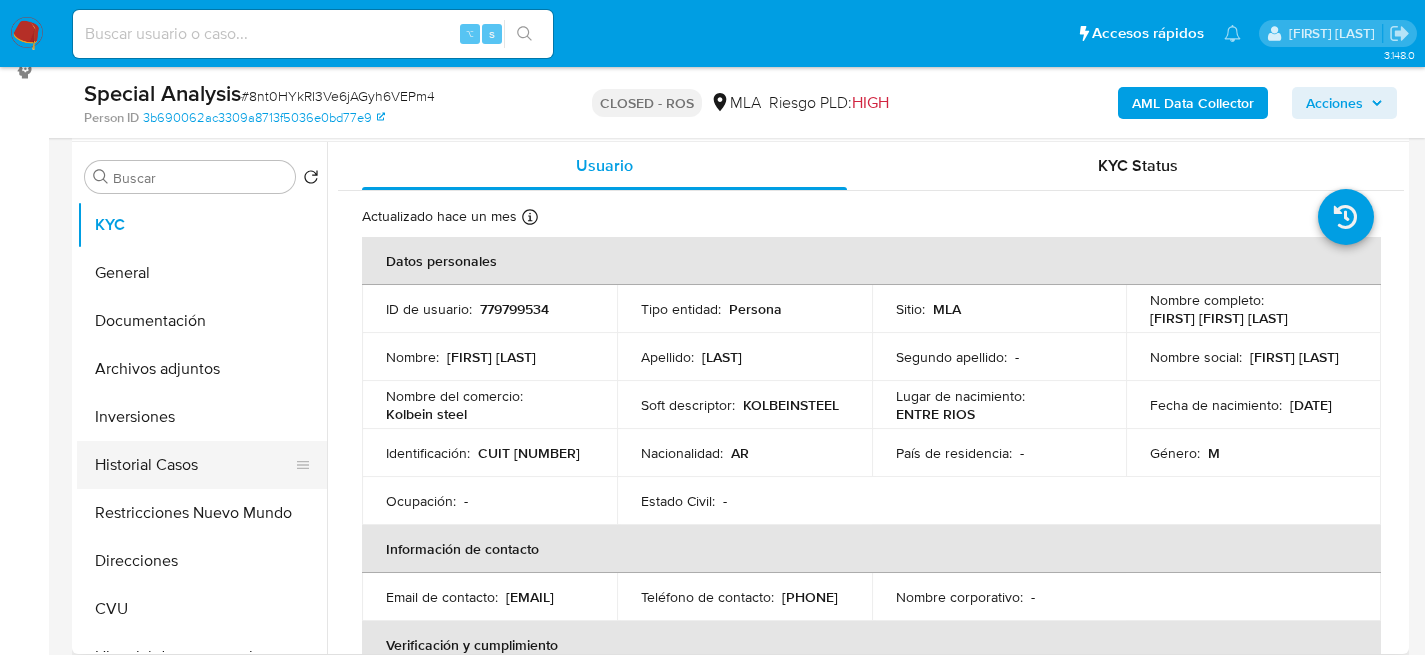 click on "Historial Casos" at bounding box center (194, 465) 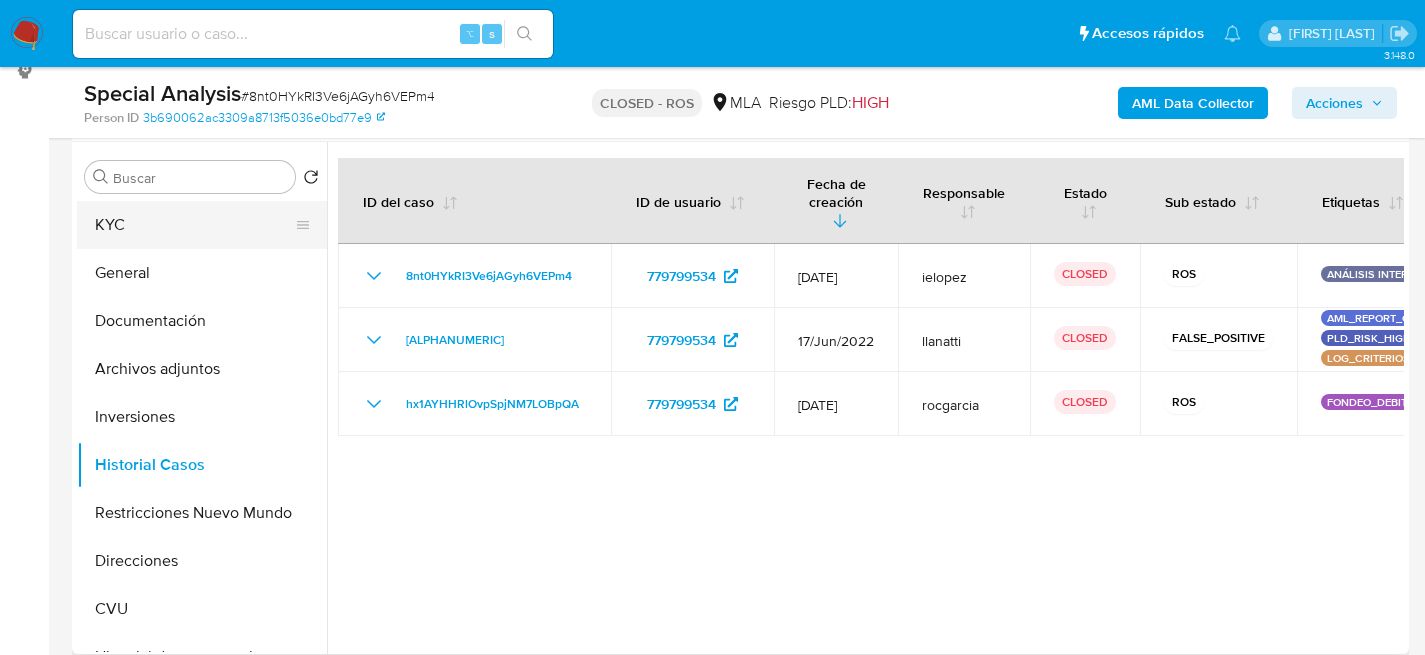click on "KYC" at bounding box center (194, 225) 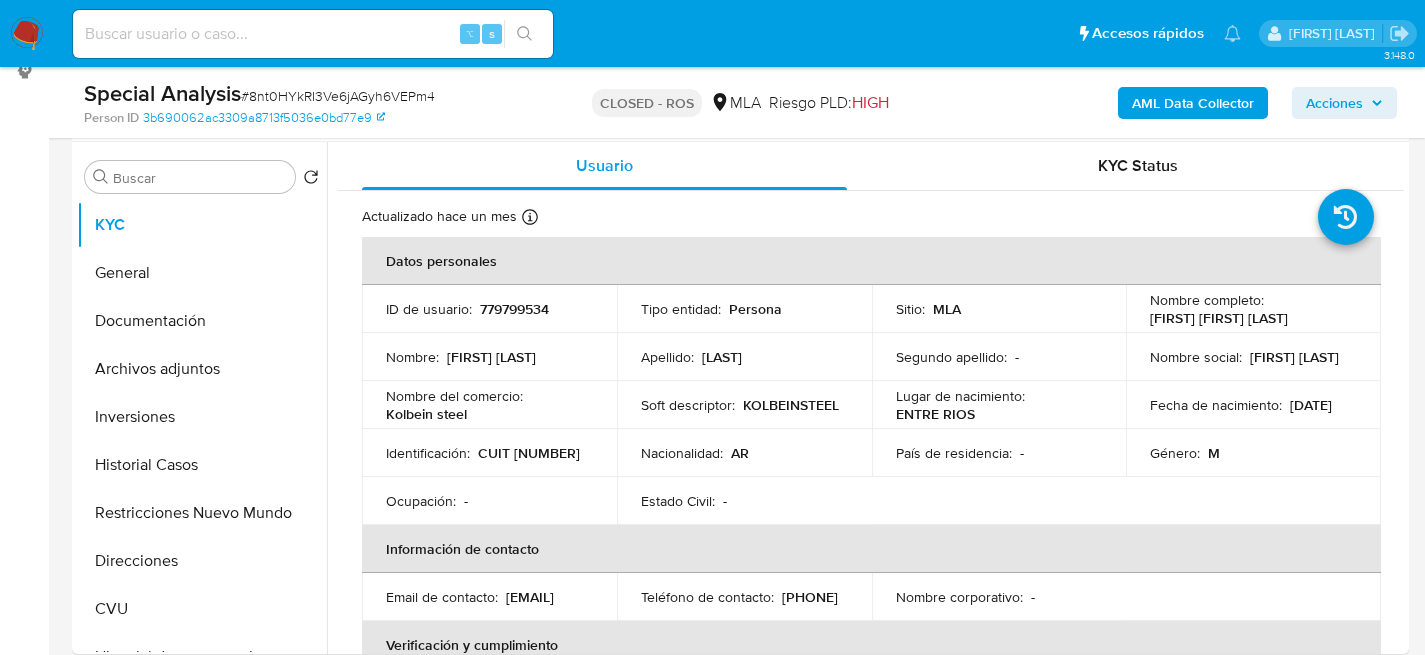 click on "# 8nt0HYkRI3Ve6jAGyh6VEPm4" at bounding box center [338, 96] 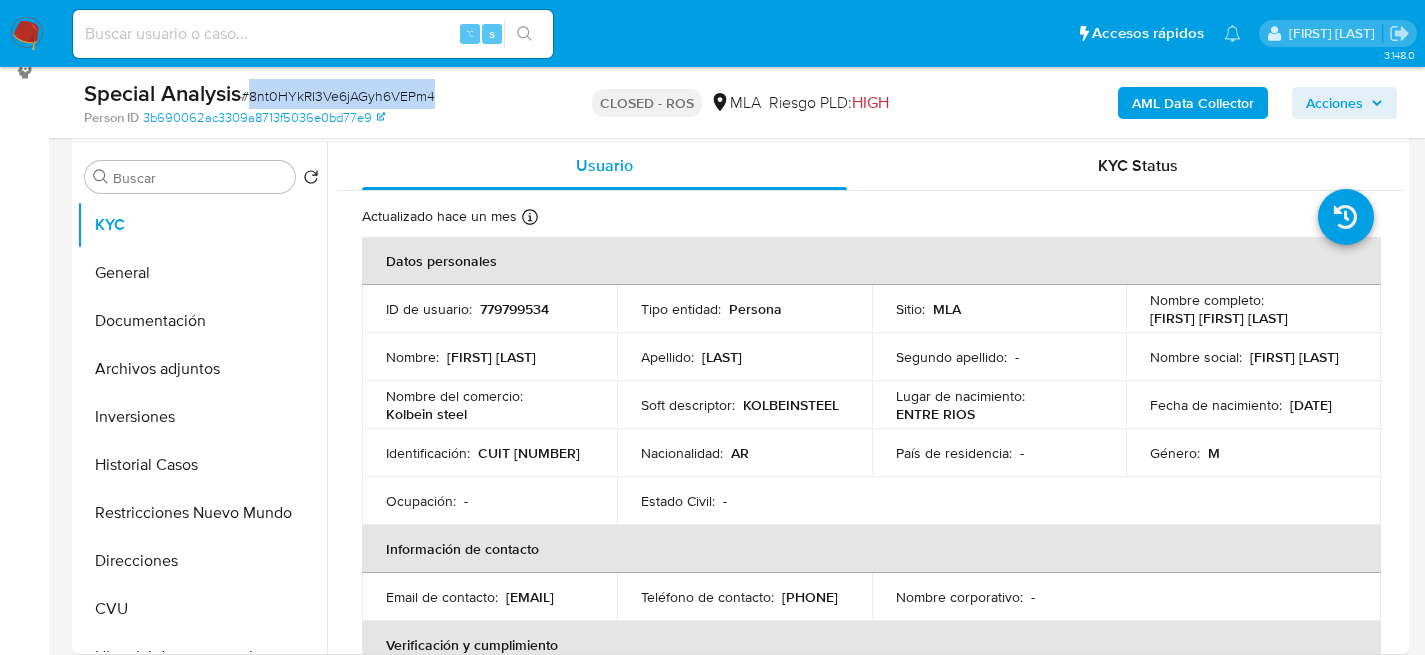 click on "# 8nt0HYkRI3Ve6jAGyh6VEPm4" at bounding box center (338, 96) 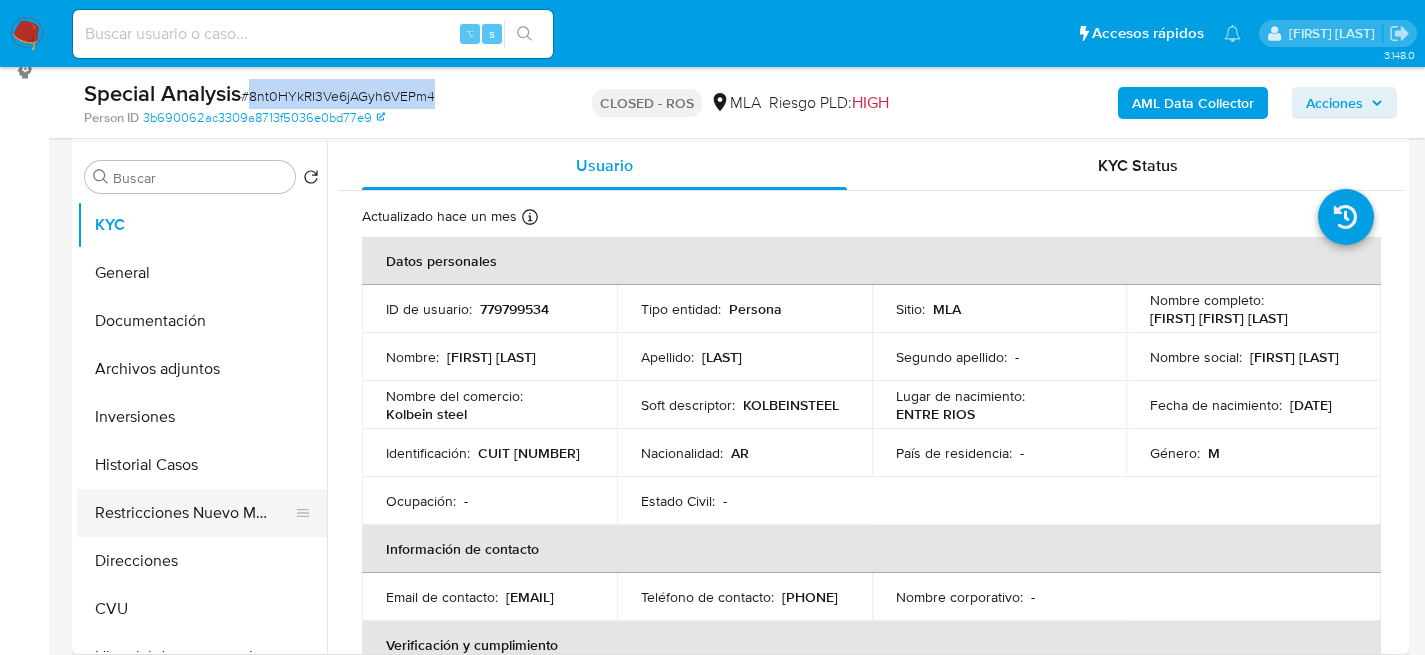click on "Restricciones Nuevo Mundo" at bounding box center [194, 513] 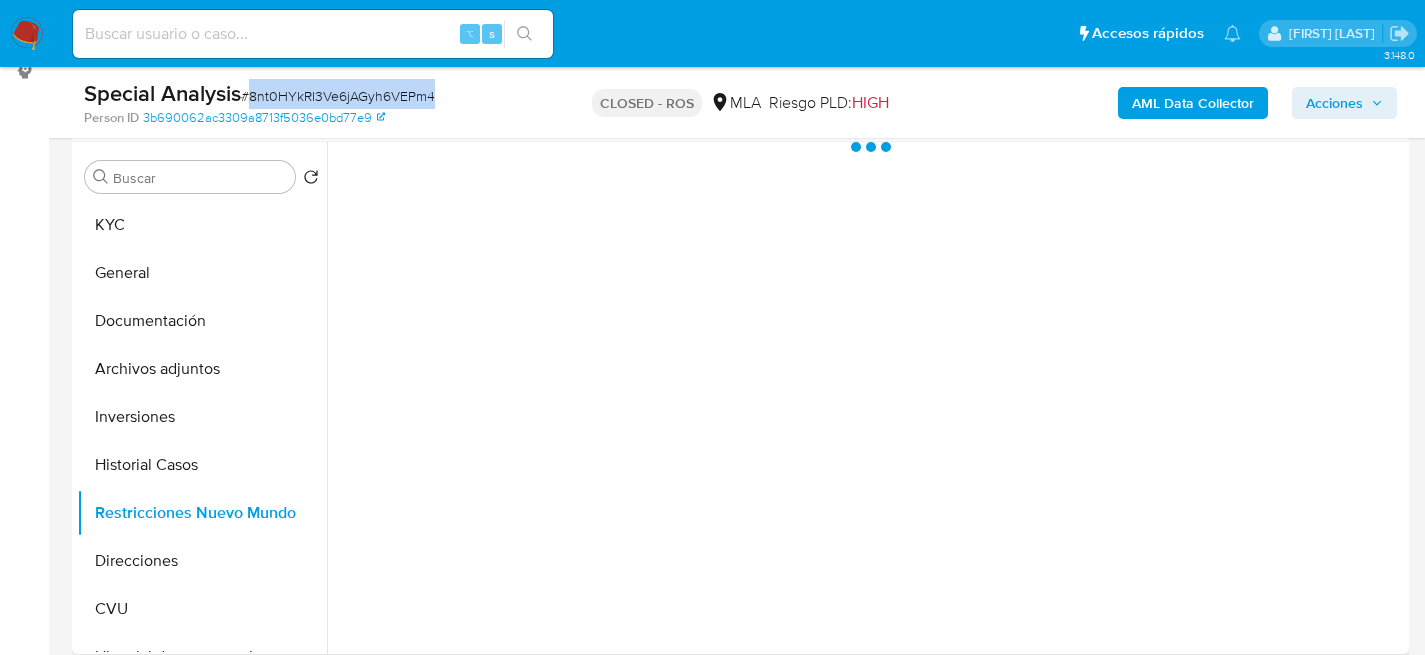 type 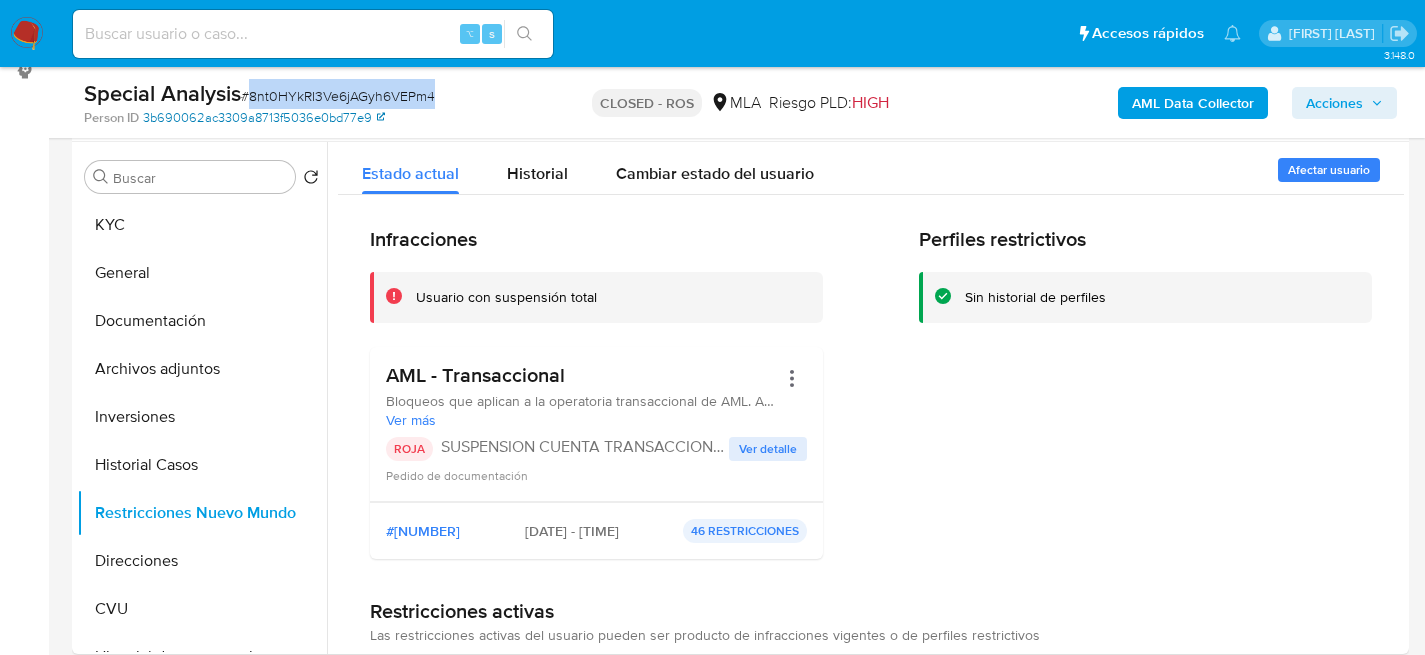 click on "3b690062ac3309a8713f5036e0bd77e9" at bounding box center [264, 118] 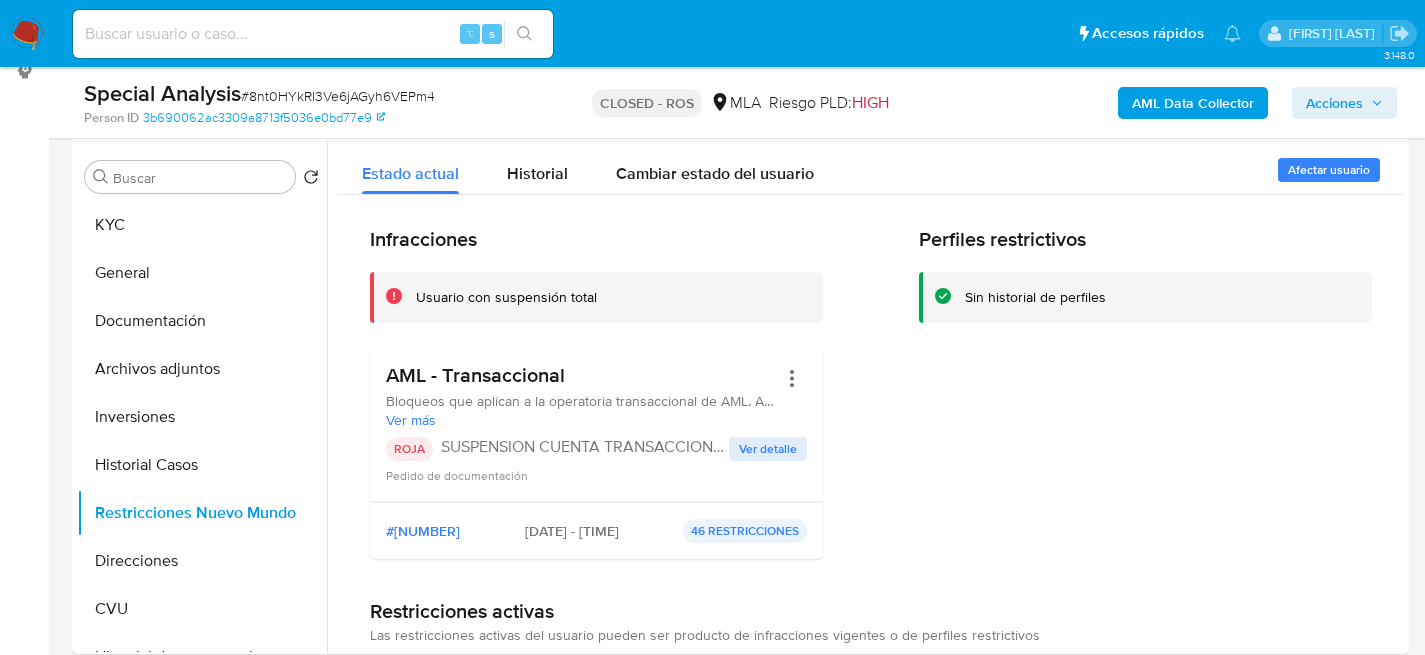 click on "Special Analysis # 8nt0HYkRI3Ve6jAGyh6VEPm4 Person ID 3b690062ac3309a8713f5036e0bd77e9 CLOSED - ROS  MLA Riesgo PLD:  HIGH AML Data Collector Acciones" at bounding box center (740, 102) 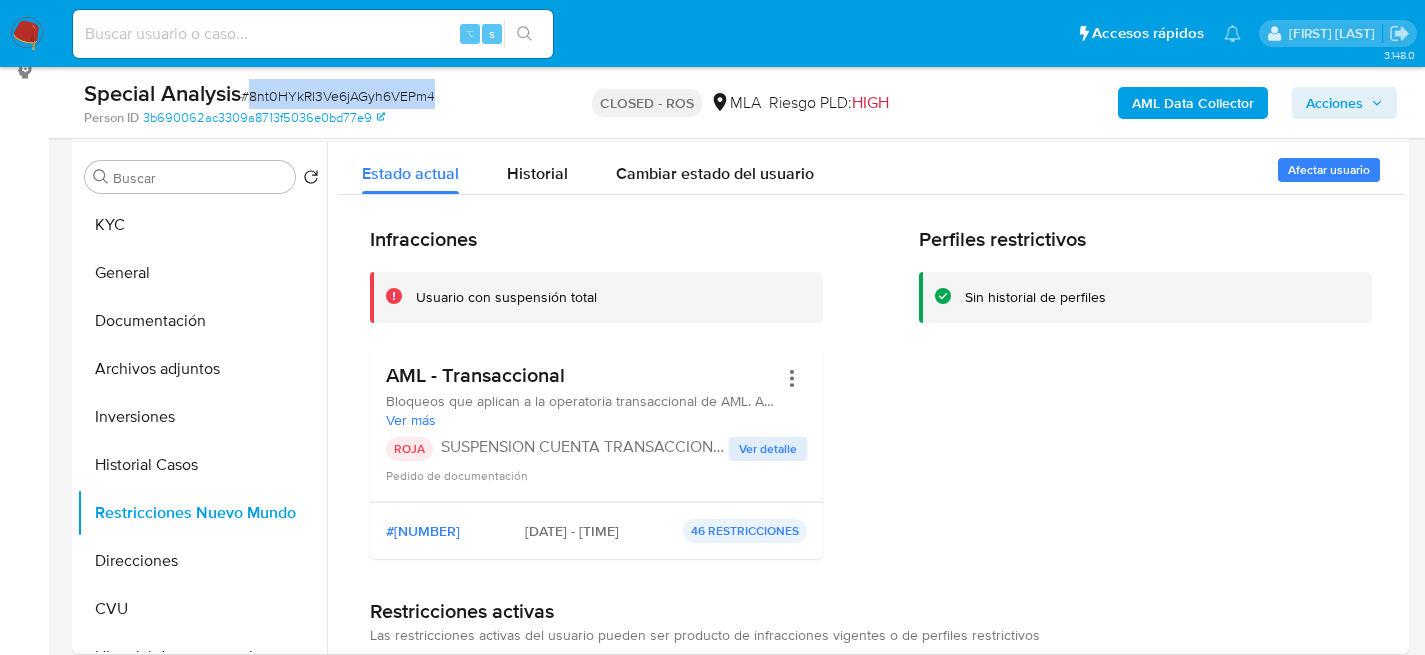 click on "# 8nt0HYkRI3Ve6jAGyh6VEPm4" at bounding box center [338, 96] 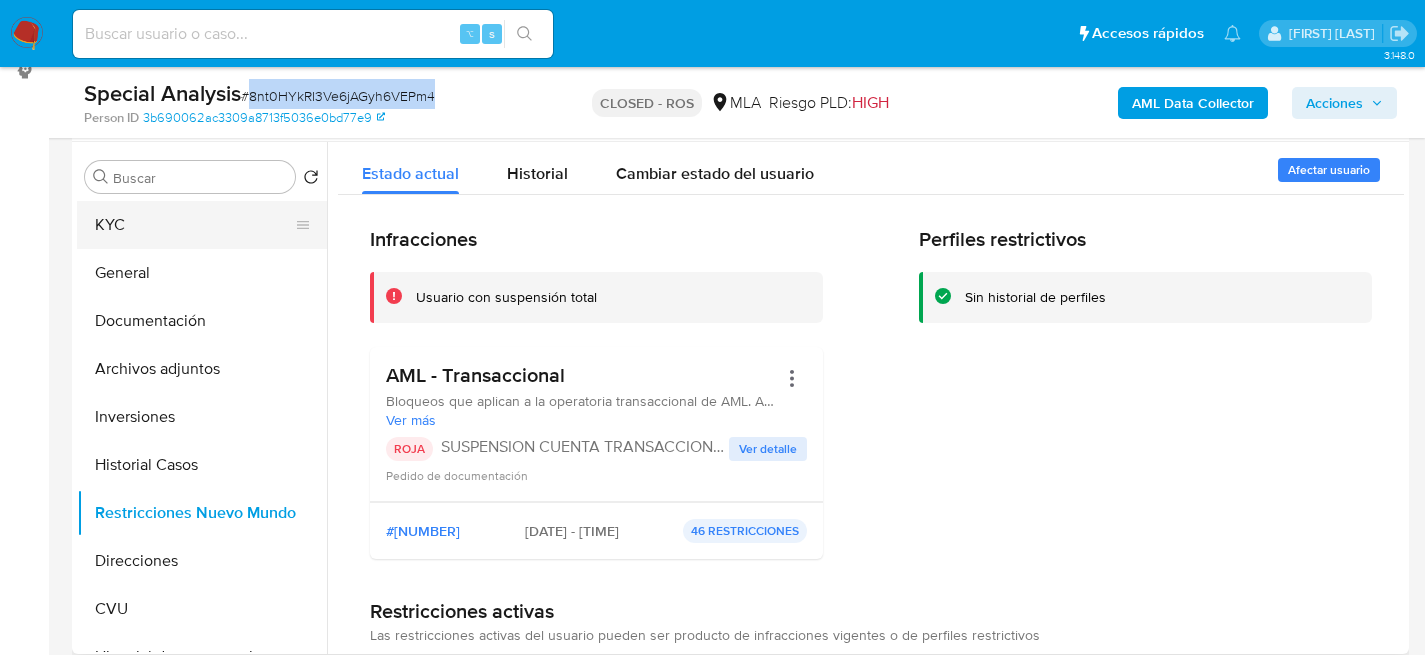 copy on "8nt0HYkRI3Ve6jAGyh6VEPm4" 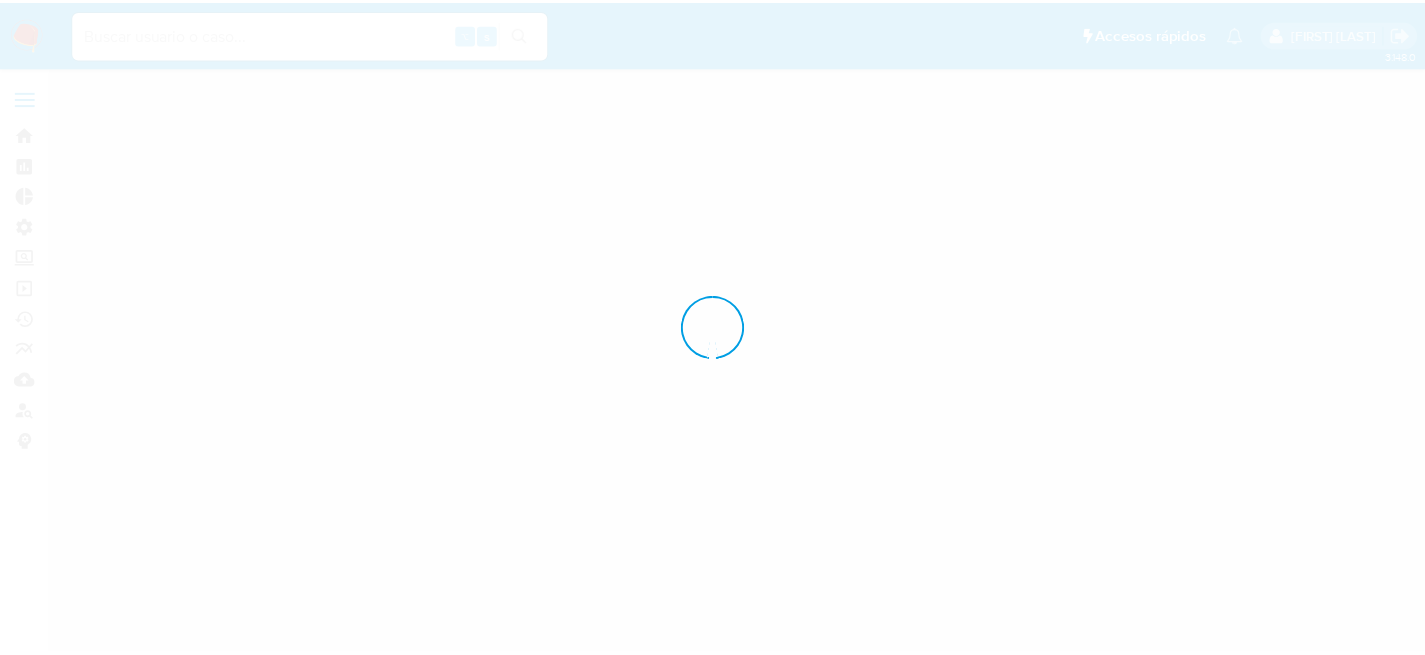 scroll, scrollTop: 0, scrollLeft: 0, axis: both 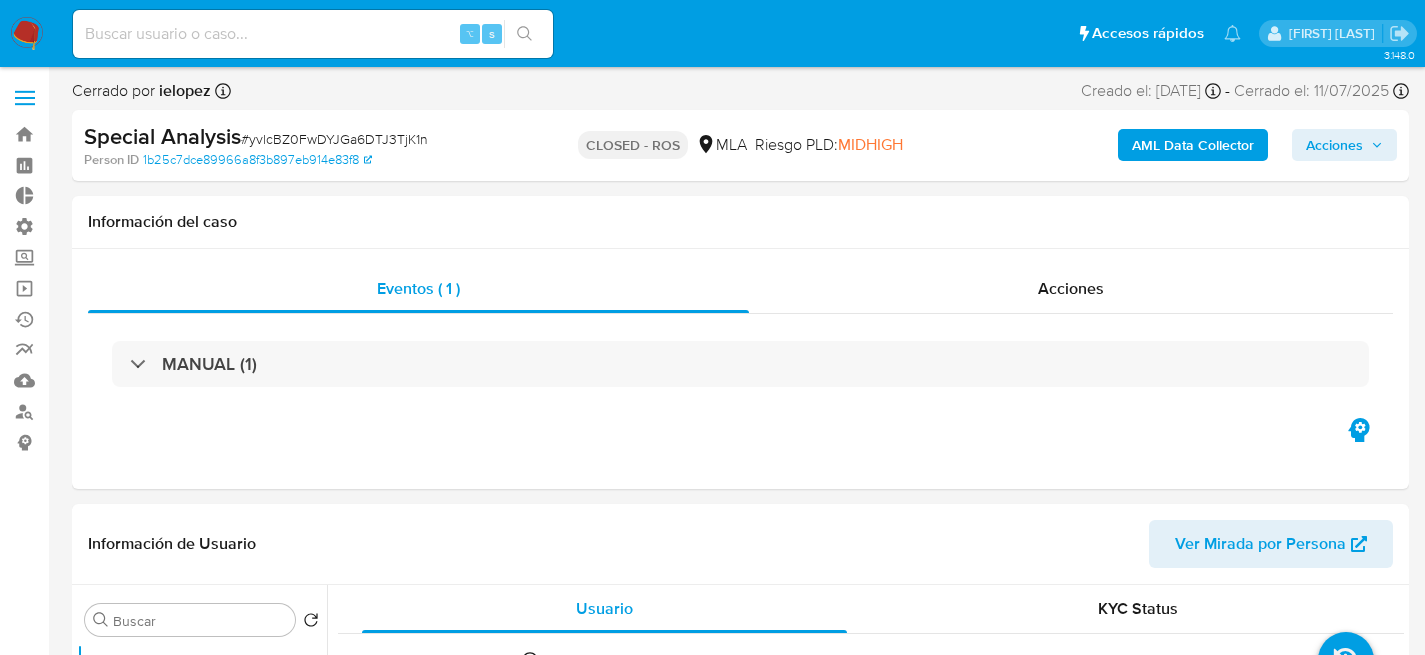 select on "10" 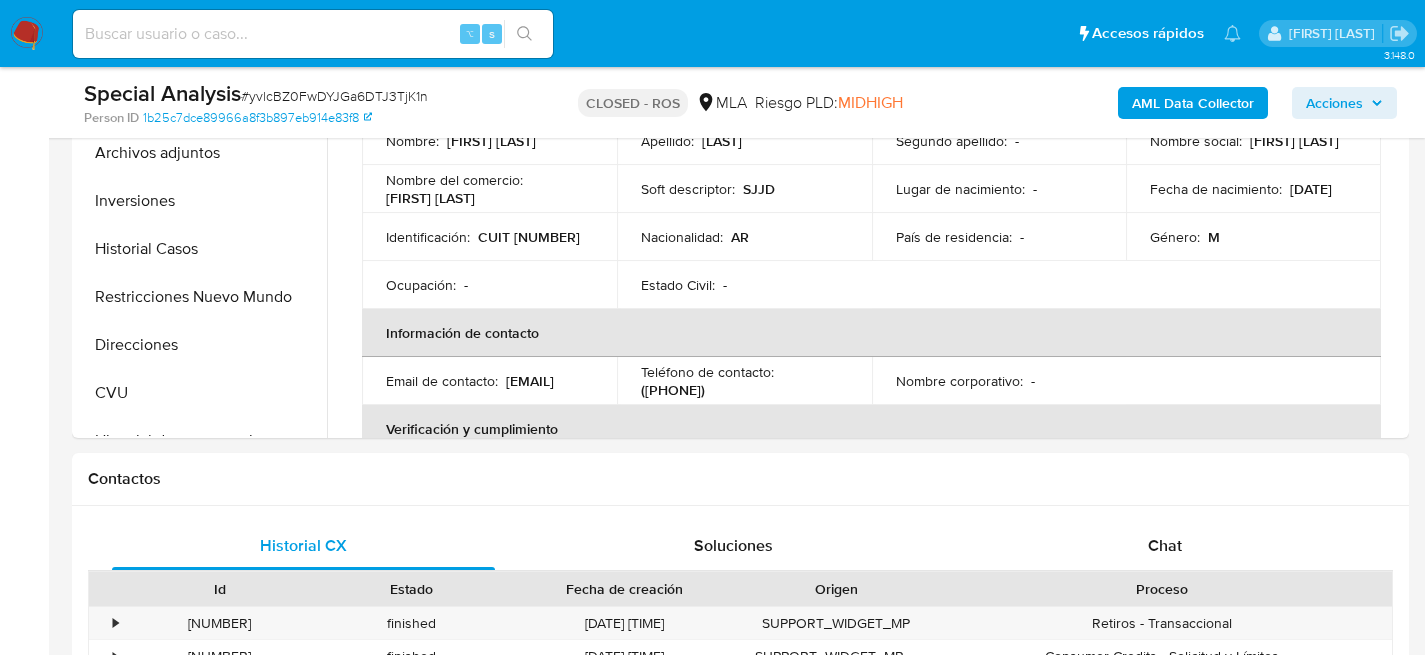 scroll, scrollTop: 589, scrollLeft: 0, axis: vertical 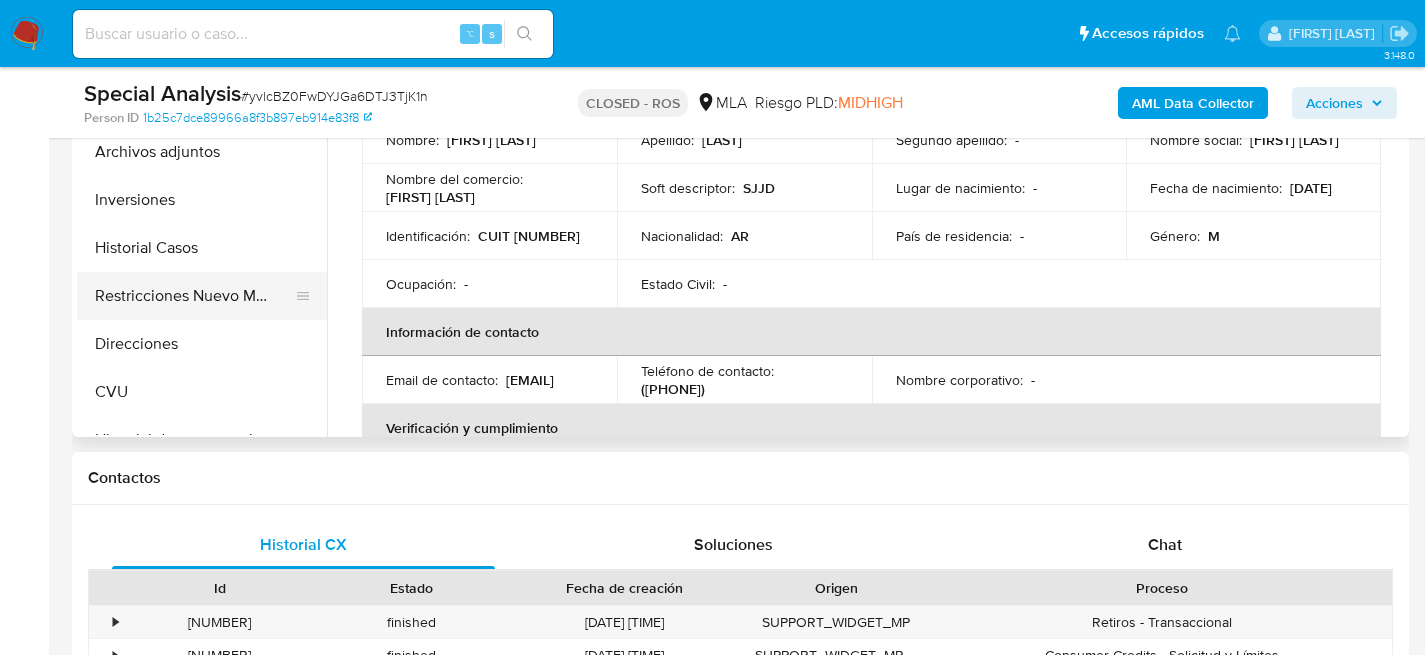 click on "Restricciones Nuevo Mundo" at bounding box center (194, 296) 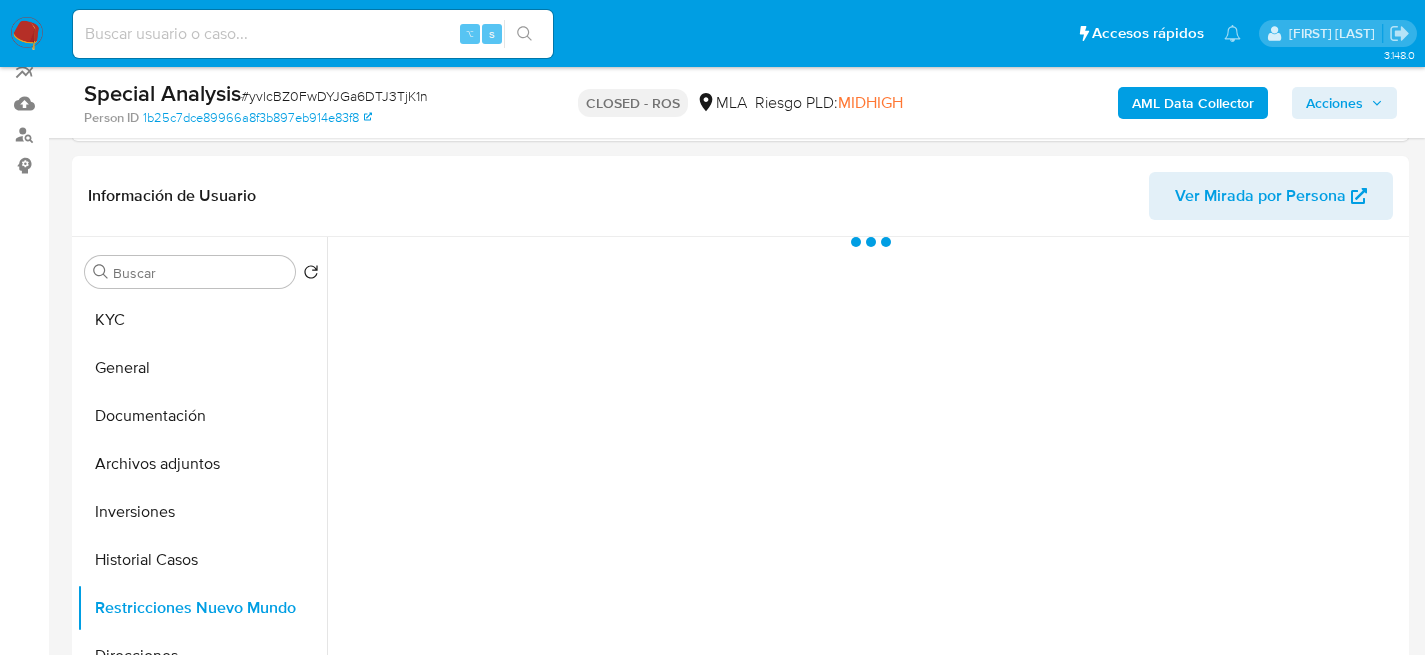 scroll, scrollTop: 247, scrollLeft: 0, axis: vertical 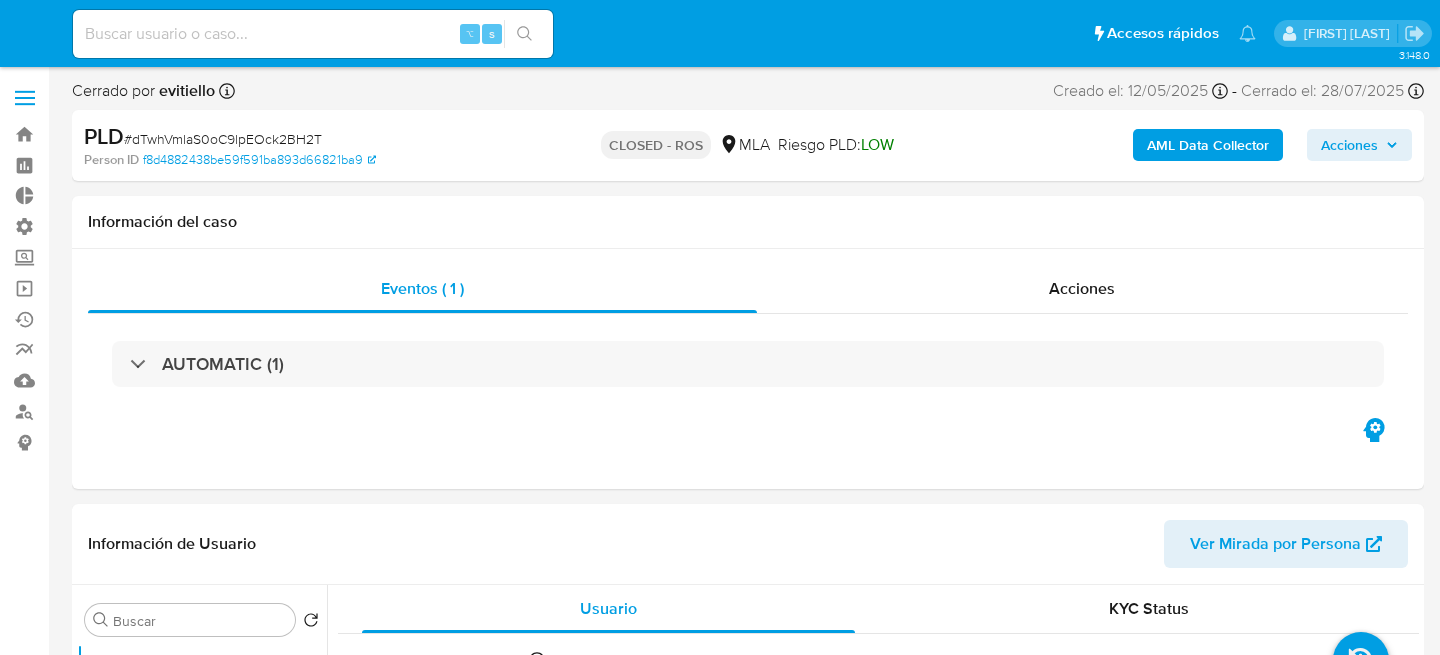 select on "10" 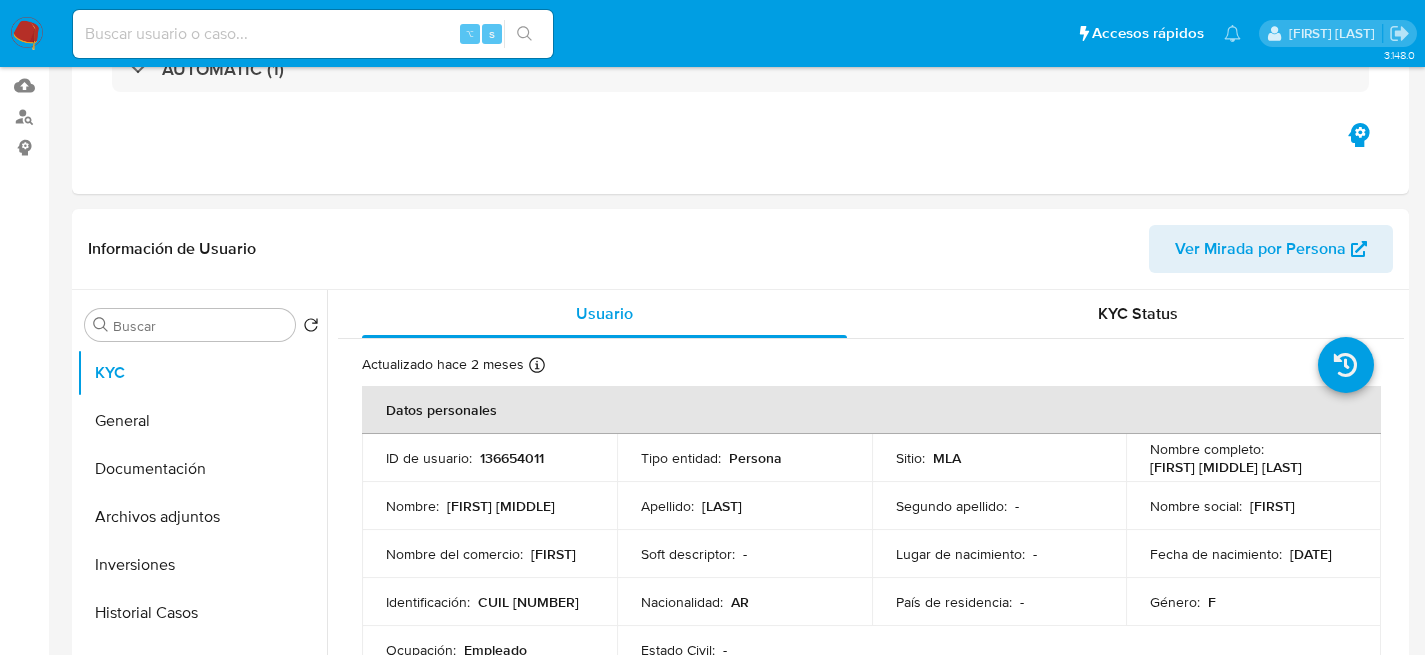 scroll, scrollTop: 620, scrollLeft: 0, axis: vertical 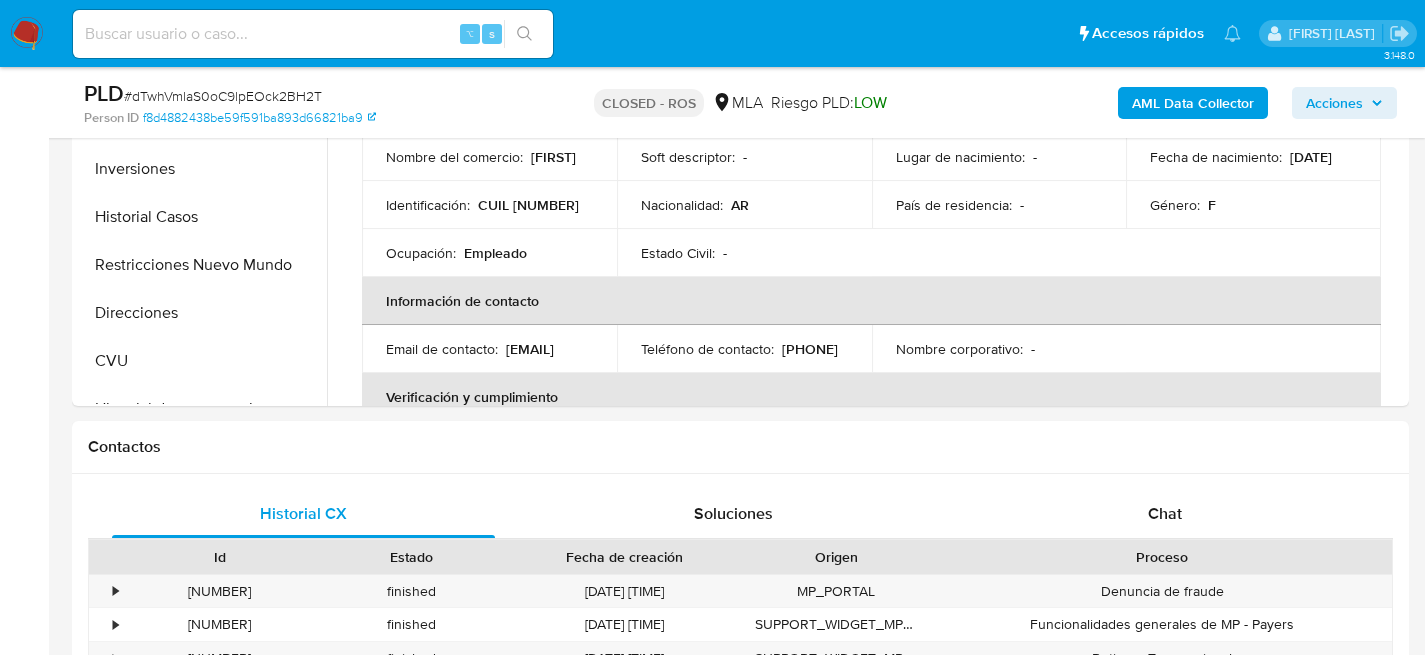 drag, startPoint x: 175, startPoint y: 257, endPoint x: 59, endPoint y: 347, distance: 146.81961 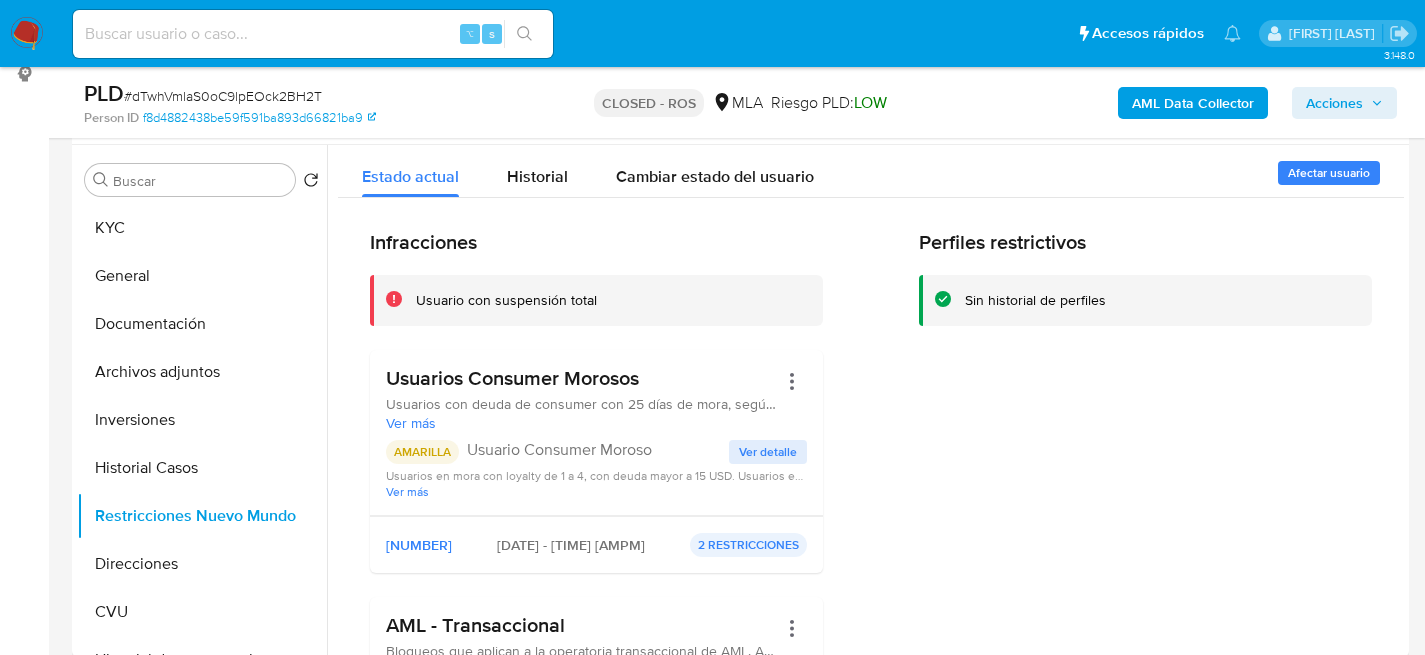 scroll, scrollTop: 623, scrollLeft: 0, axis: vertical 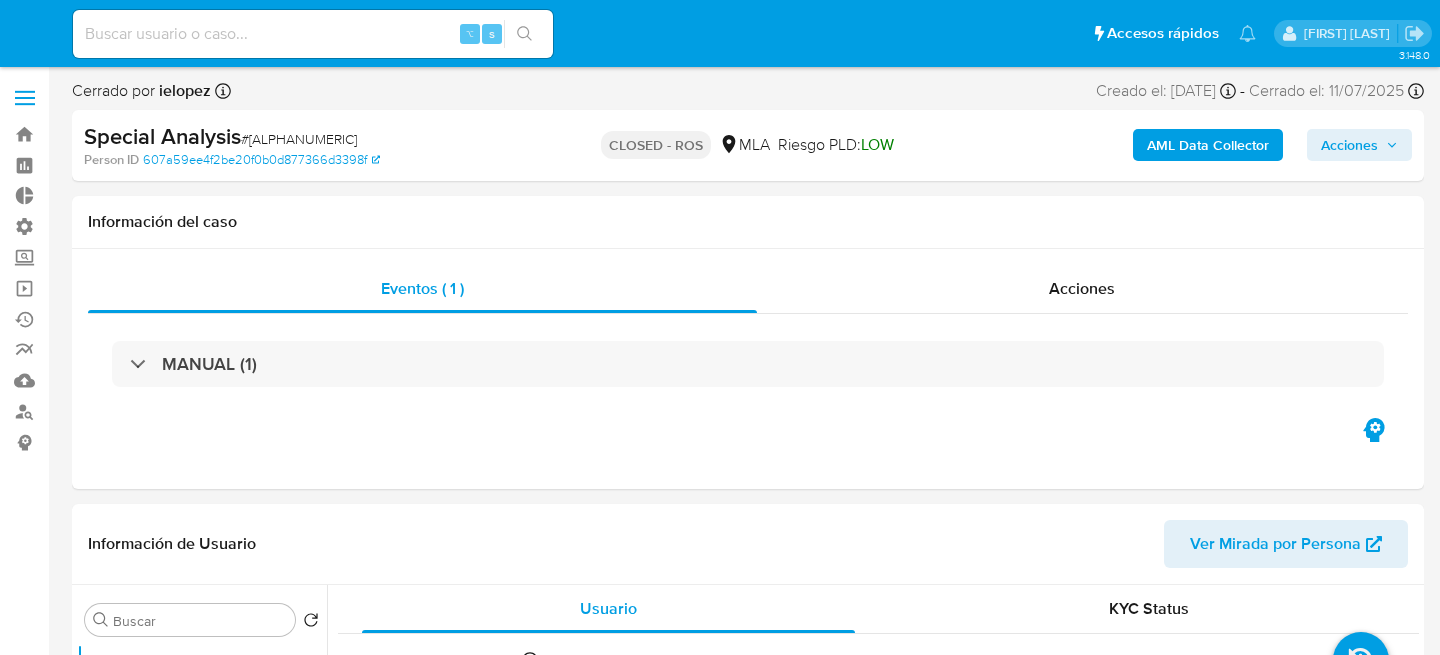select on "10" 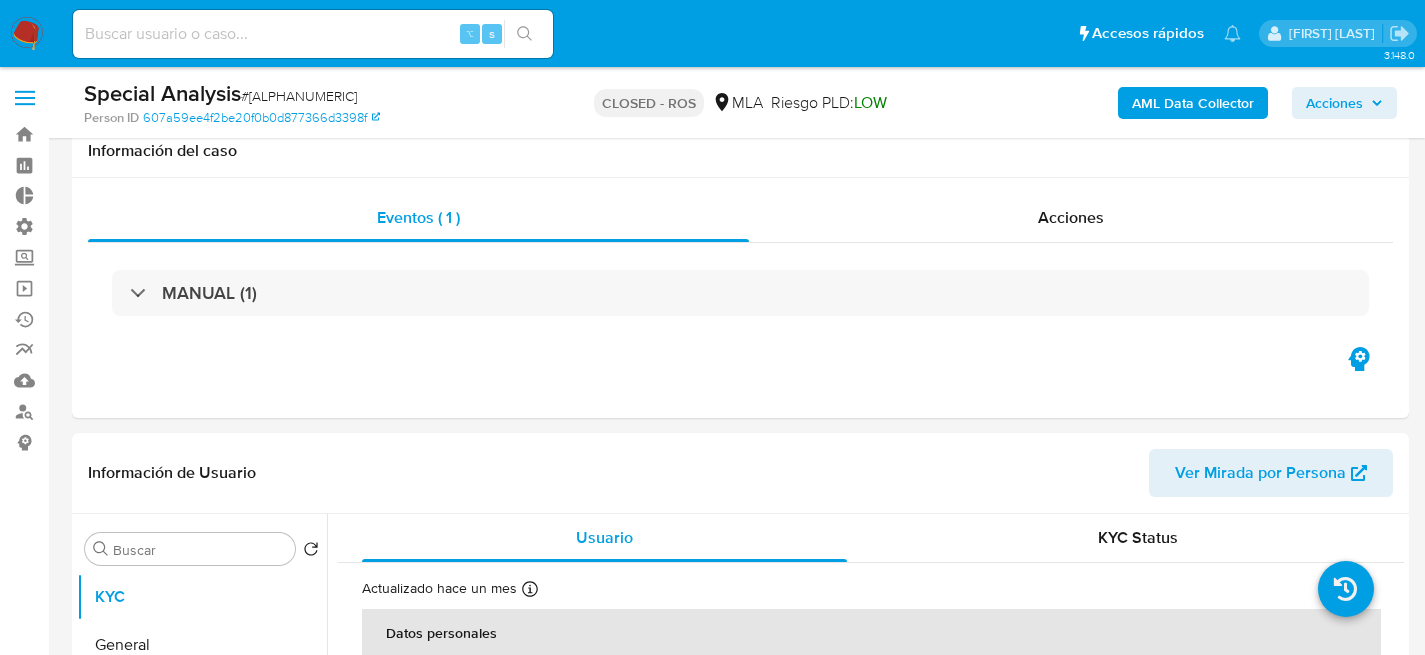 scroll, scrollTop: 396, scrollLeft: 0, axis: vertical 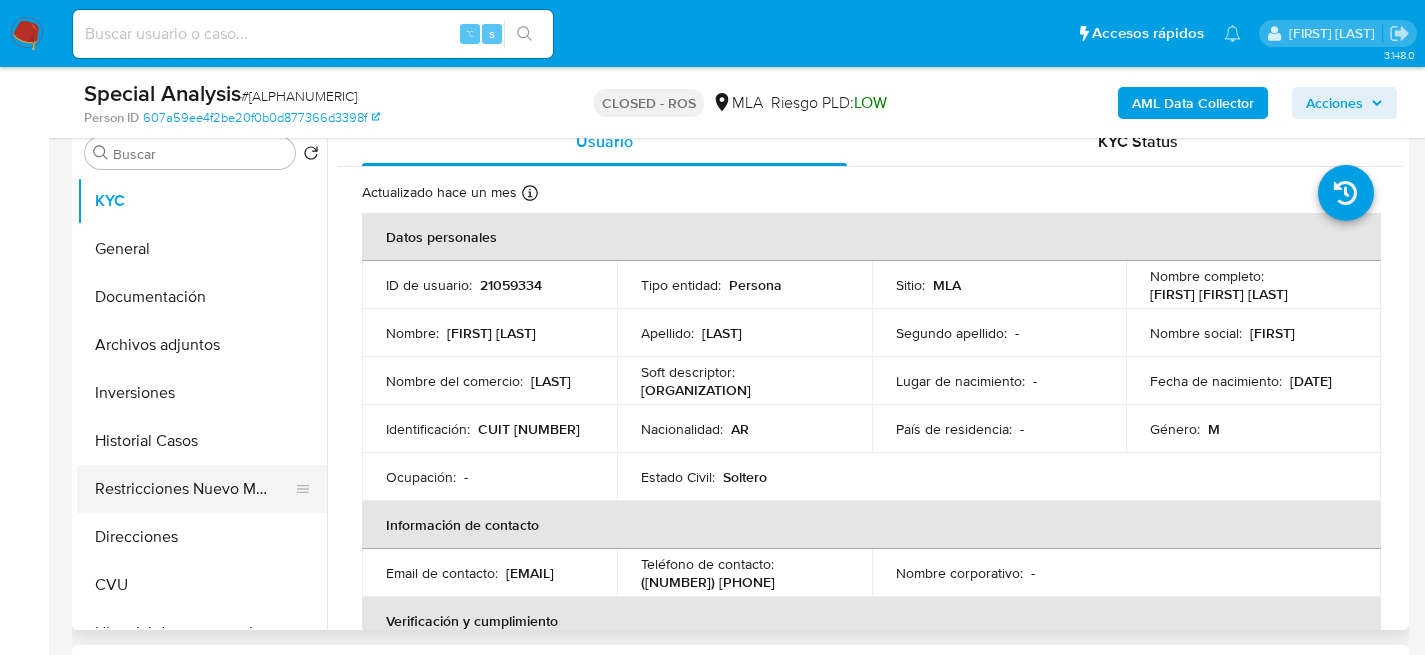 click on "Restricciones Nuevo Mundo" at bounding box center (194, 489) 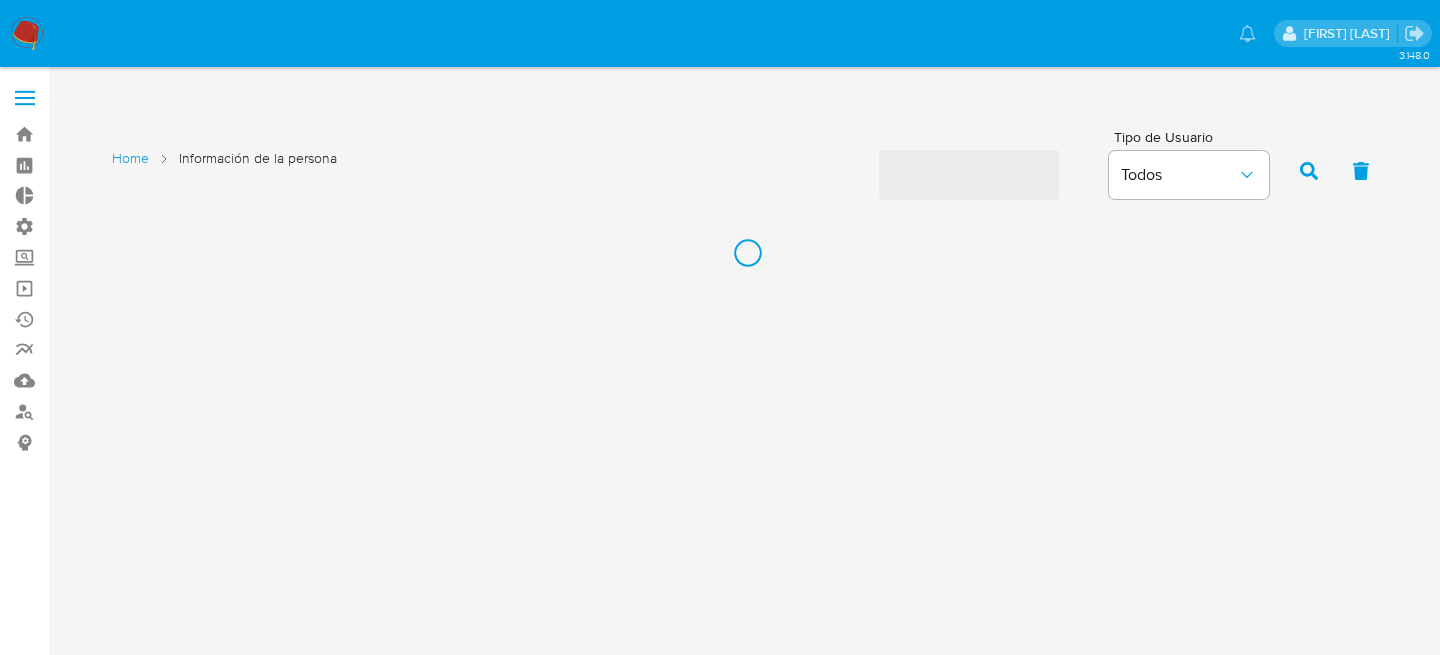 scroll, scrollTop: 0, scrollLeft: 0, axis: both 